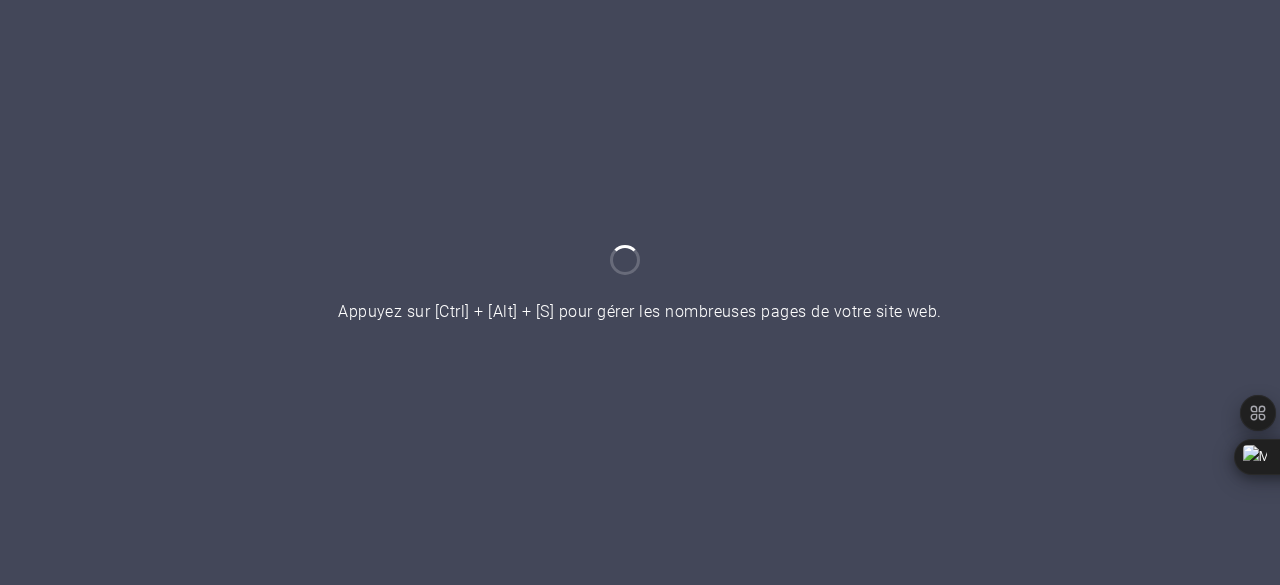 scroll, scrollTop: 0, scrollLeft: 0, axis: both 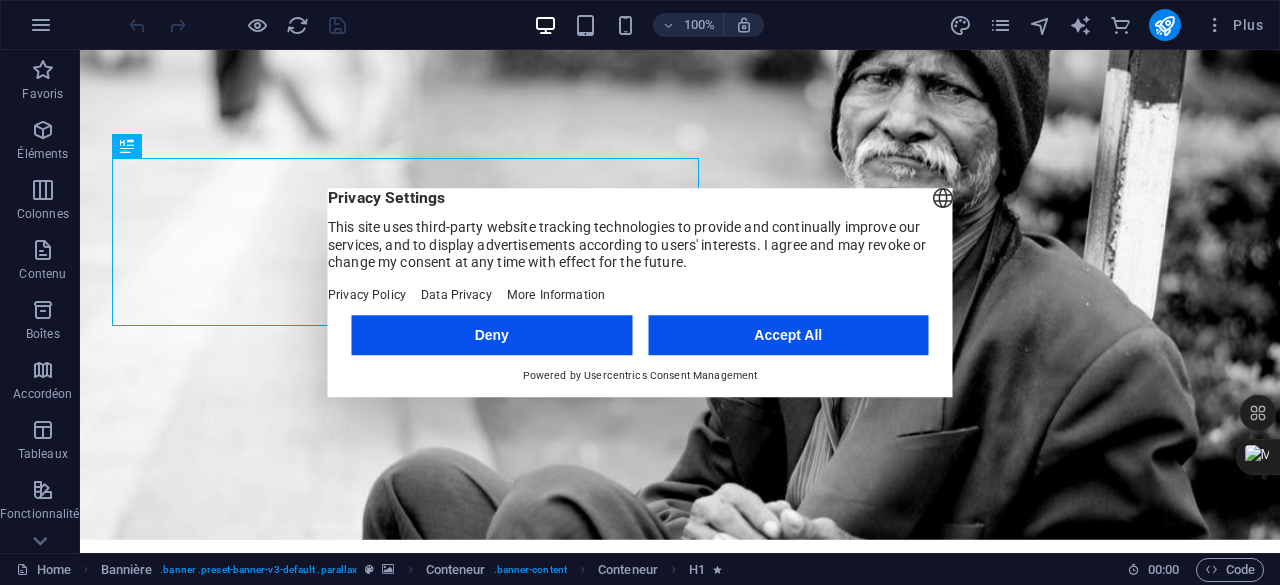 click on "Accept All" at bounding box center (788, 335) 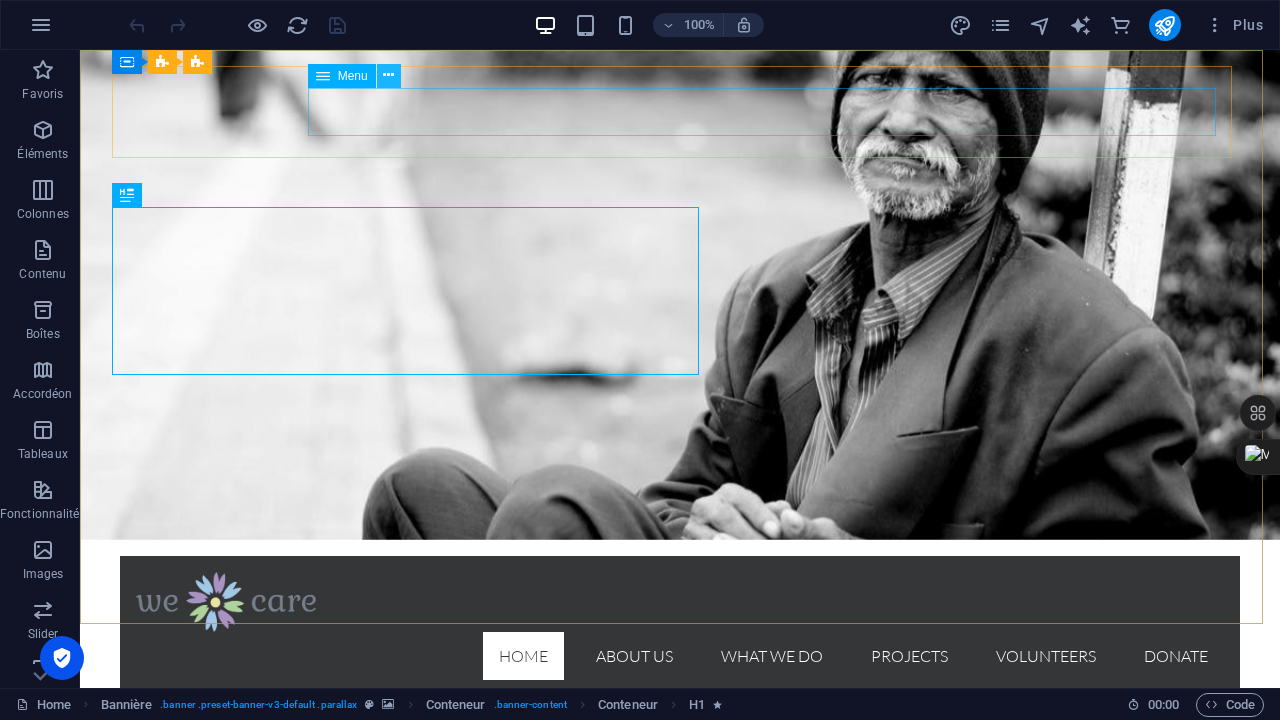 click at bounding box center (388, 75) 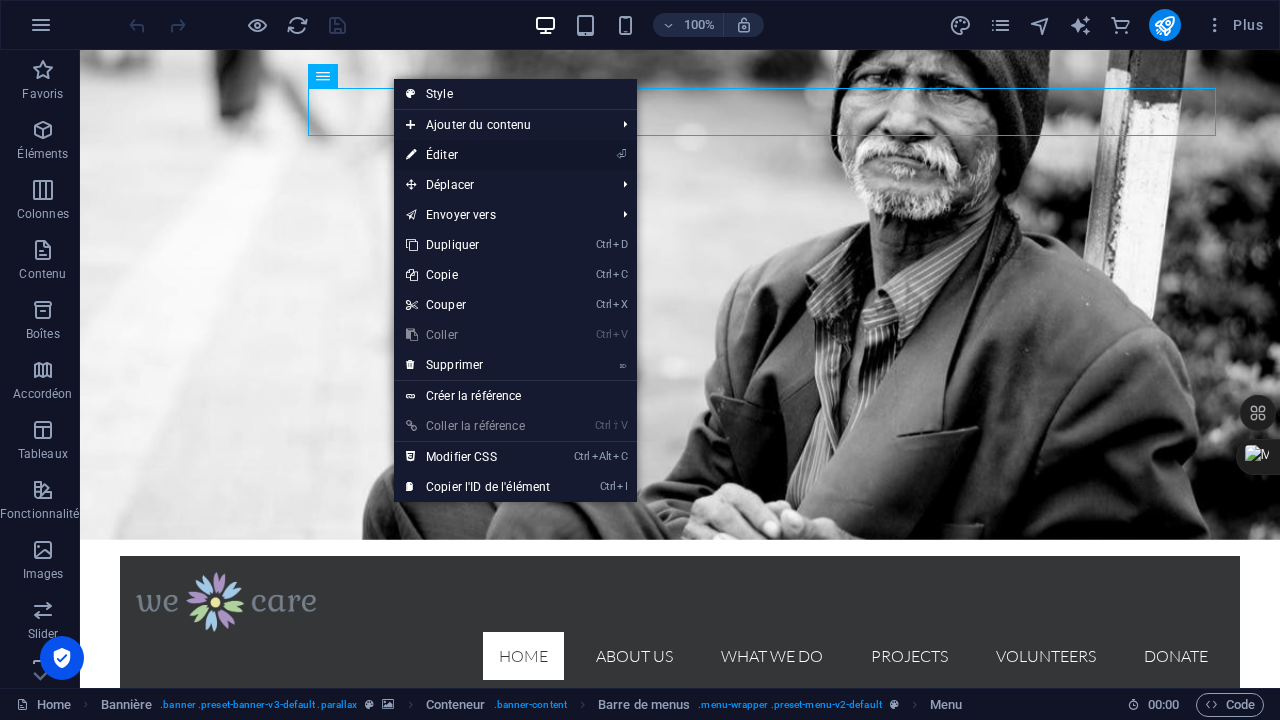 click on "⏎  Éditer" at bounding box center [478, 155] 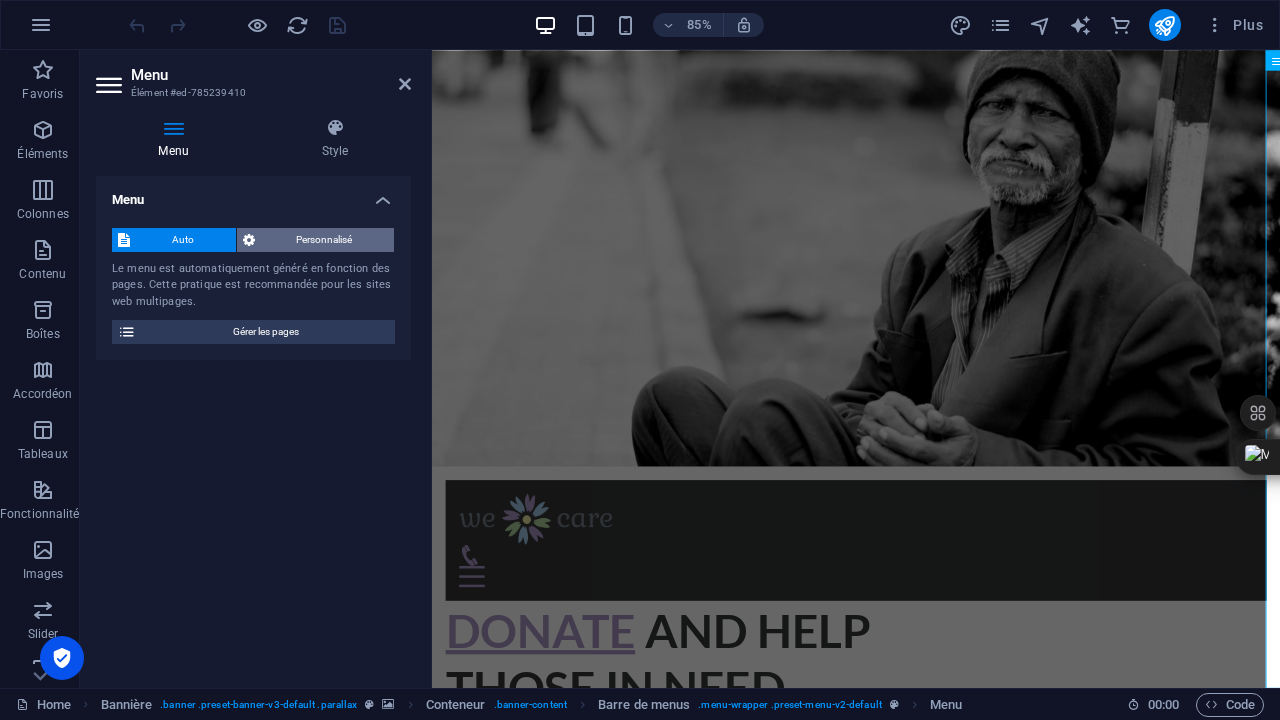 click on "Personnalisé" at bounding box center (325, 240) 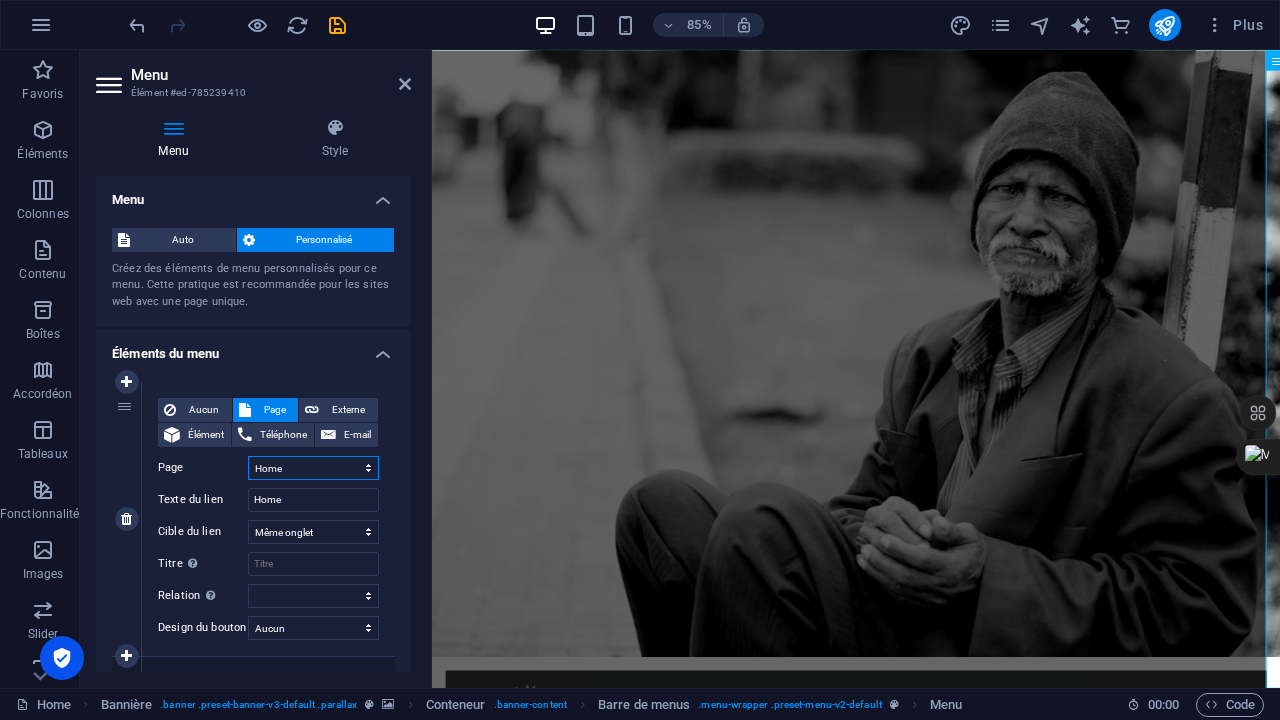 click on "Home About us What we do Projects Volunteers Donate Legal Notice Privacy" at bounding box center (313, 468) 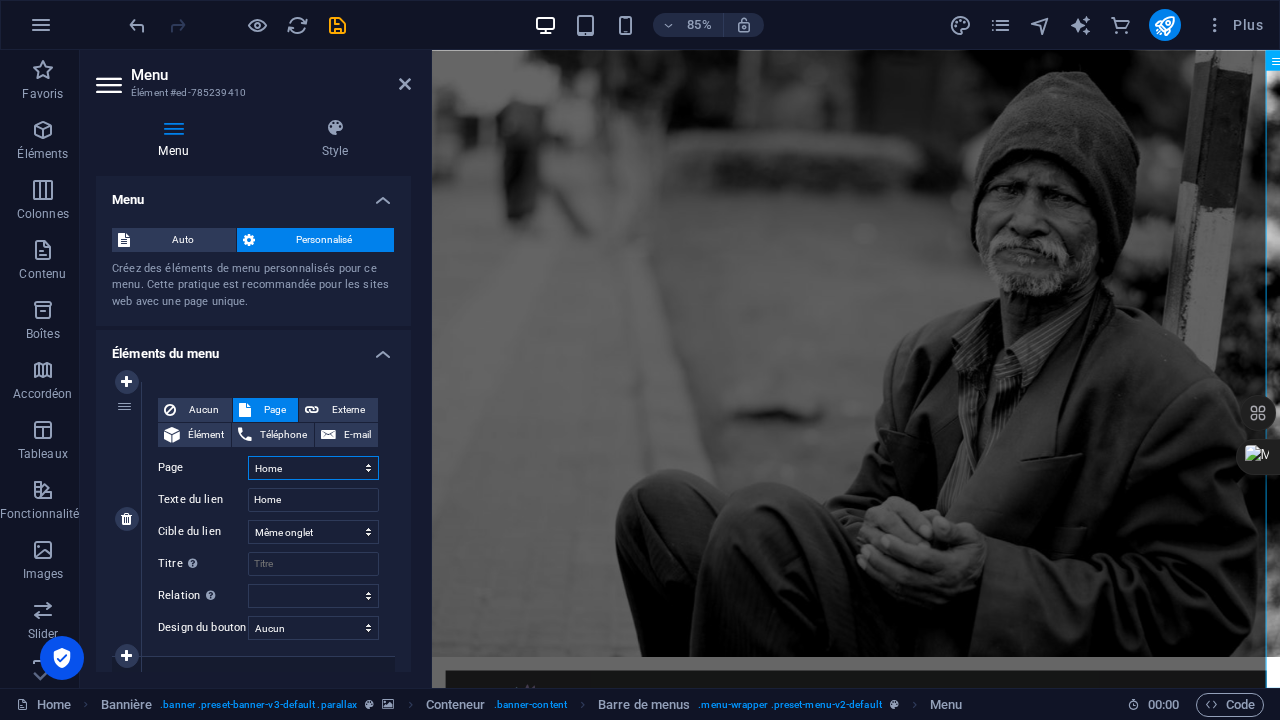 click on "Home About us What we do Projects Volunteers Donate Legal Notice Privacy" at bounding box center (313, 468) 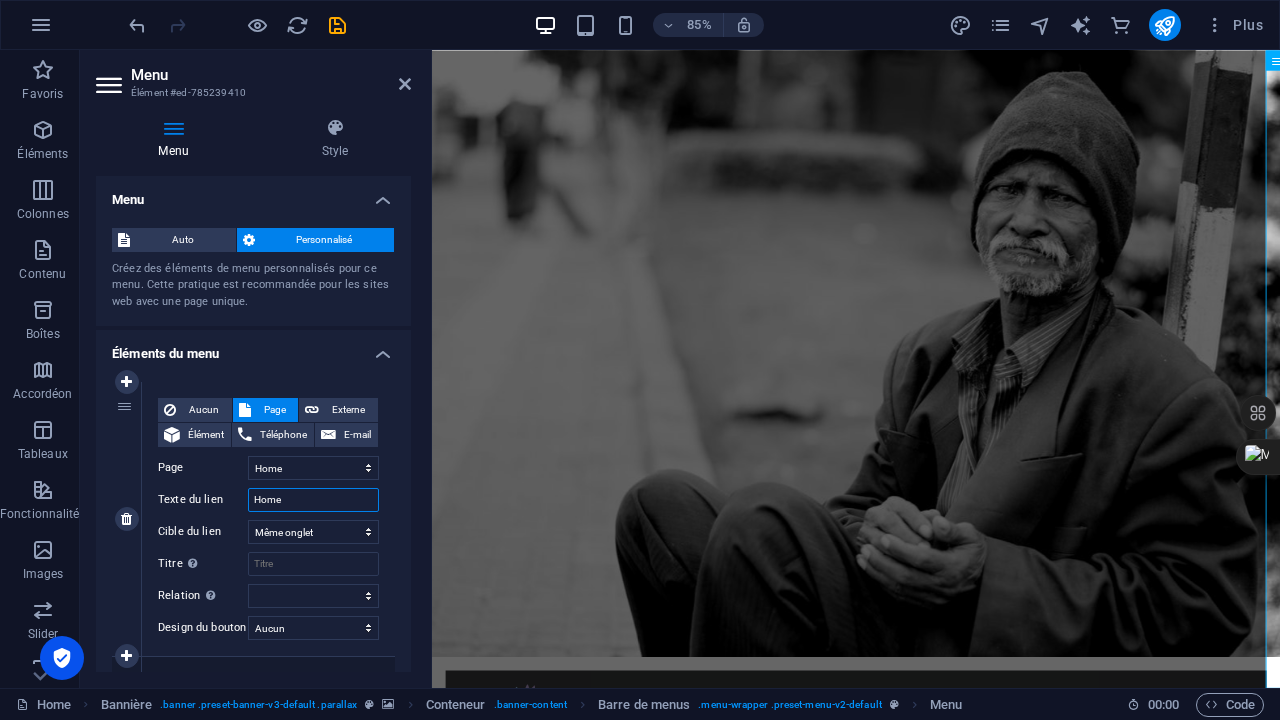 click on "Home" at bounding box center [313, 500] 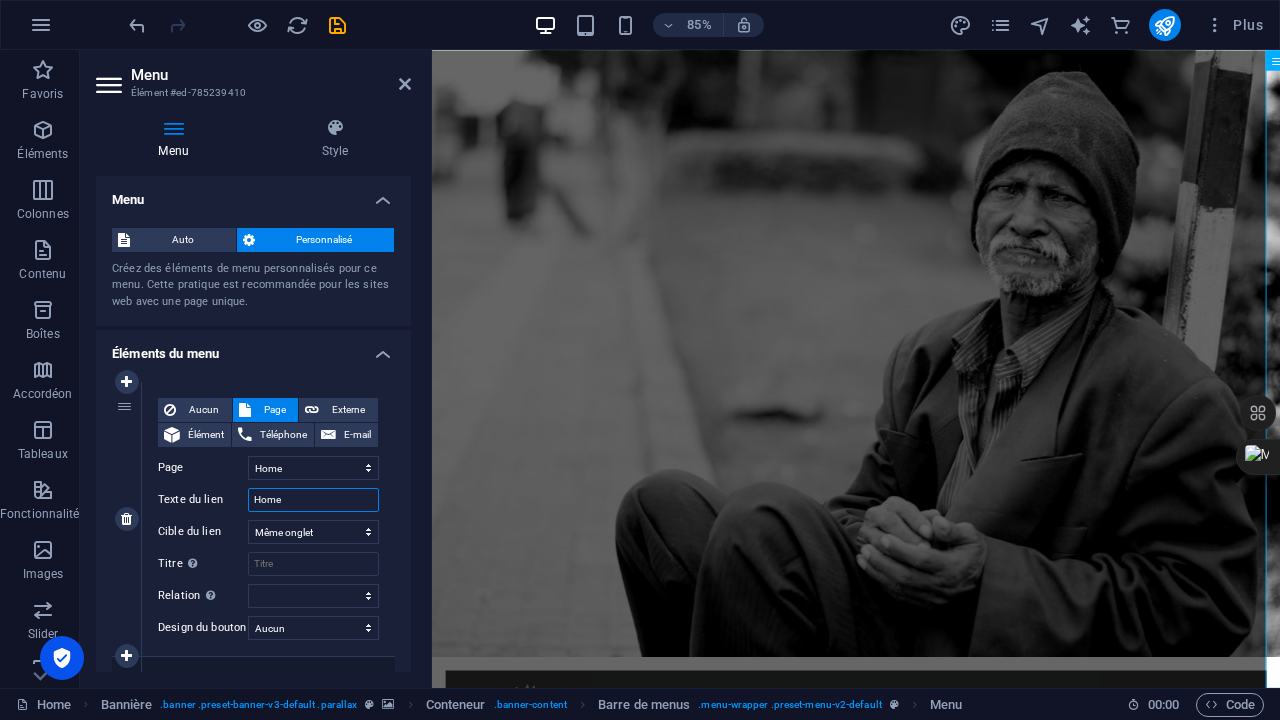 type on "H" 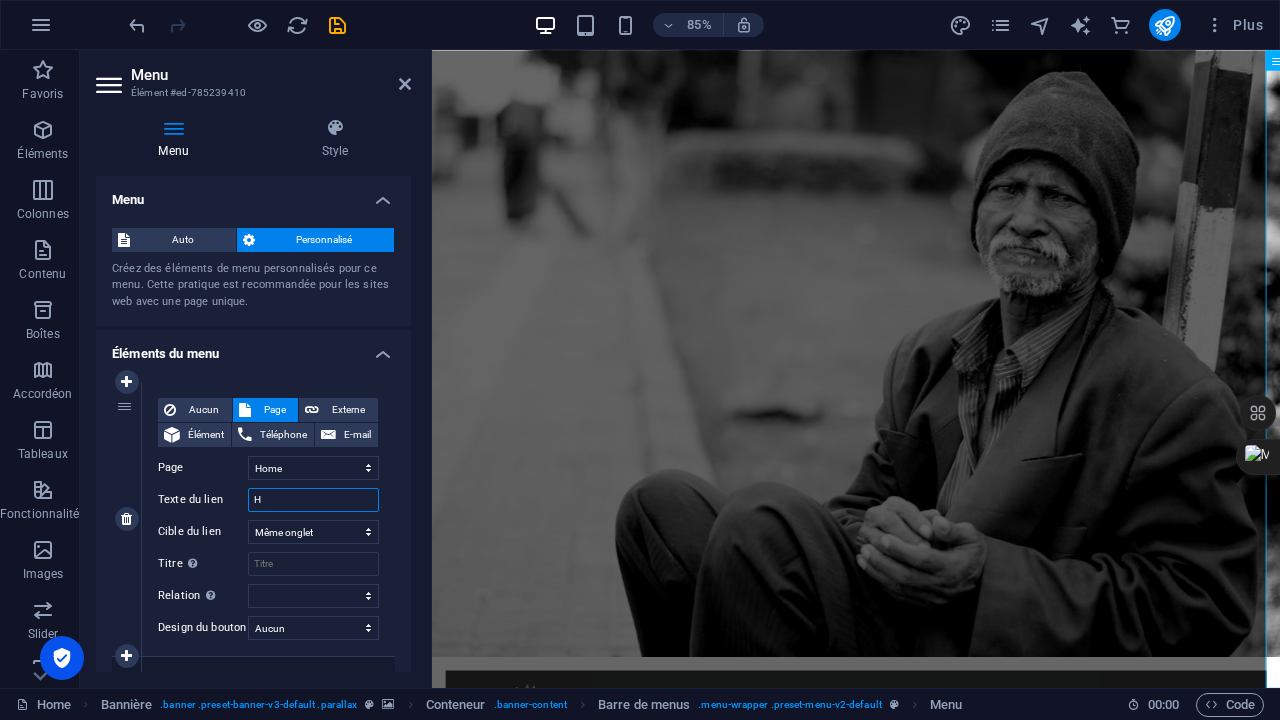 select 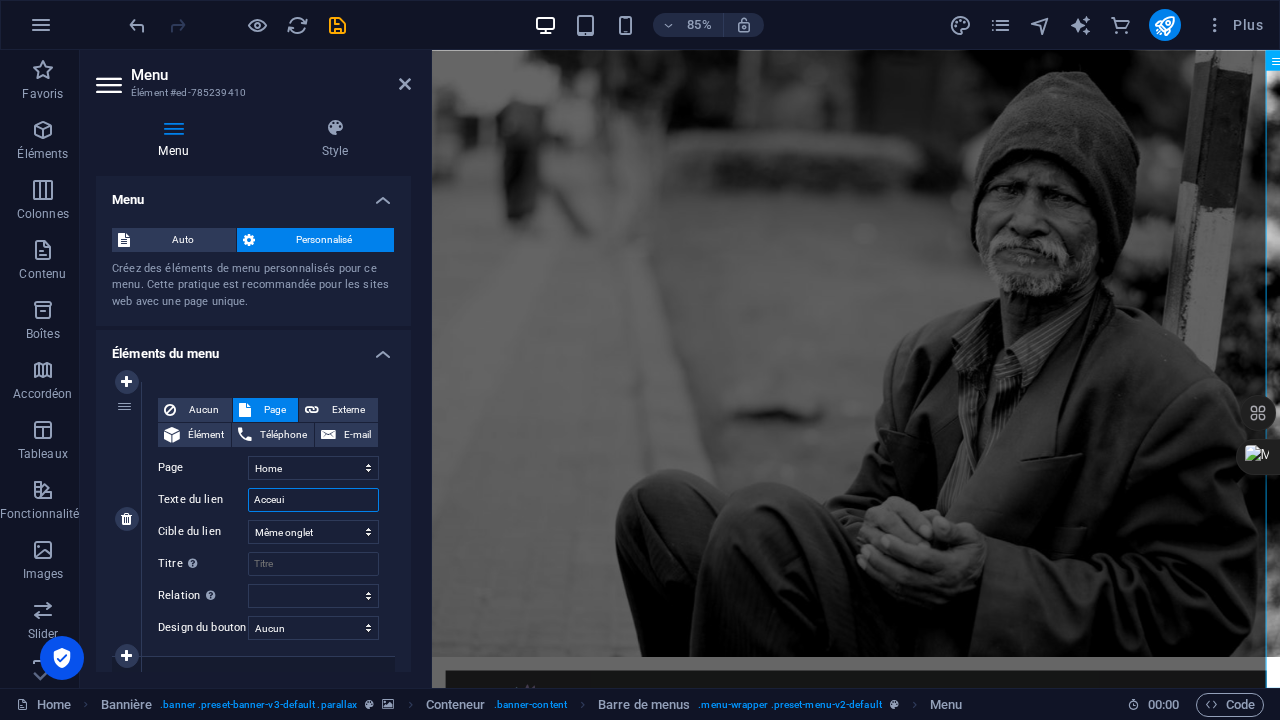type on "Acceuil" 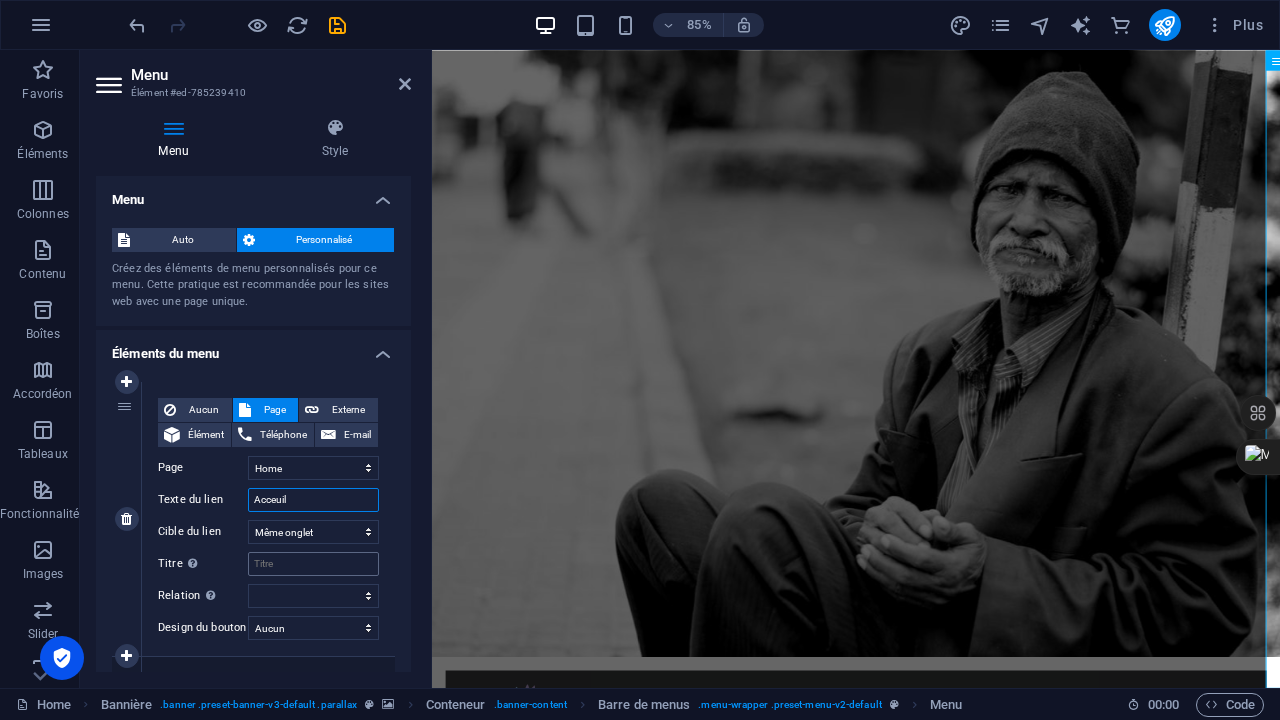 select 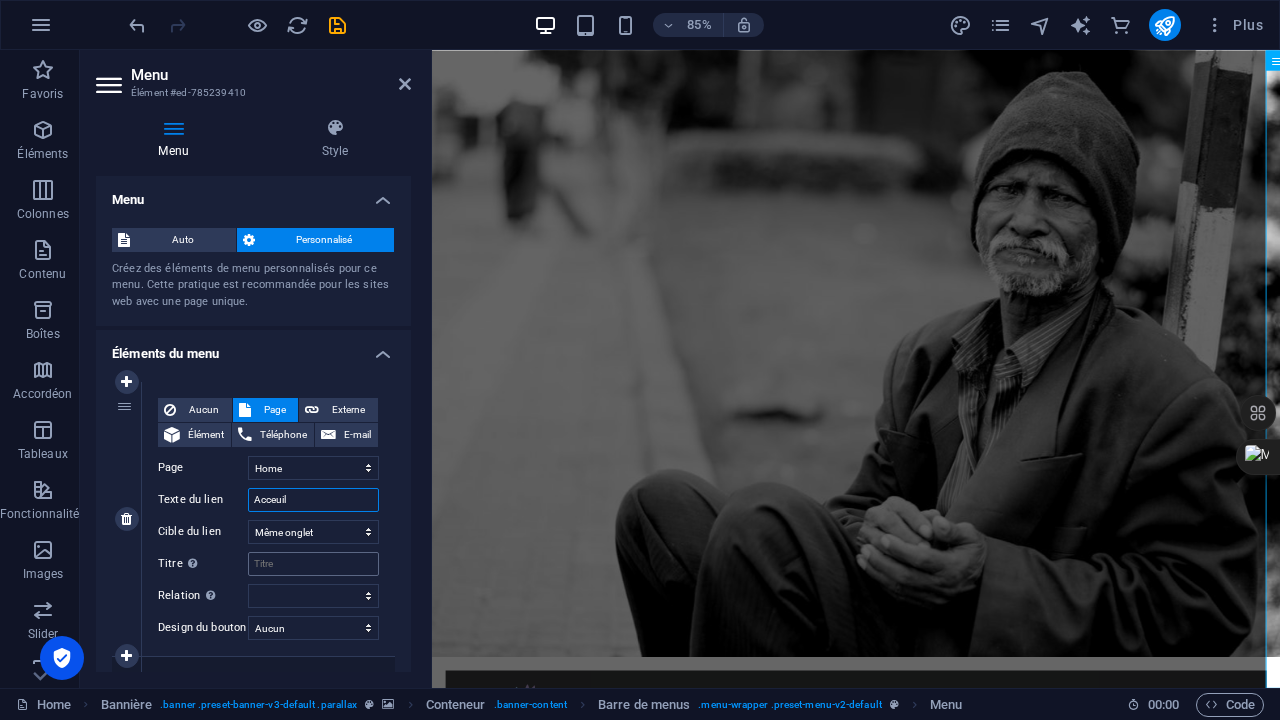 select 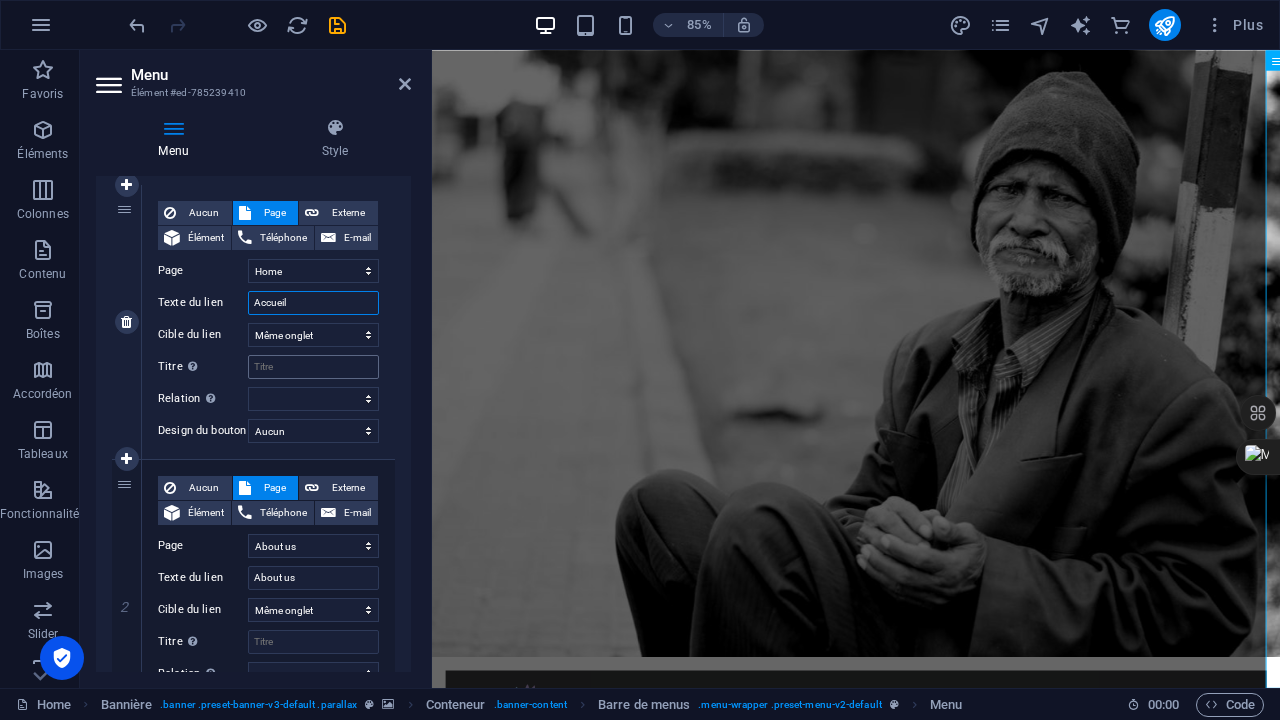scroll, scrollTop: 200, scrollLeft: 0, axis: vertical 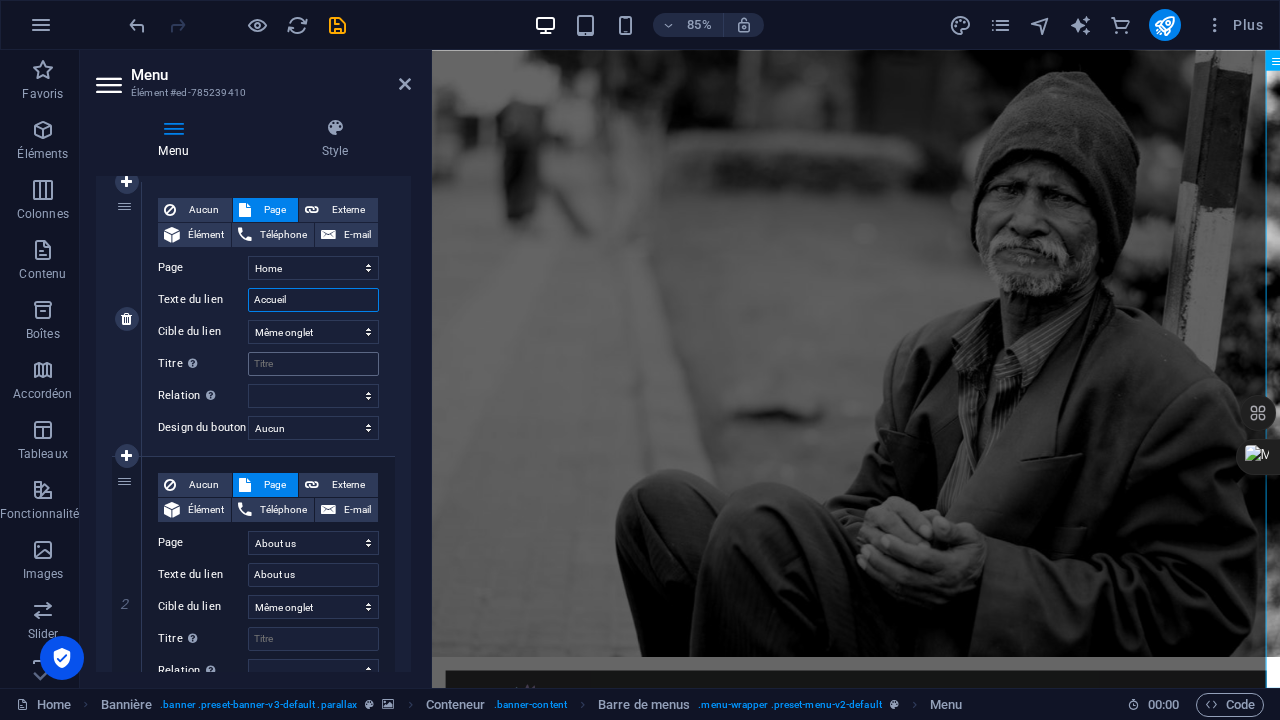type on "Accueil" 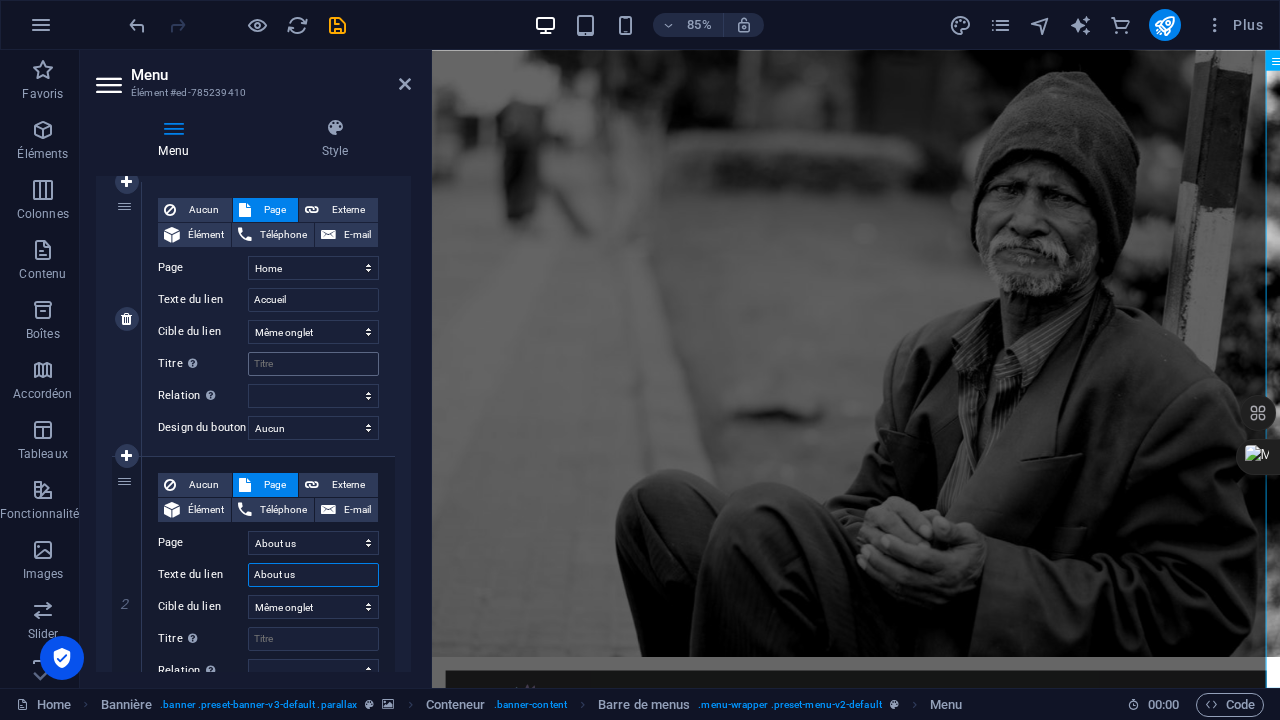 select 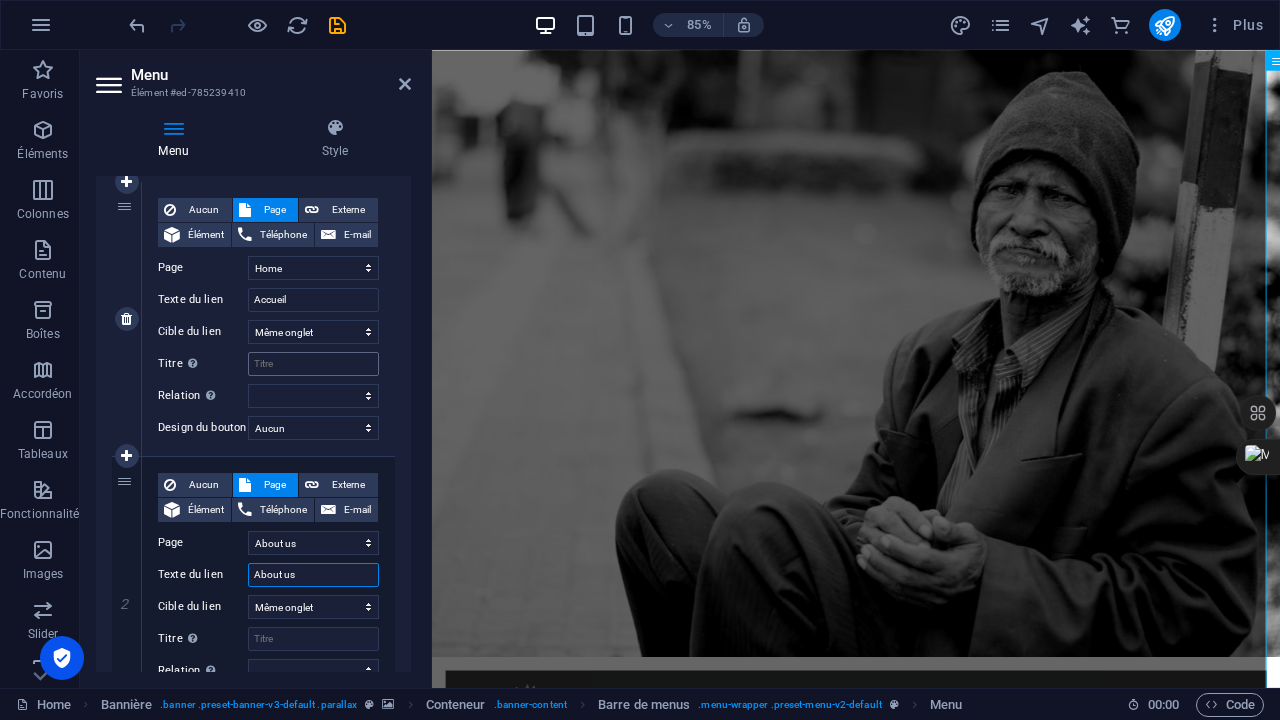 select 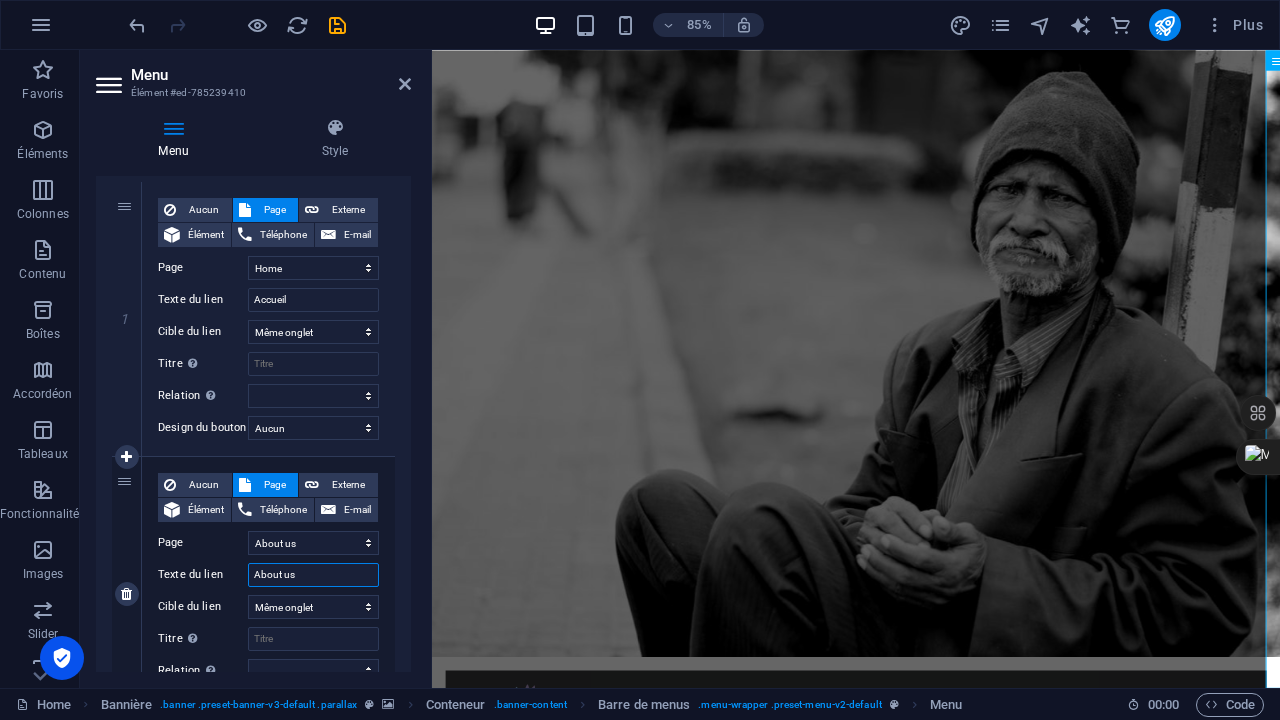 drag, startPoint x: 305, startPoint y: 574, endPoint x: 225, endPoint y: 571, distance: 80.05623 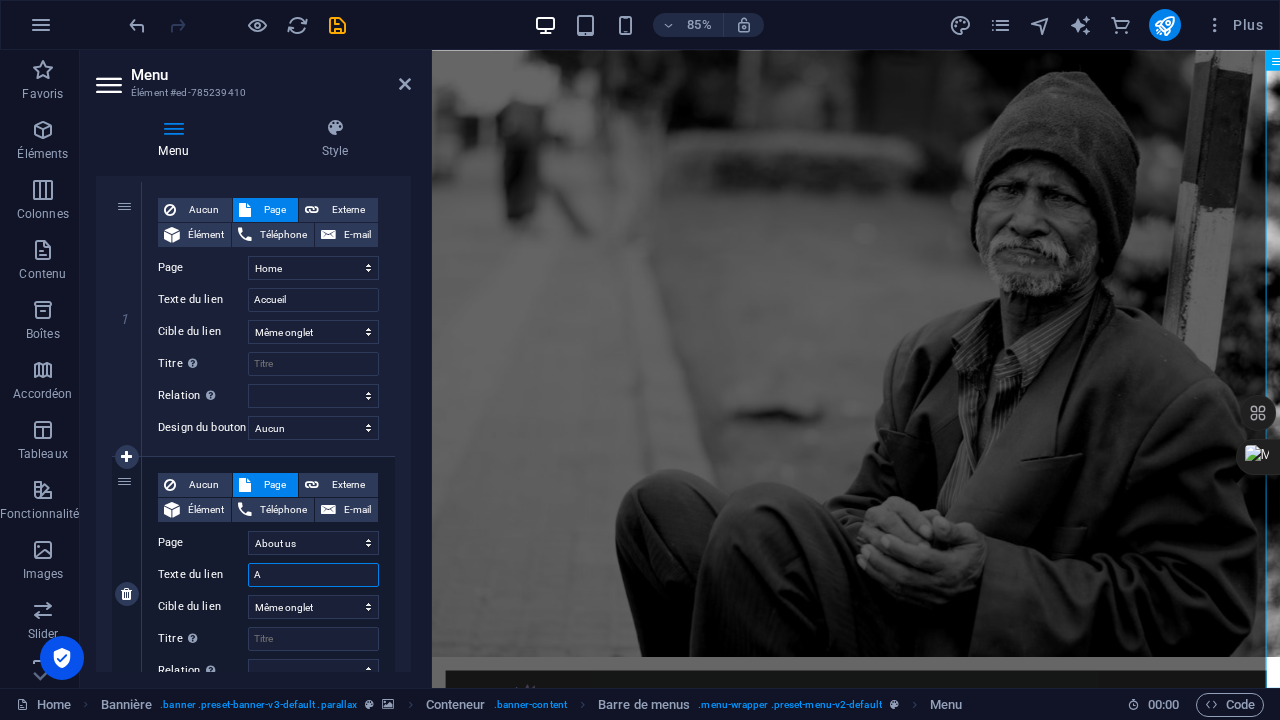 select 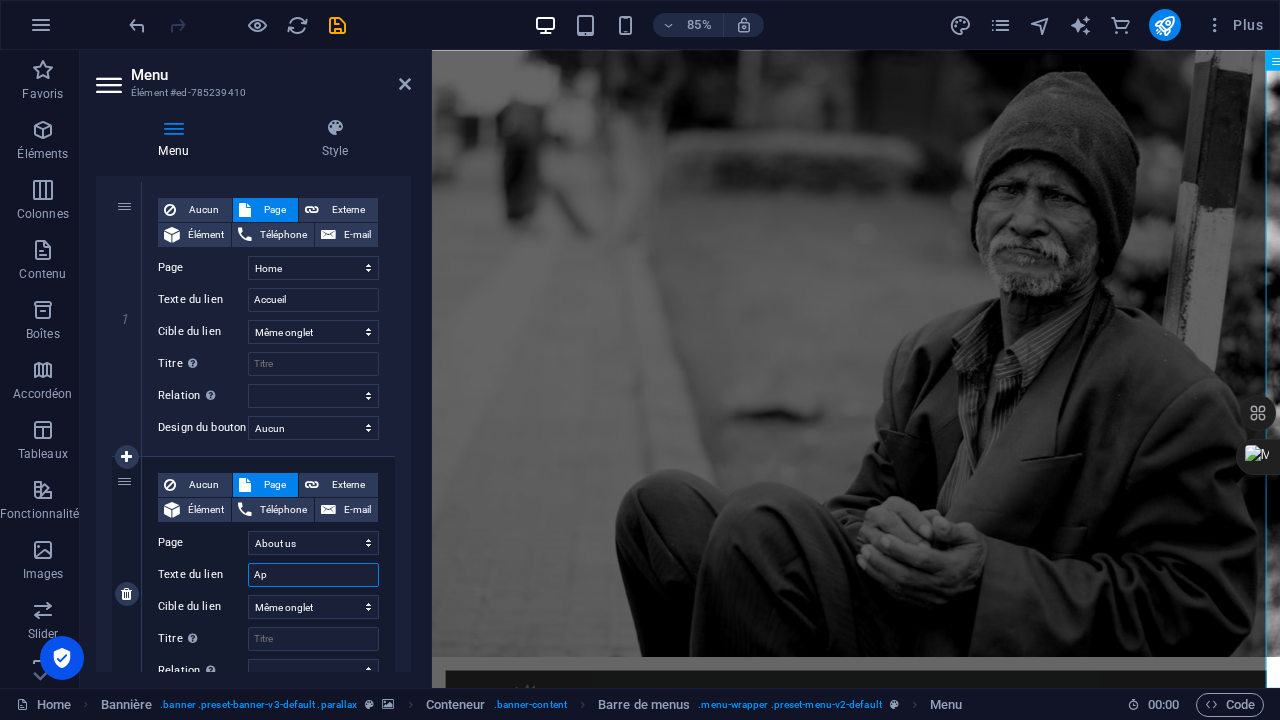 type on "Apr" 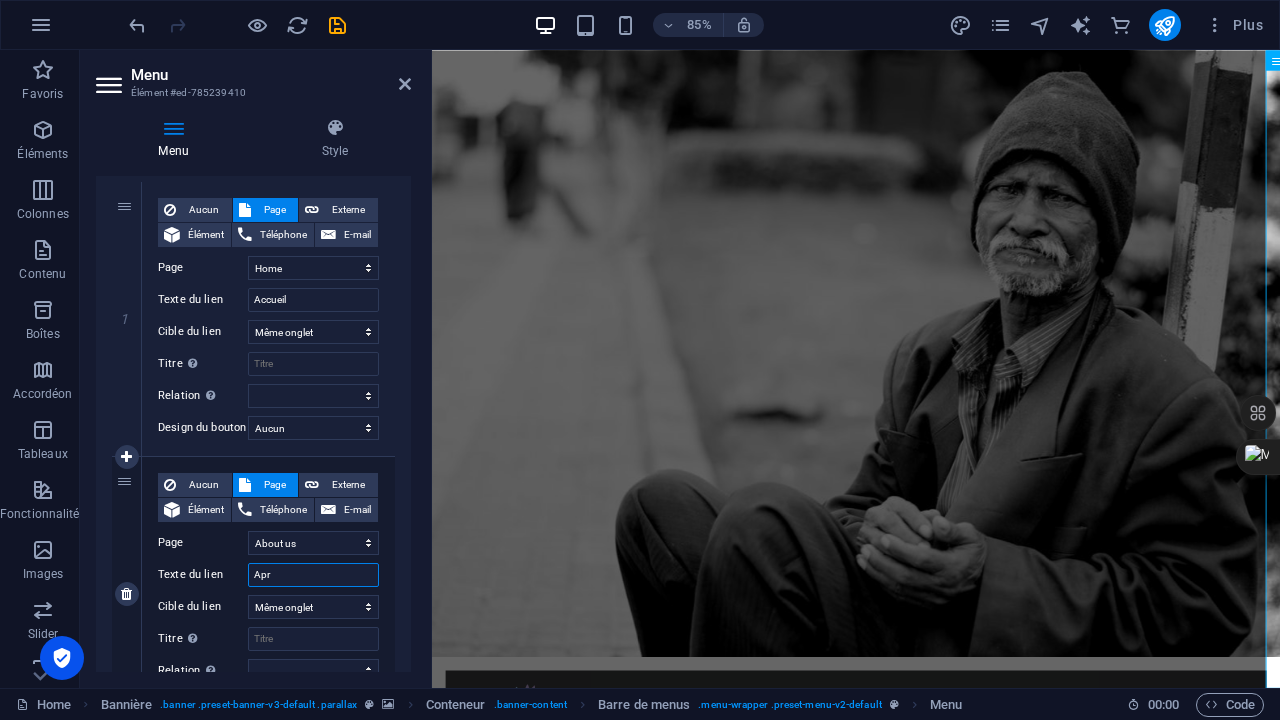 select 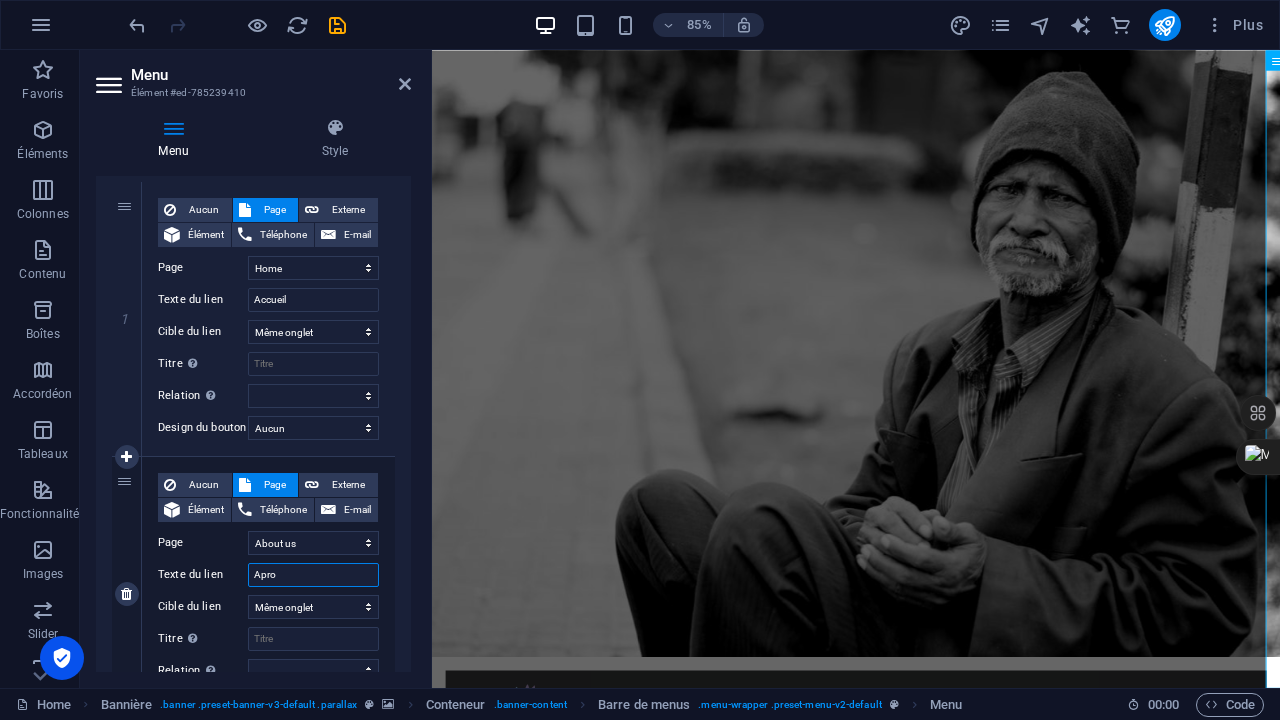 type on "Aprop" 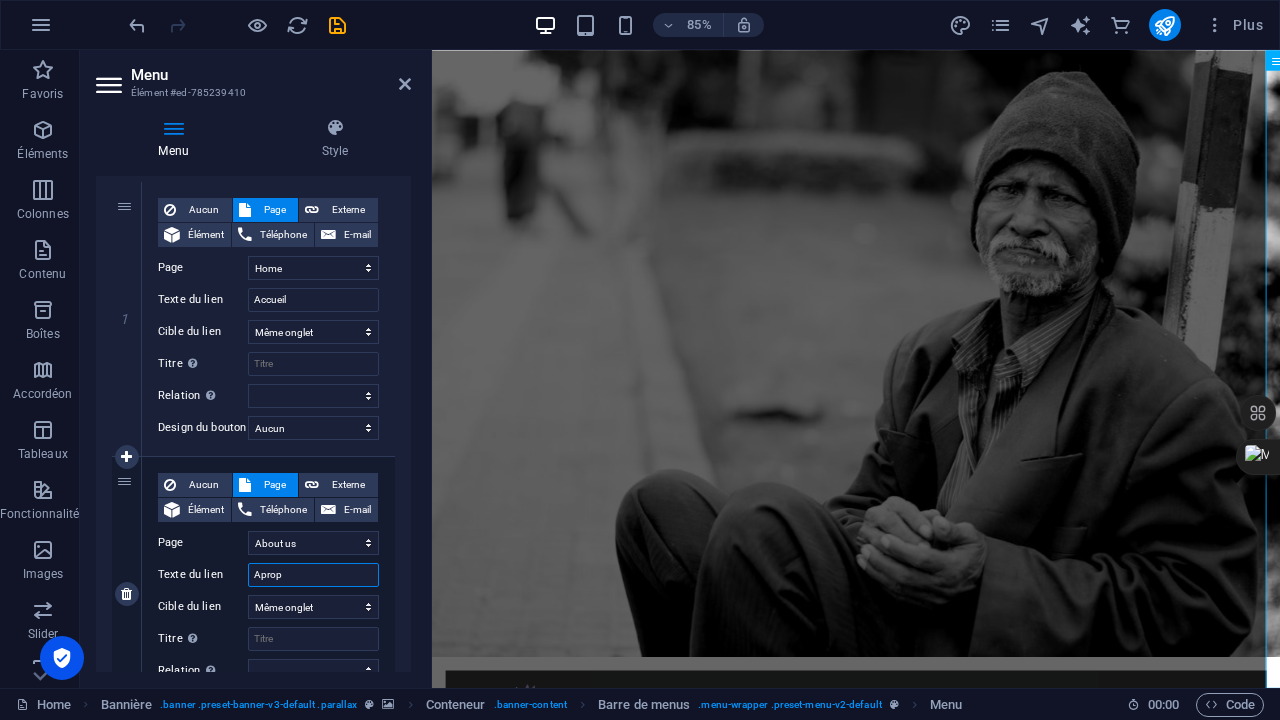 select 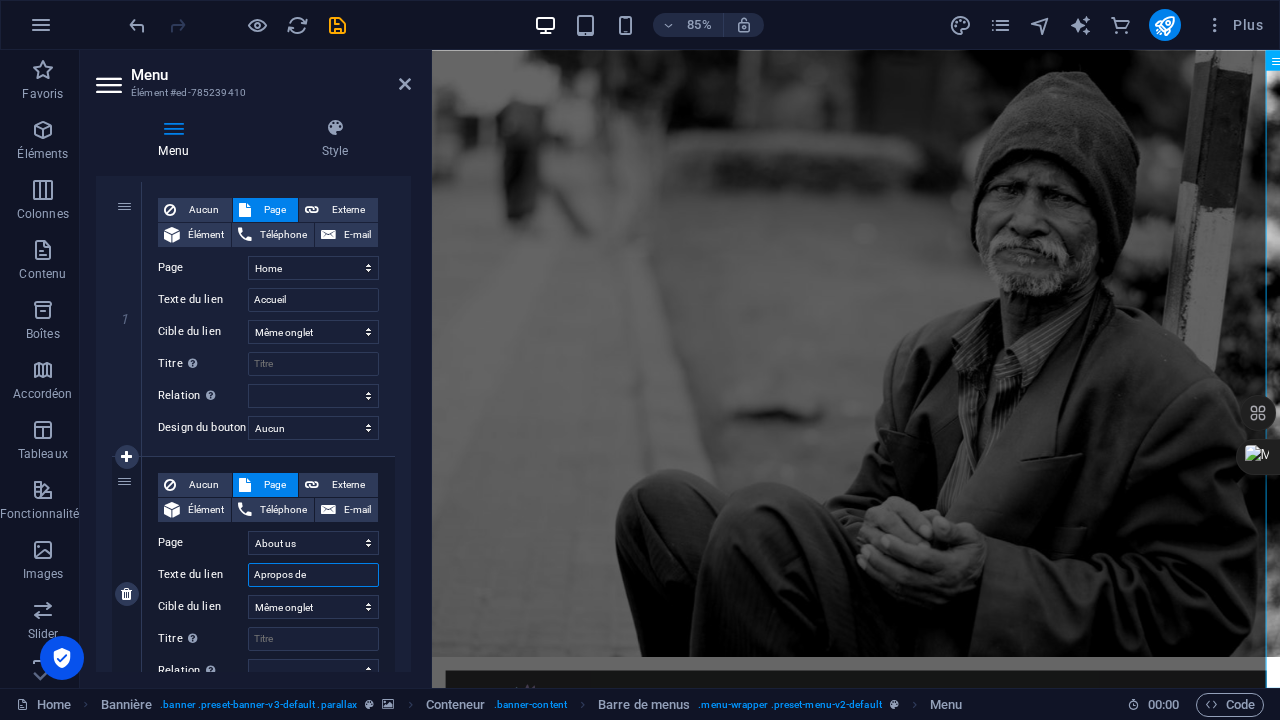 type on "Apropos de" 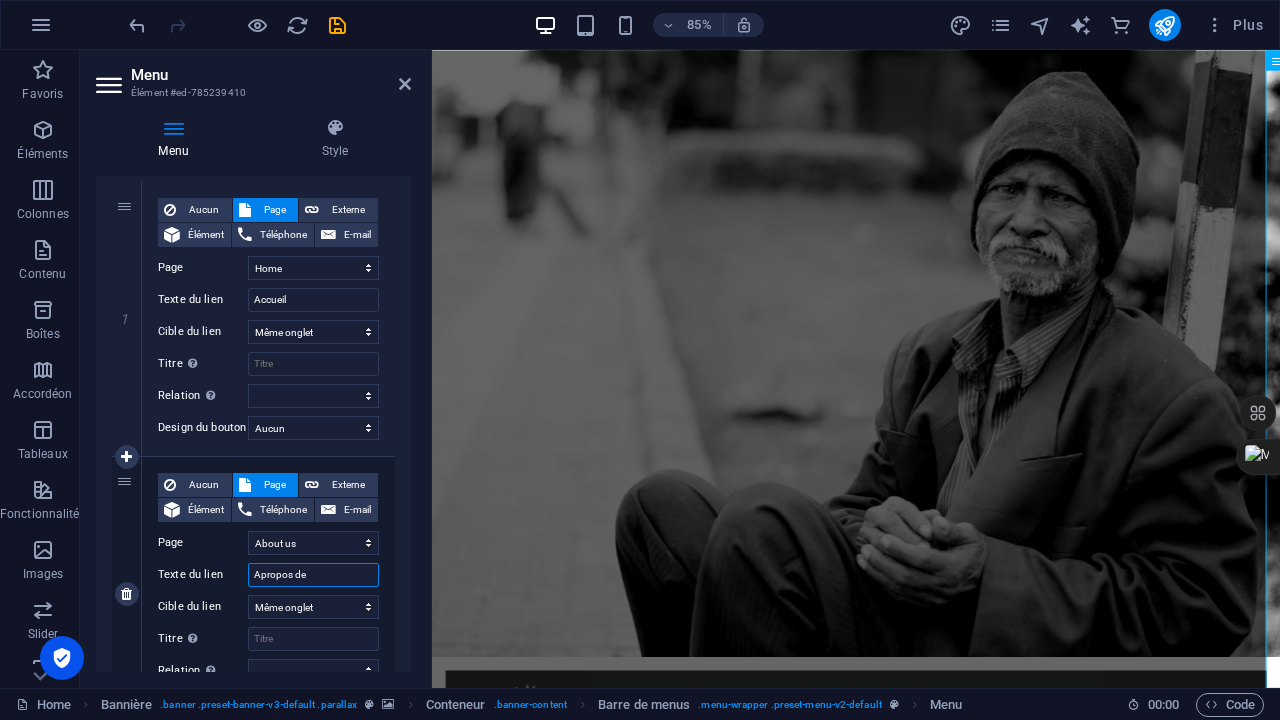 select 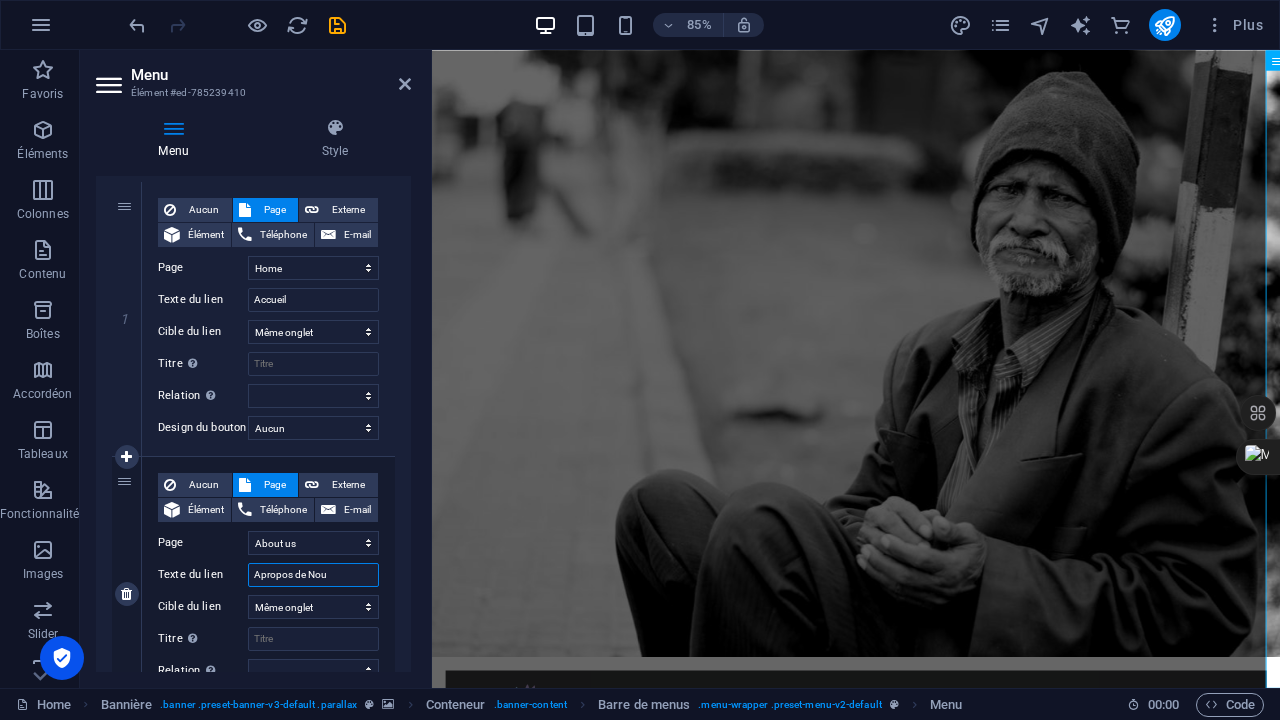 type on "Apropos de Nous" 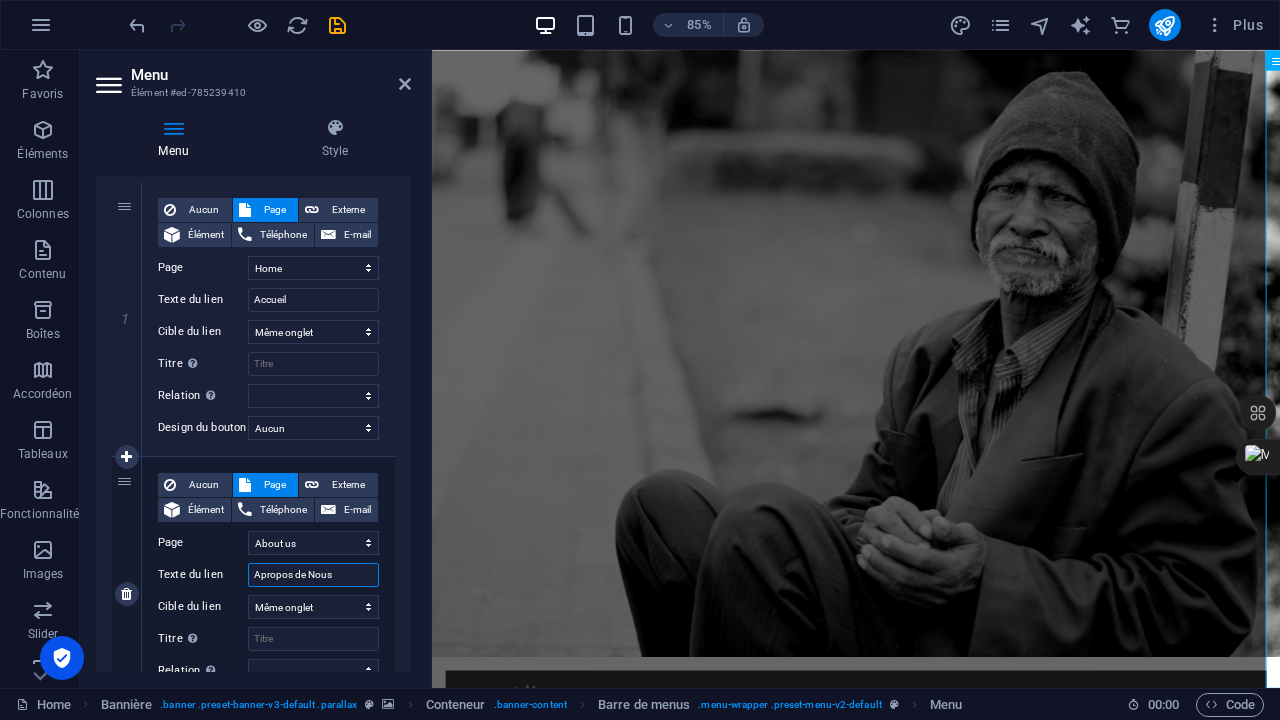 select 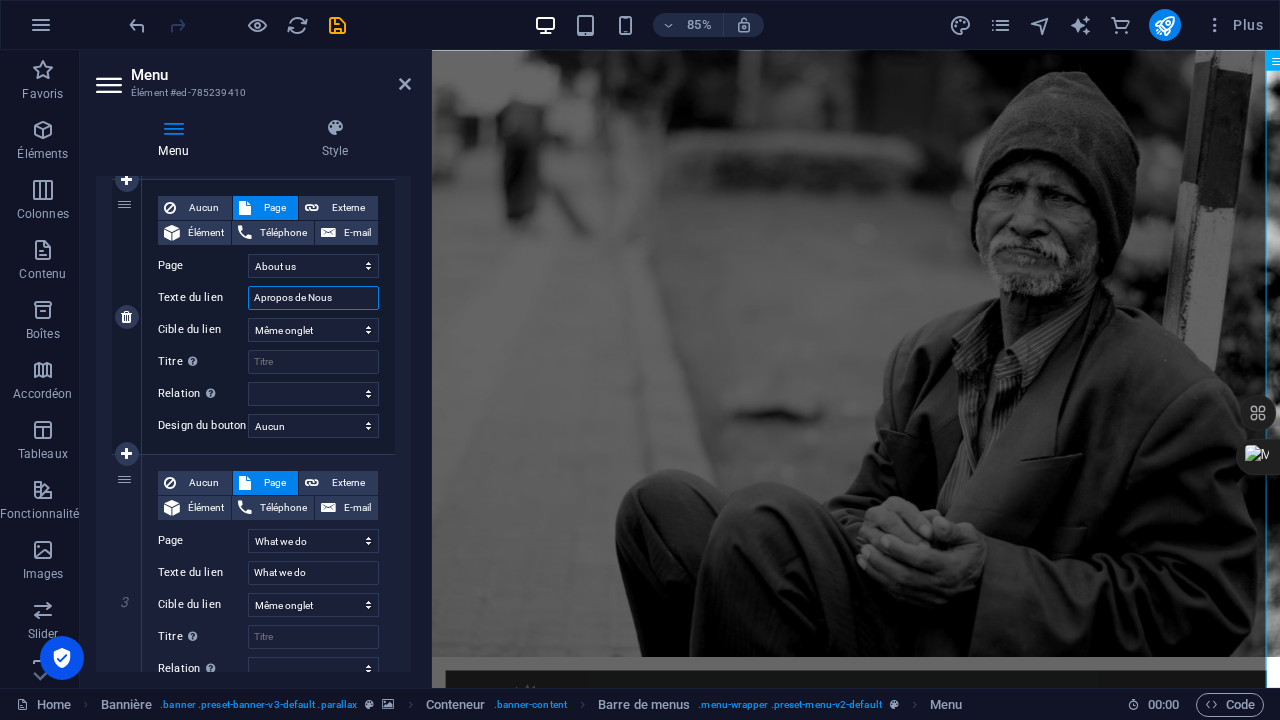 scroll, scrollTop: 478, scrollLeft: 0, axis: vertical 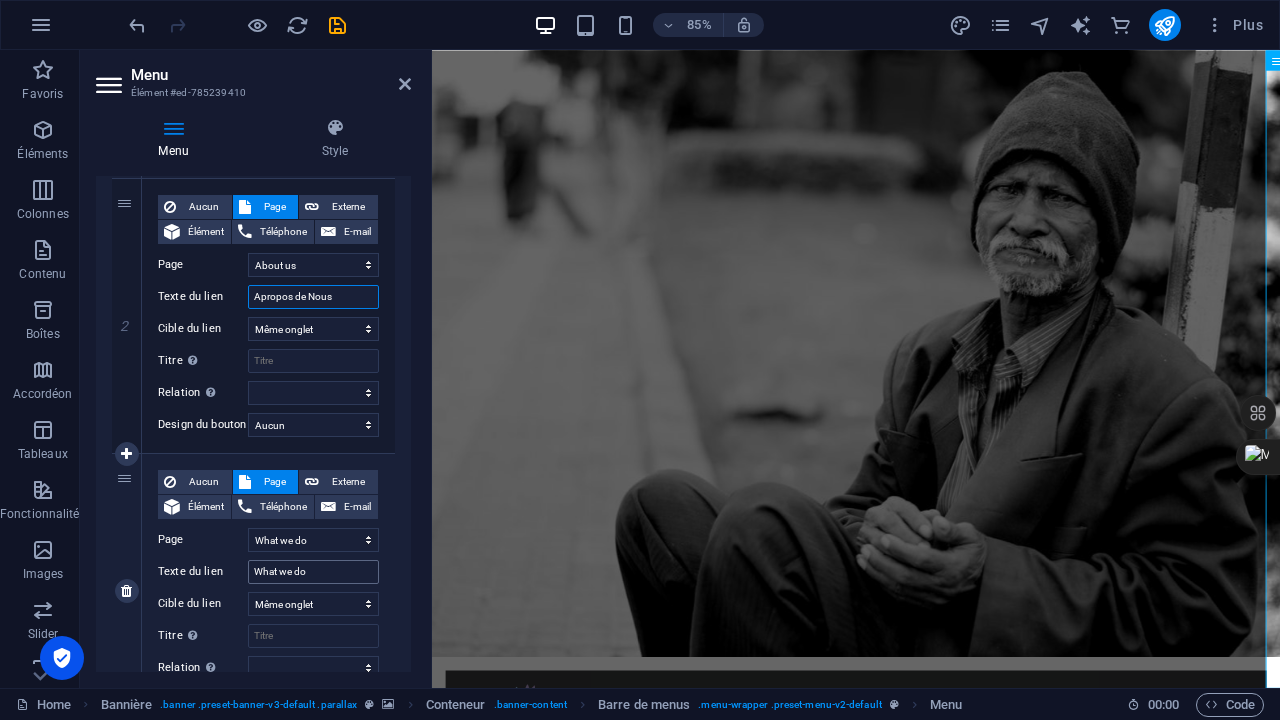 type on "Apropos de Nous" 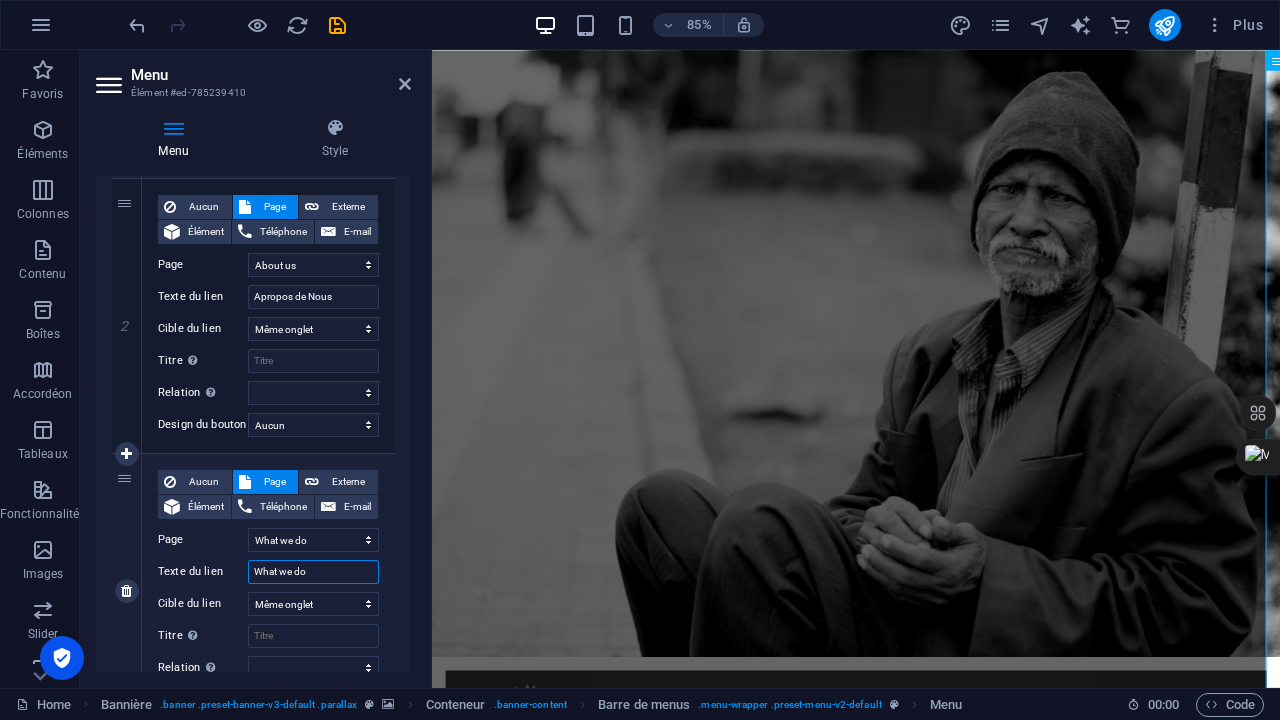 drag, startPoint x: 321, startPoint y: 569, endPoint x: 244, endPoint y: 569, distance: 77 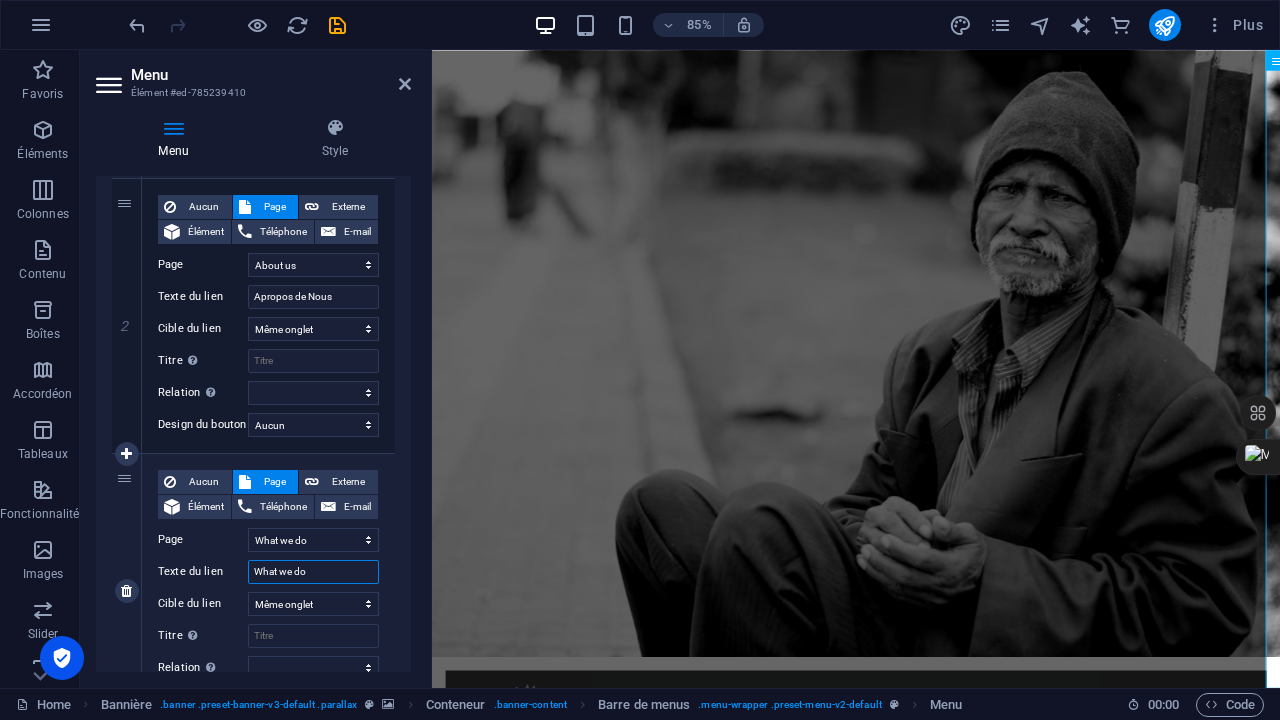 type on "C" 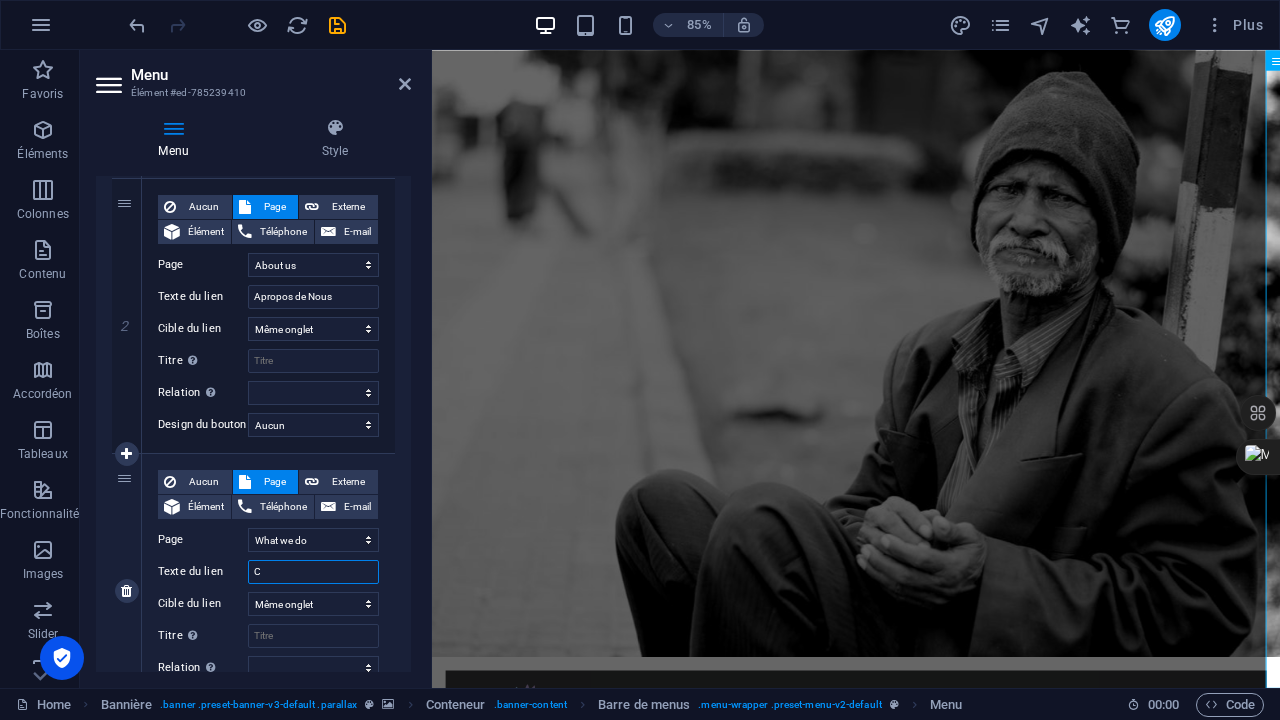 select 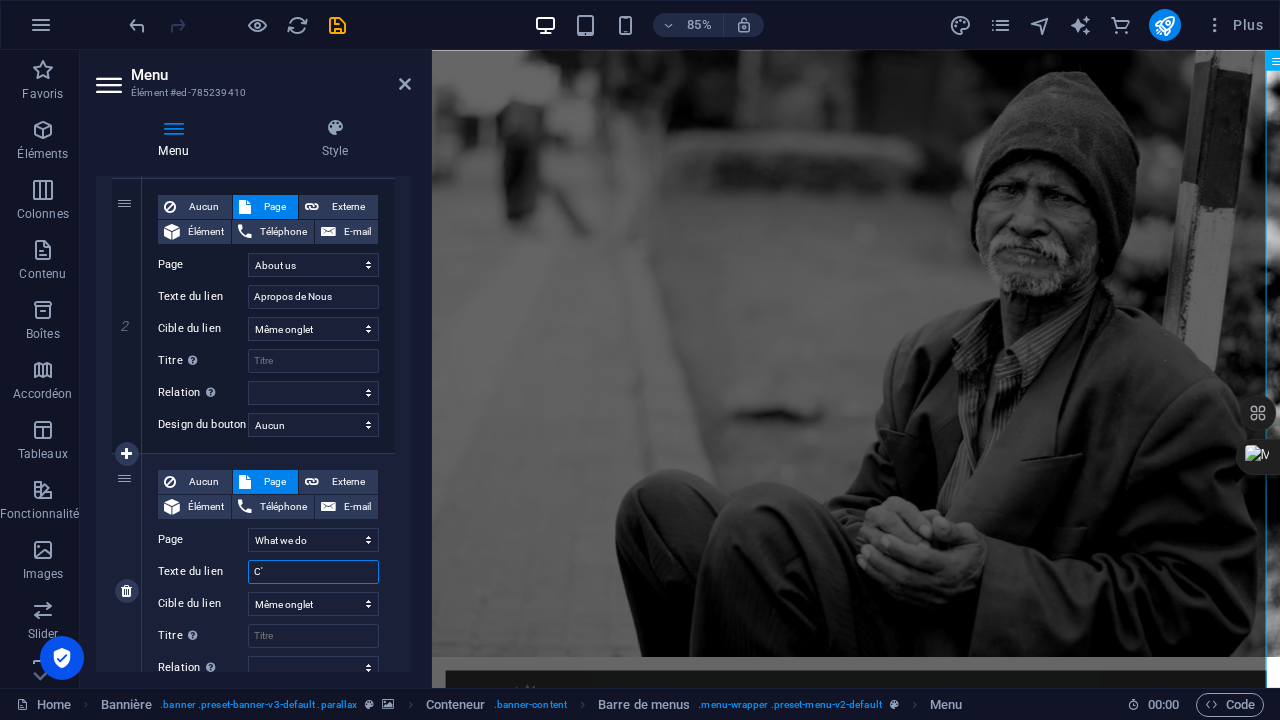 type on "C'e" 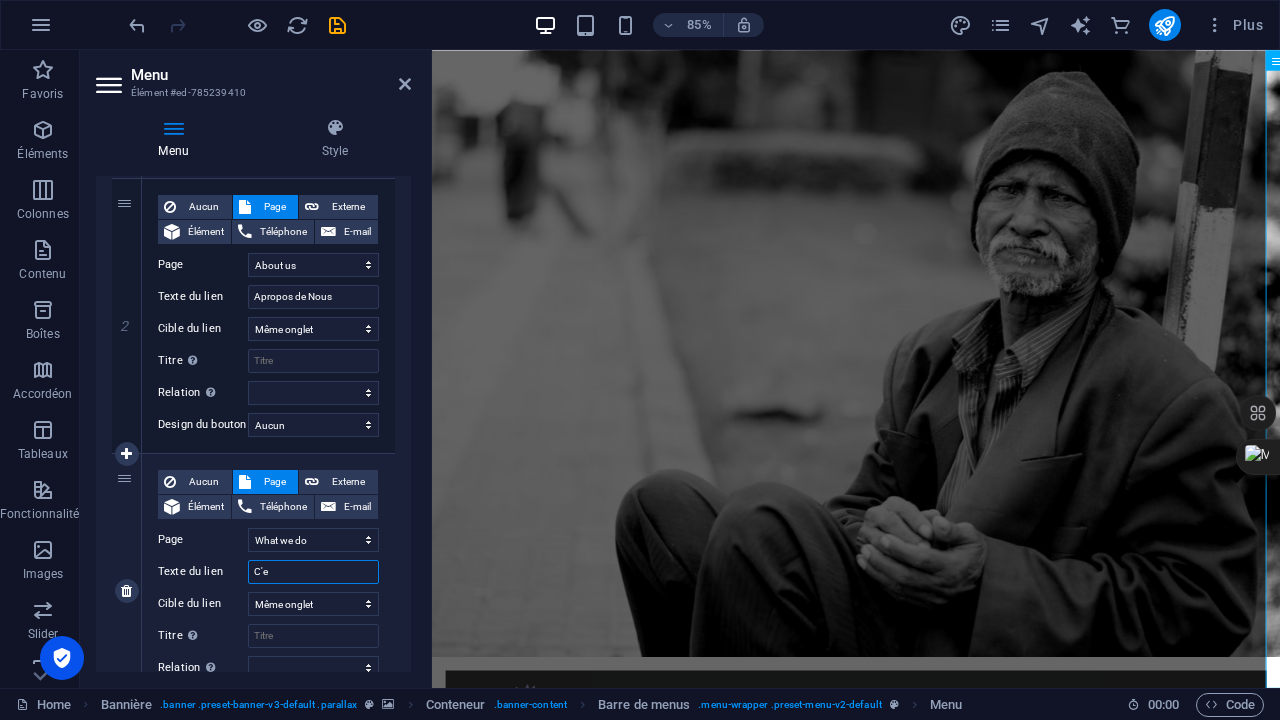 select 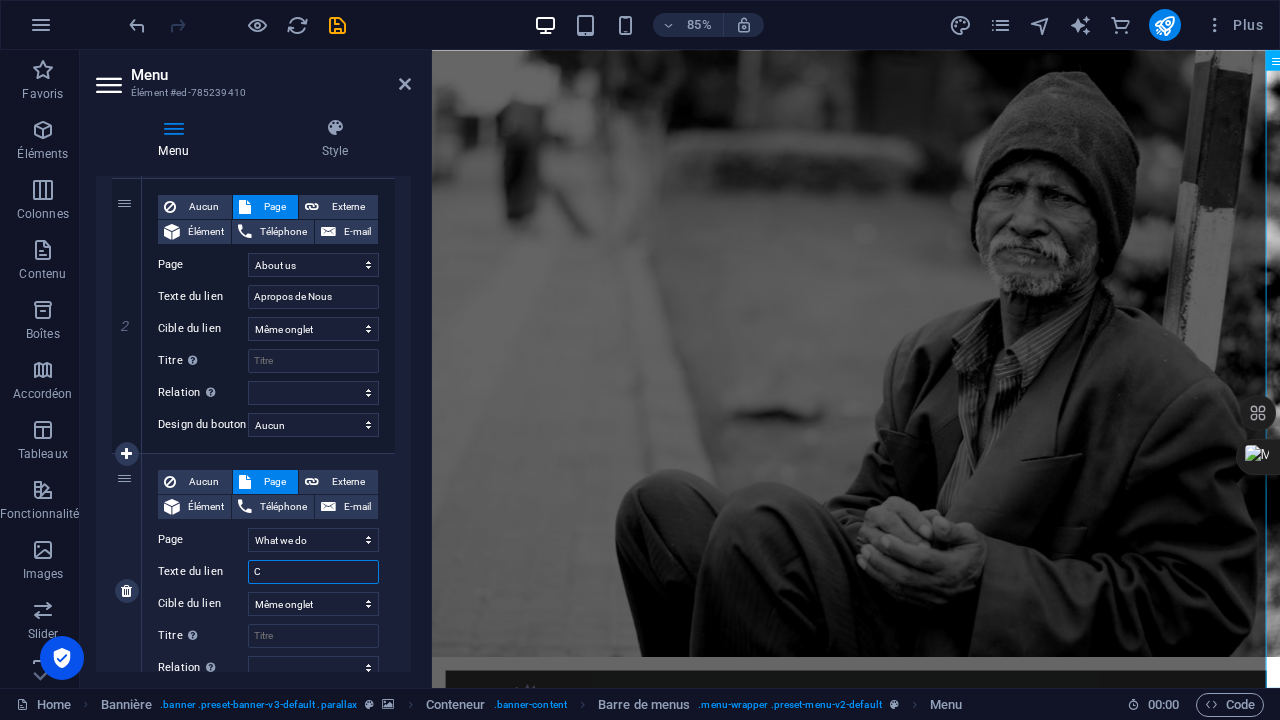 type on "Ce" 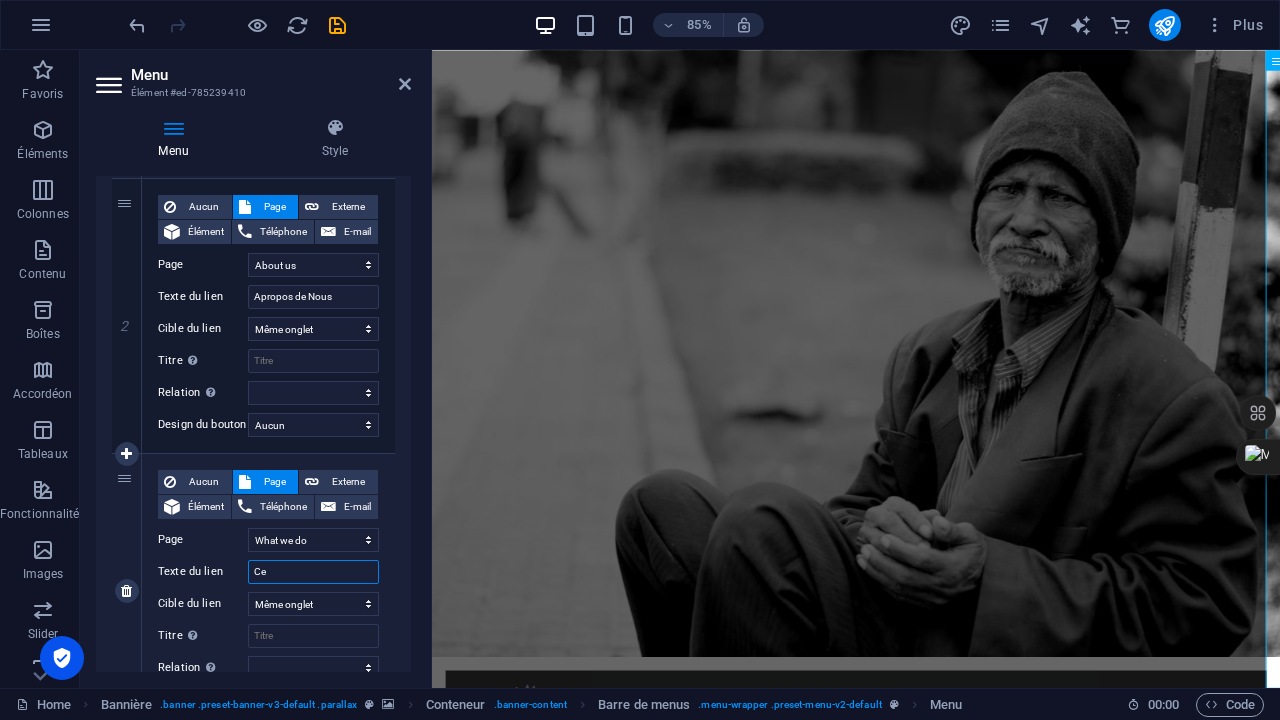 select 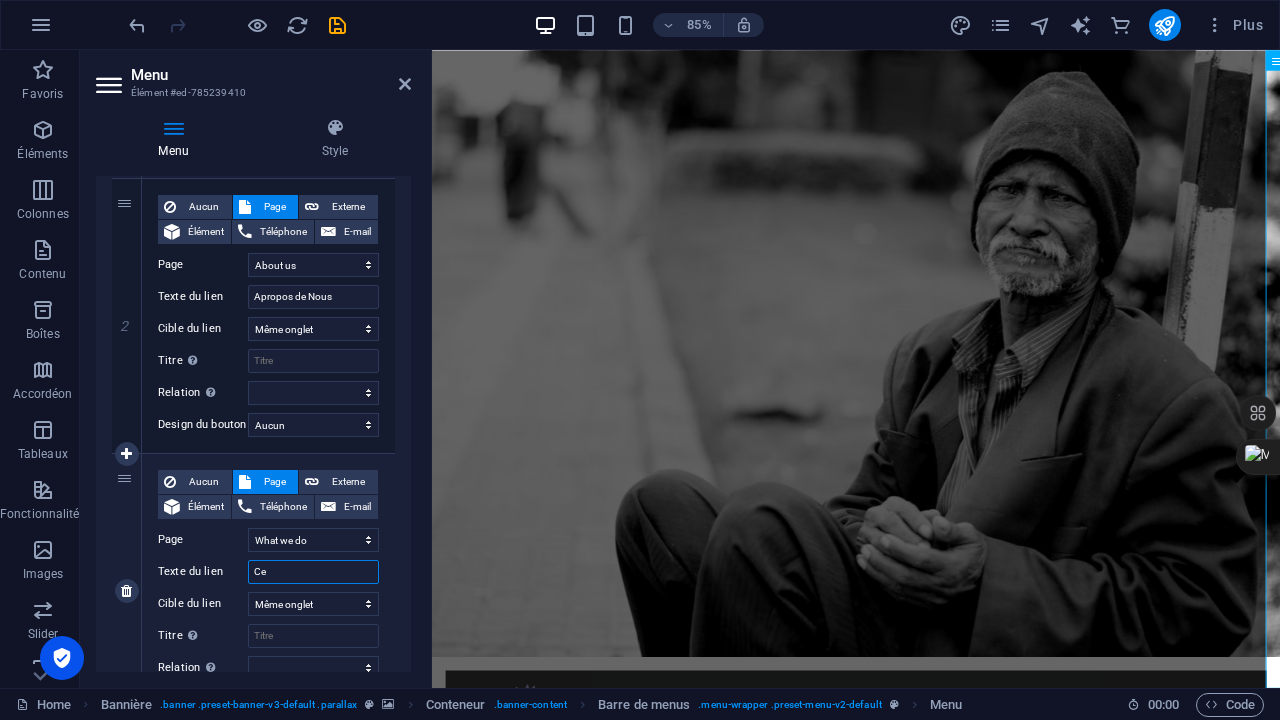 select 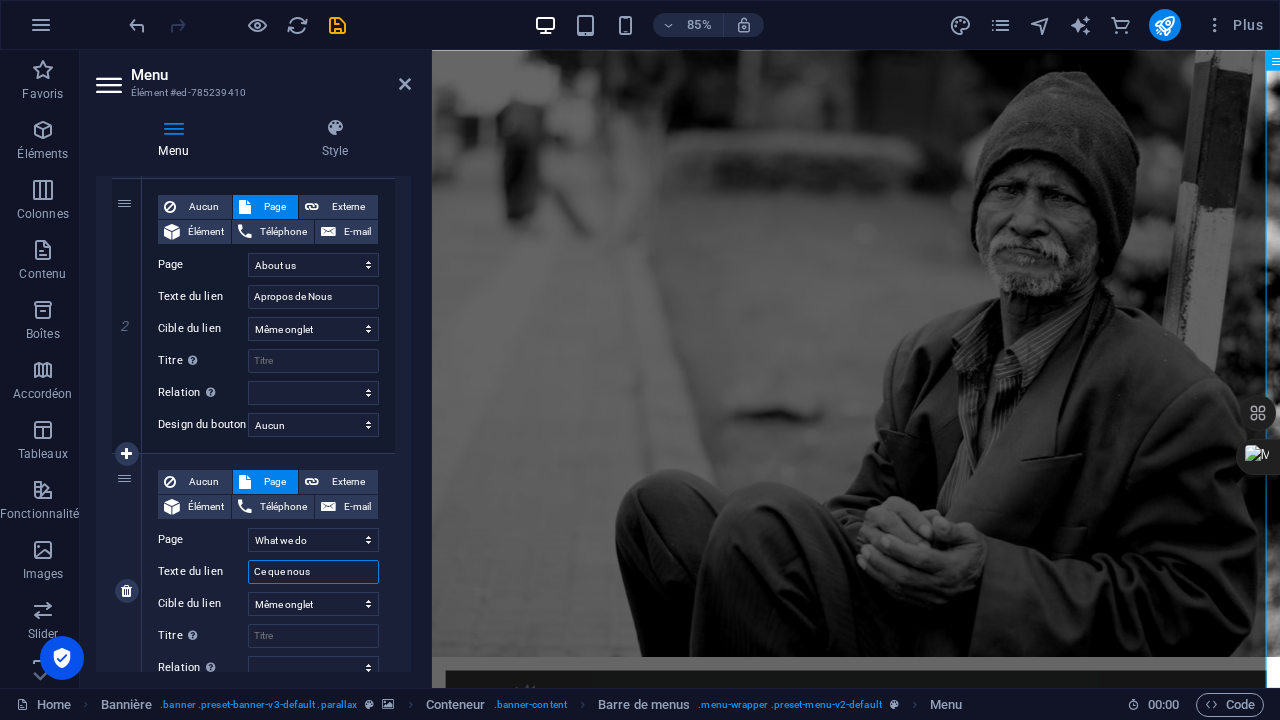 type on "Ce que nous" 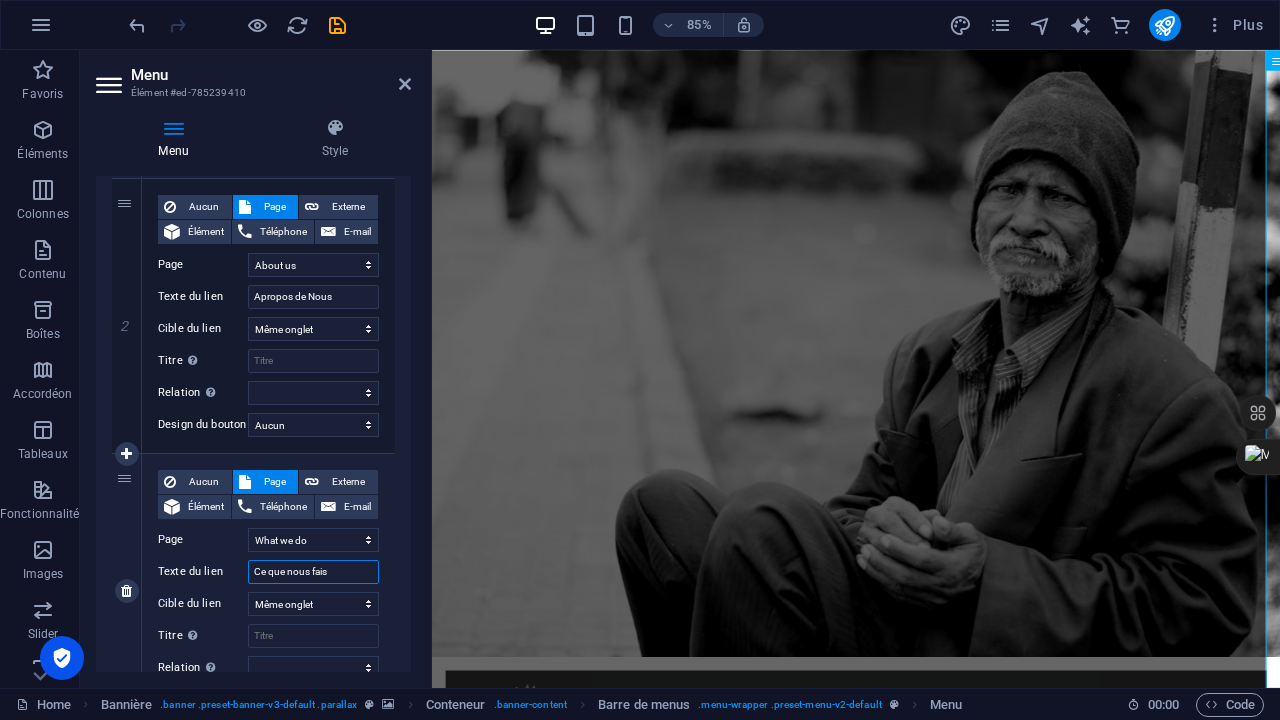 type on "Ce que nous faiso" 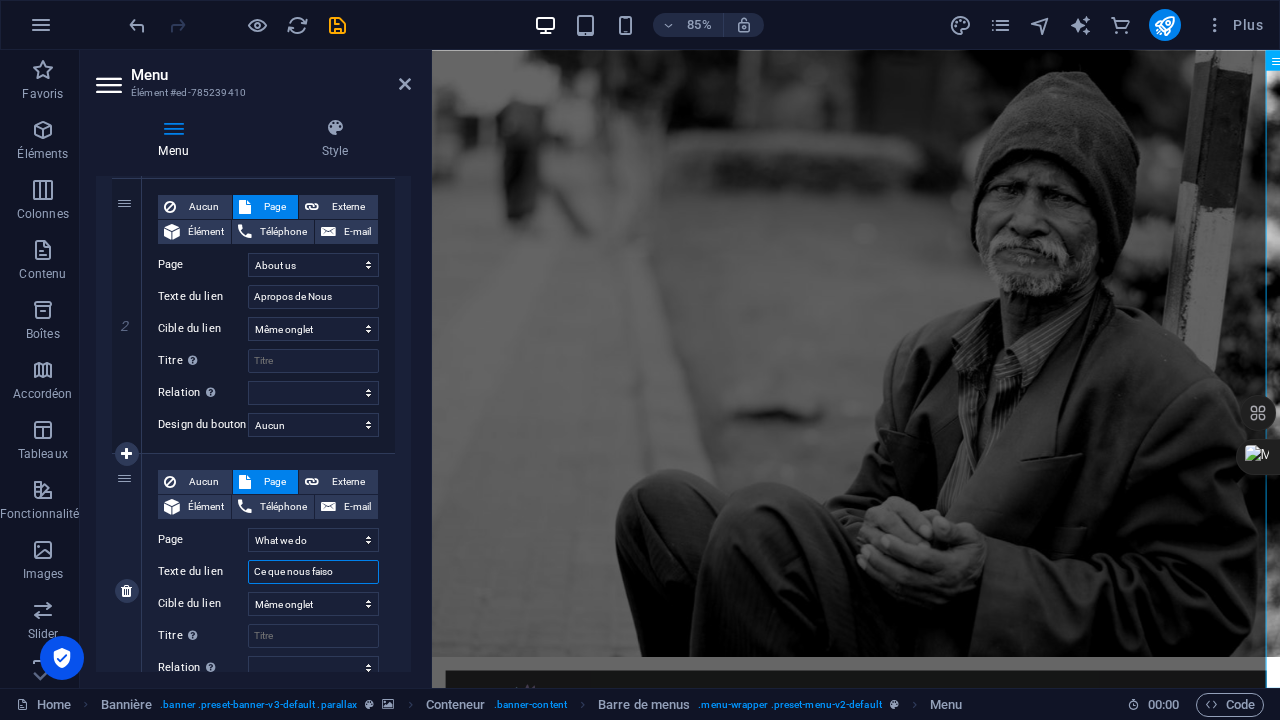 select 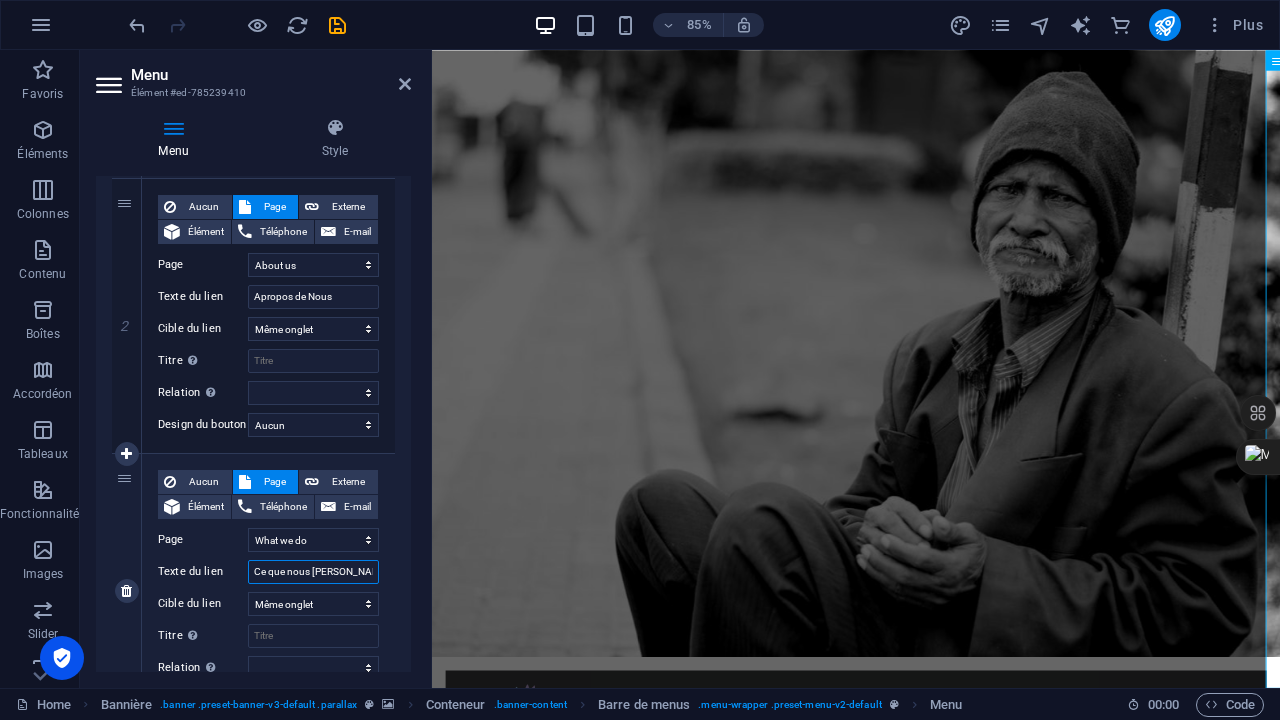 type on "Ce que nous faisons" 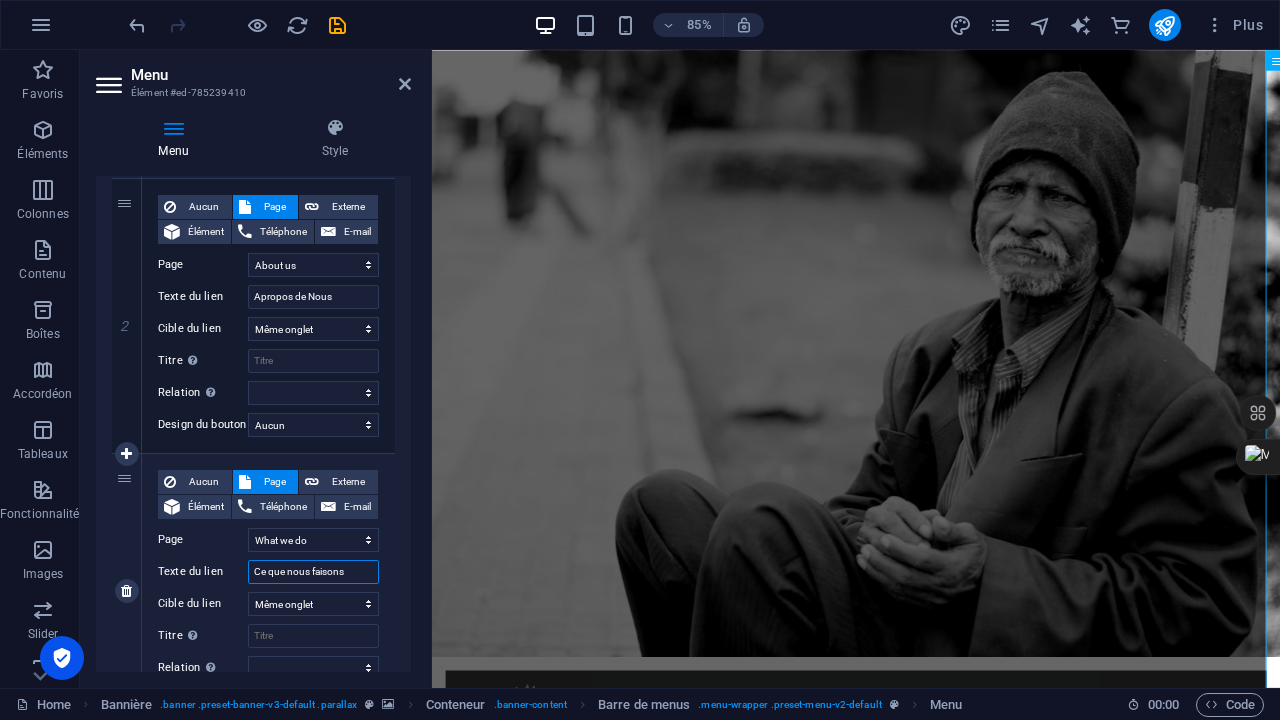 select 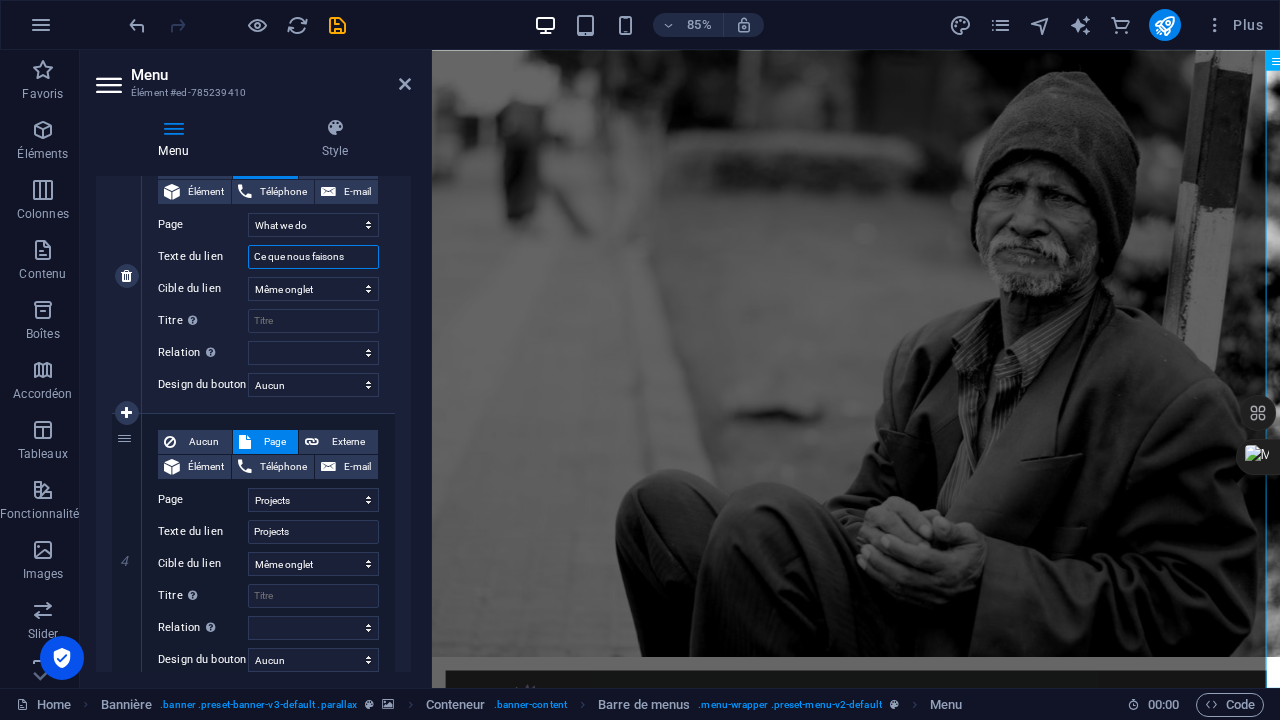 scroll, scrollTop: 794, scrollLeft: 0, axis: vertical 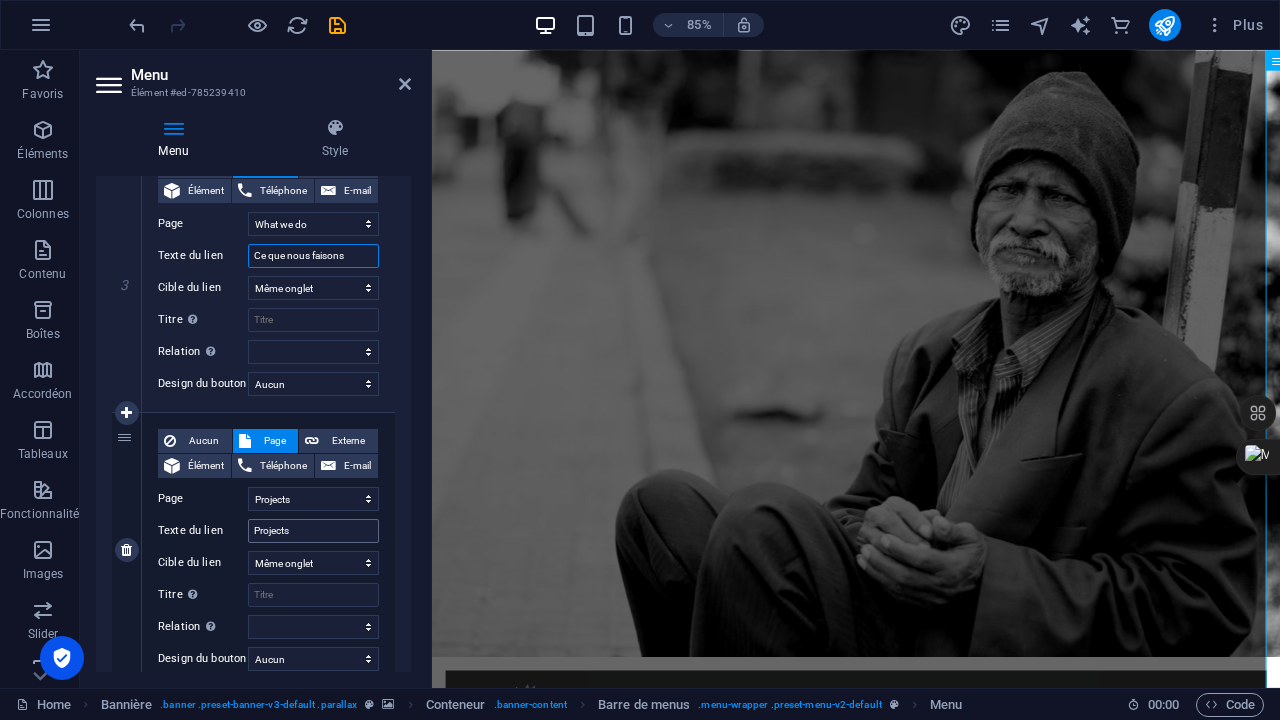 type on "Ce que nous faisons" 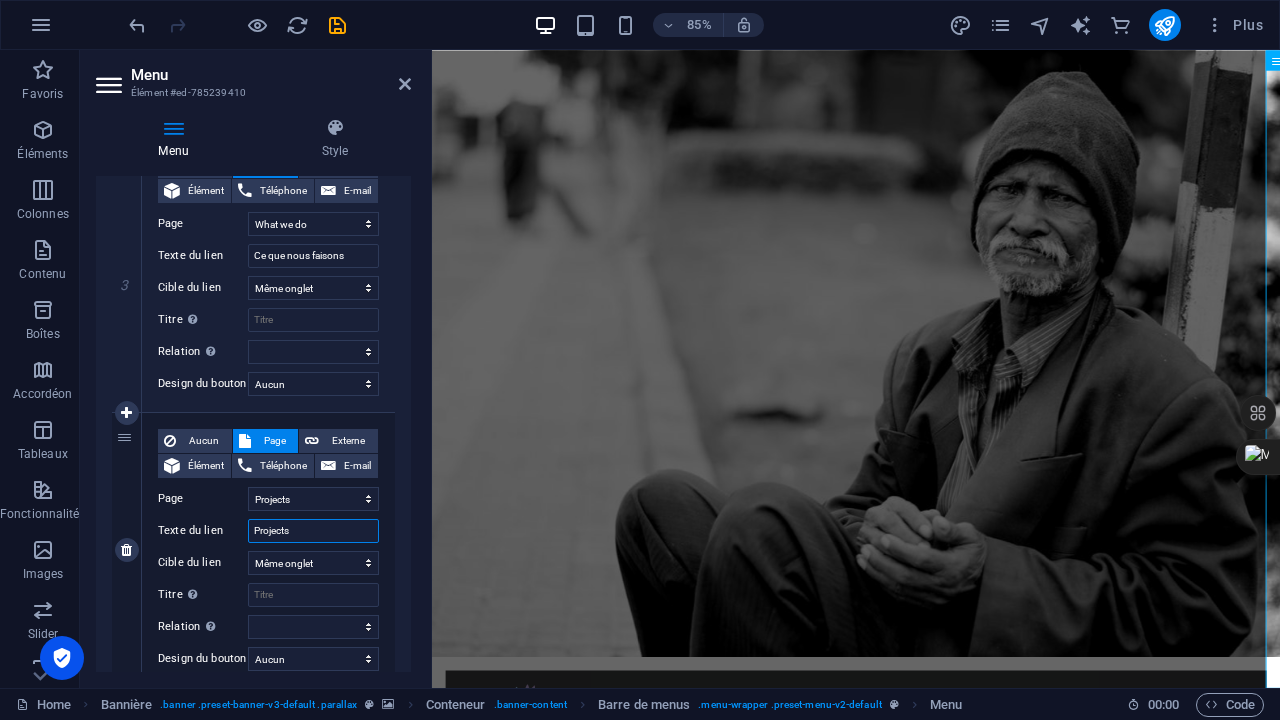 click on "Projects" at bounding box center [313, 531] 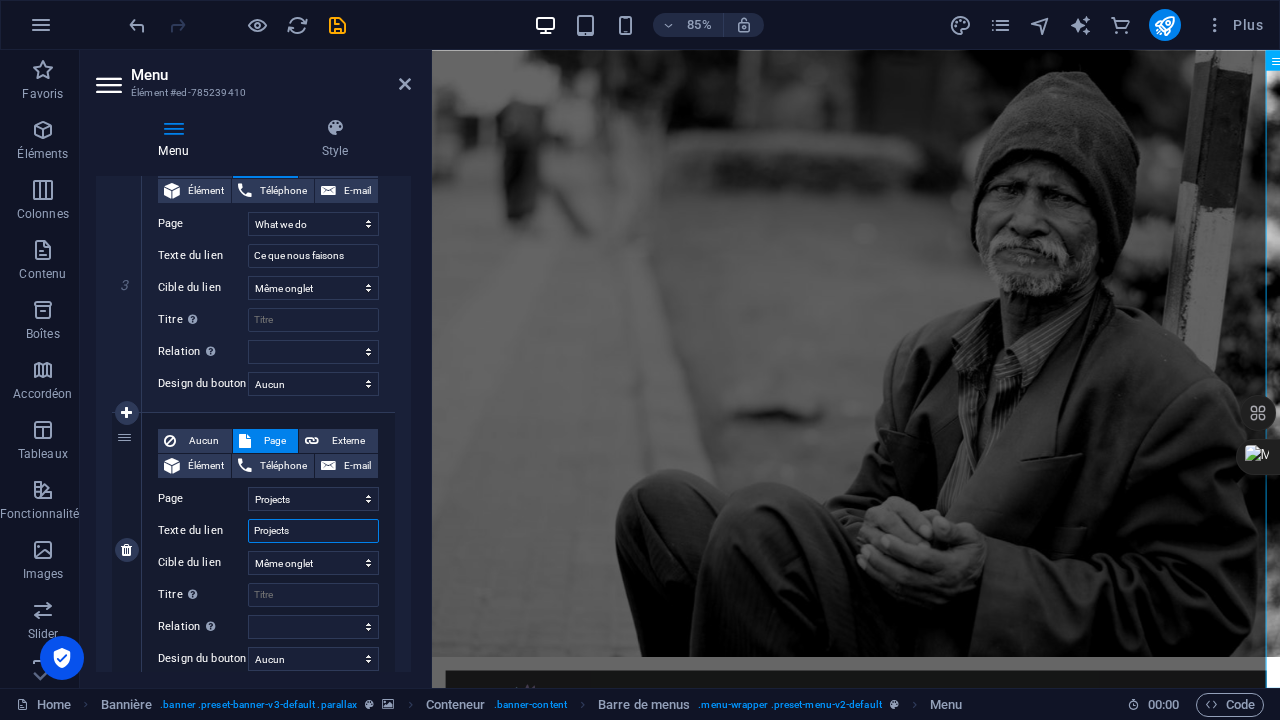 type on "nProjects" 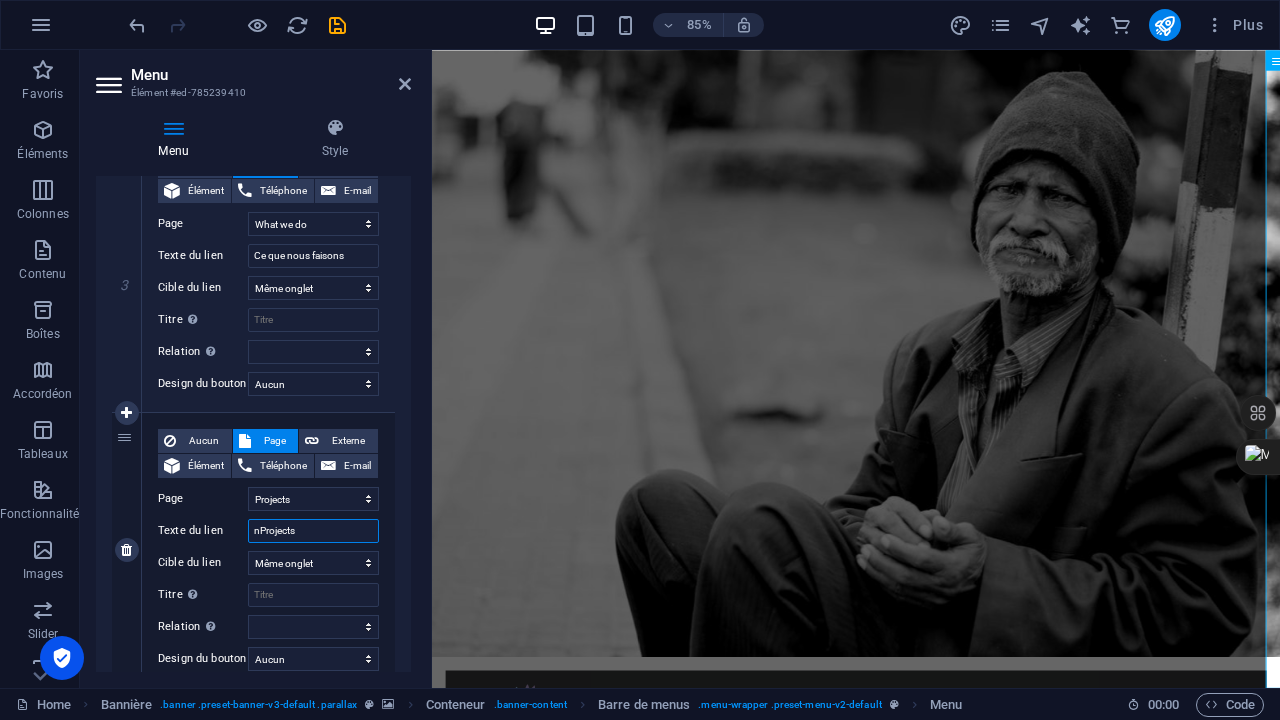 select 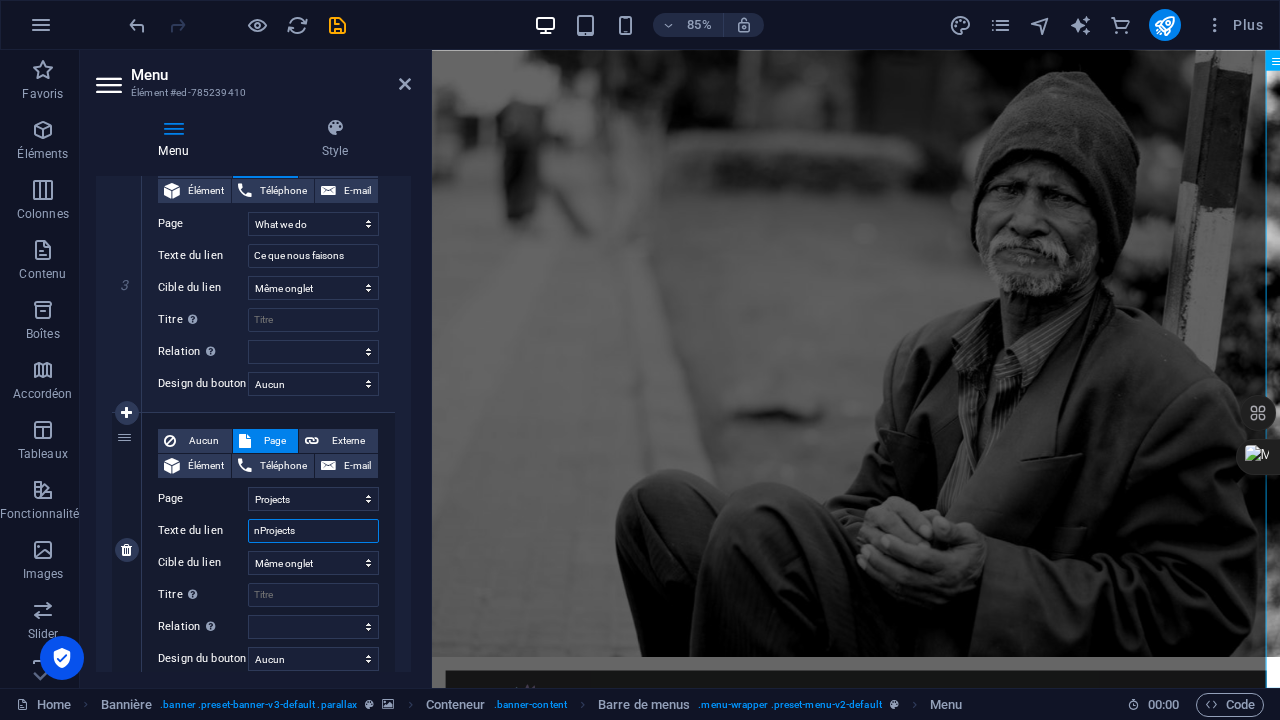 type on "n=Projects" 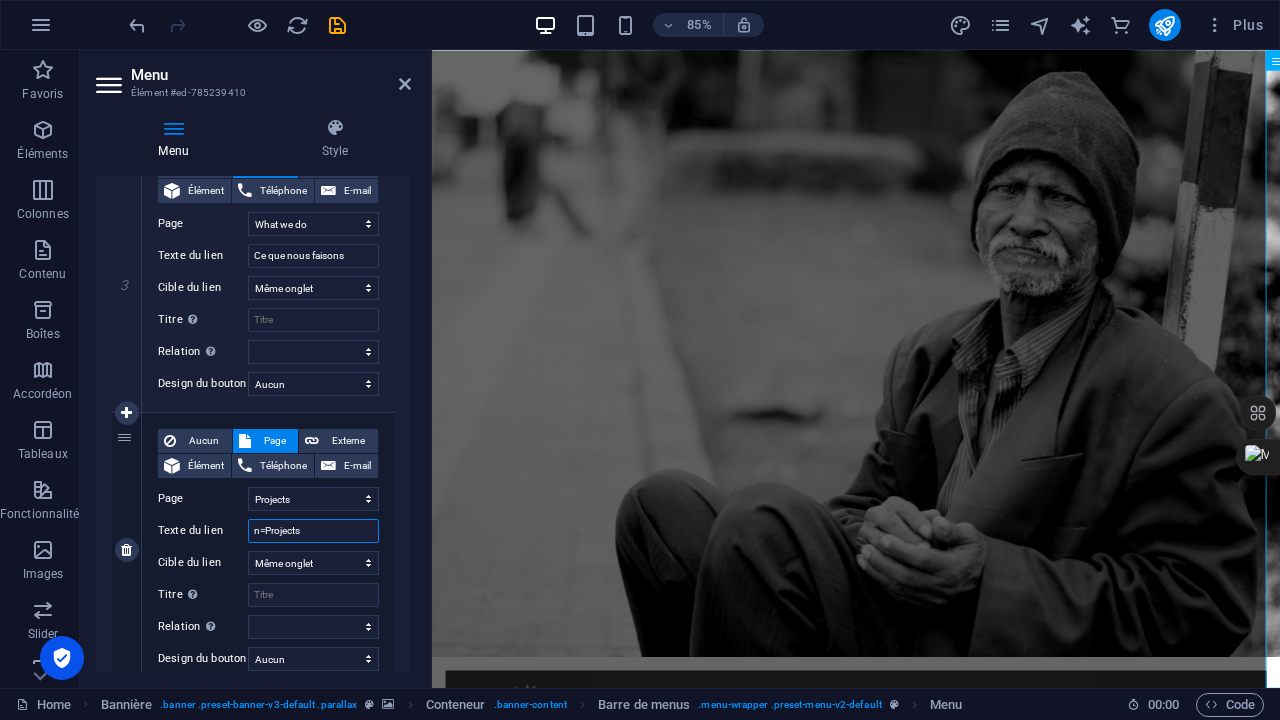 select 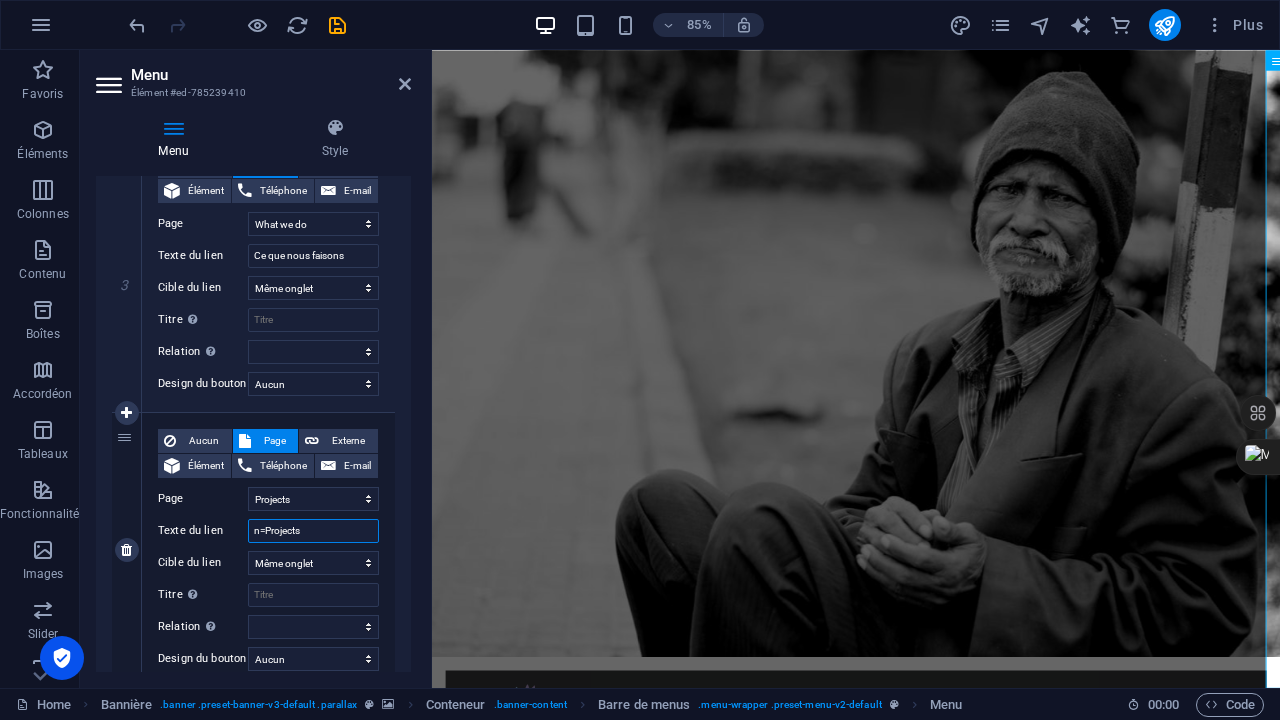 select 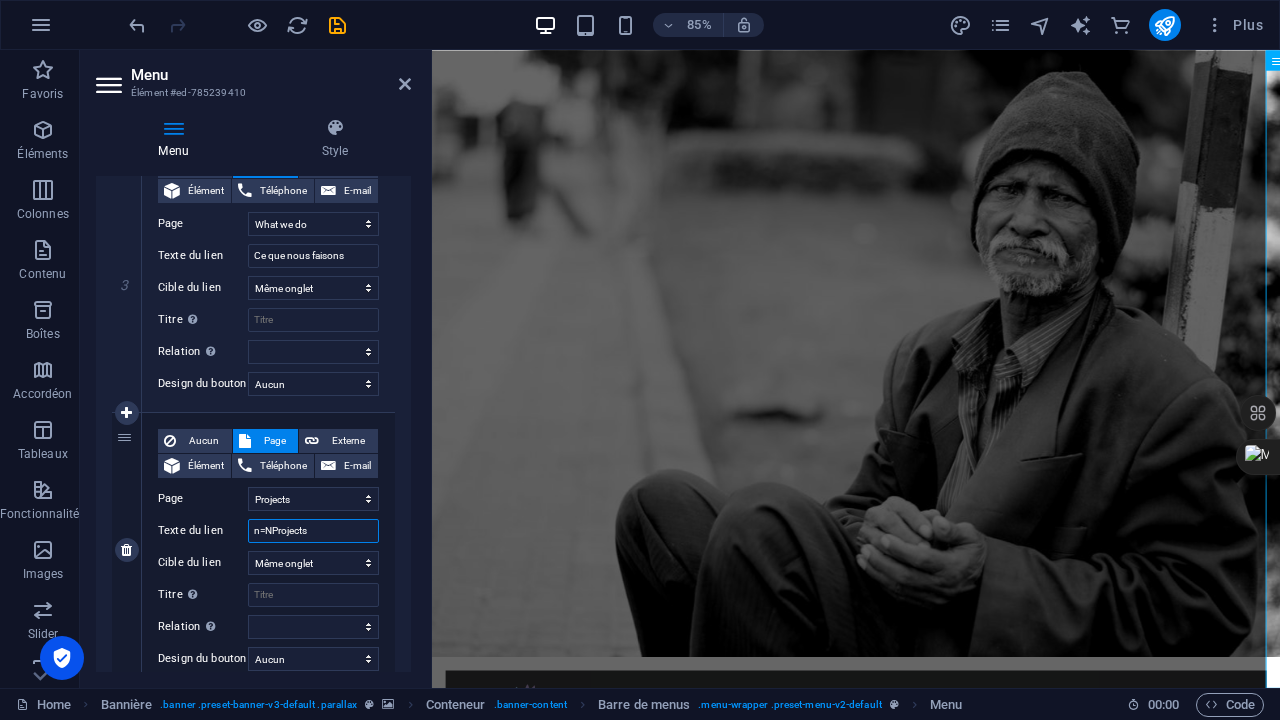 type on "n=N=Projects" 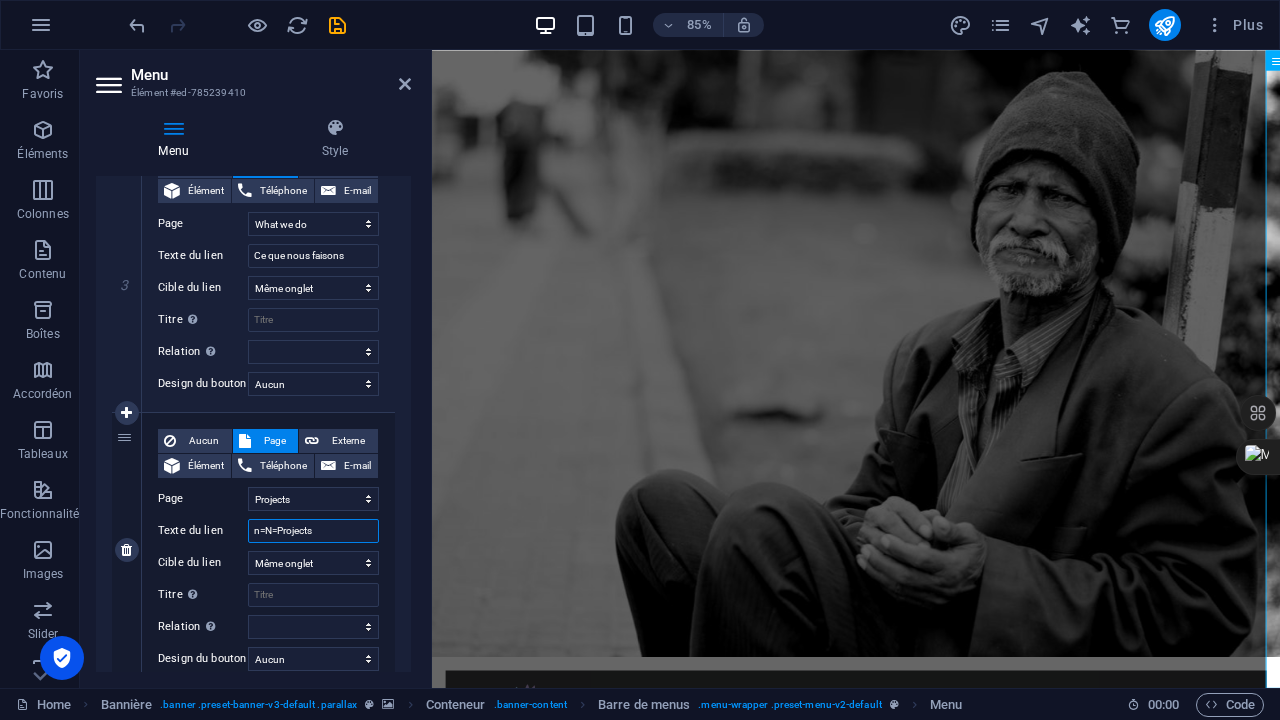 select 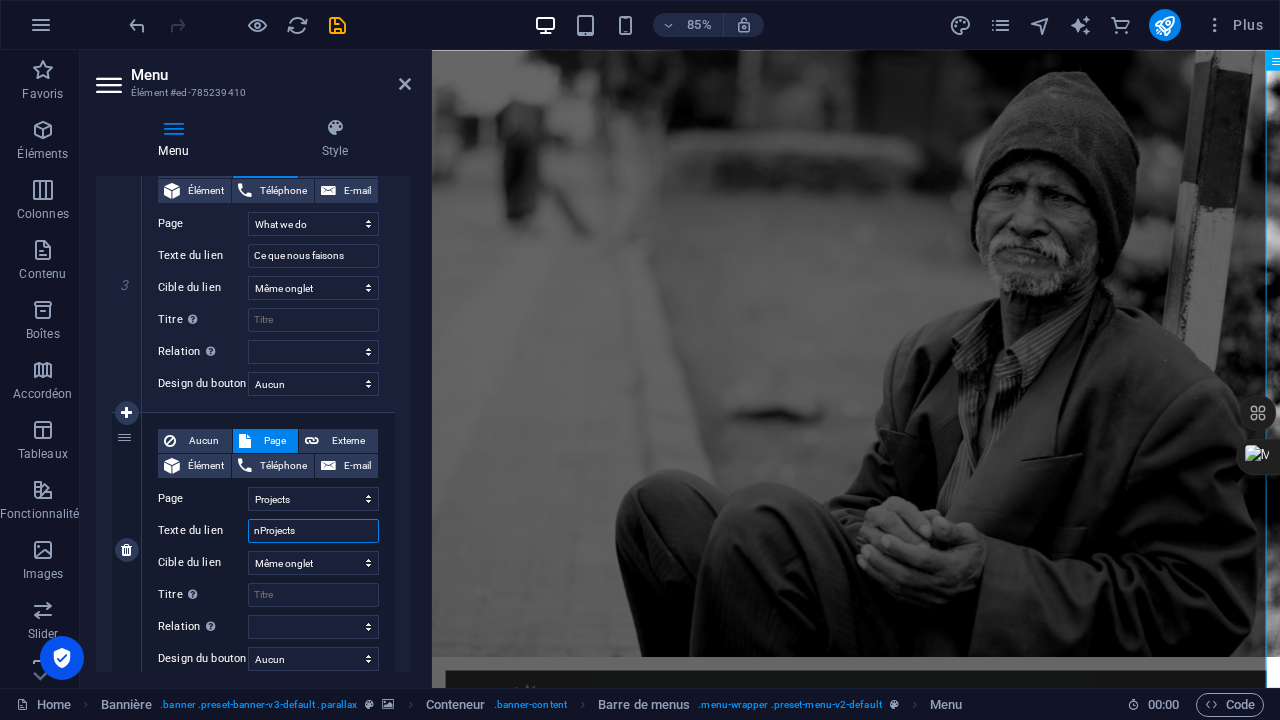 type on "Projects" 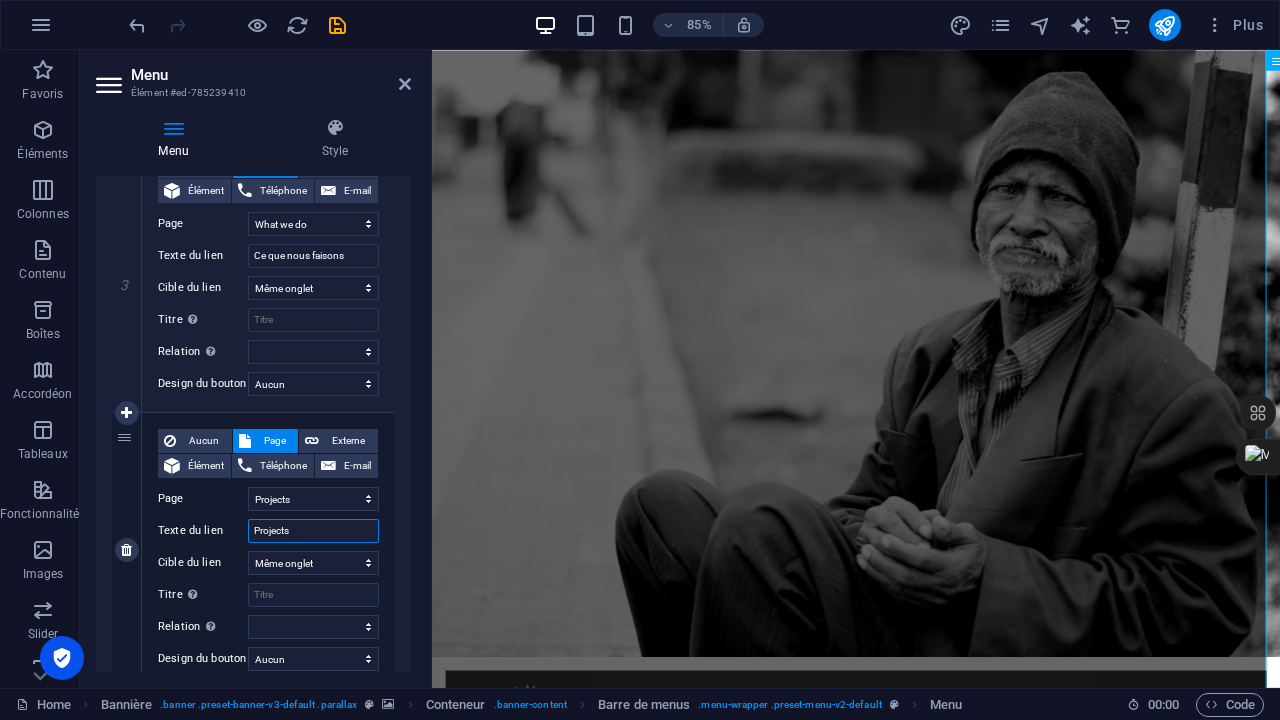 select 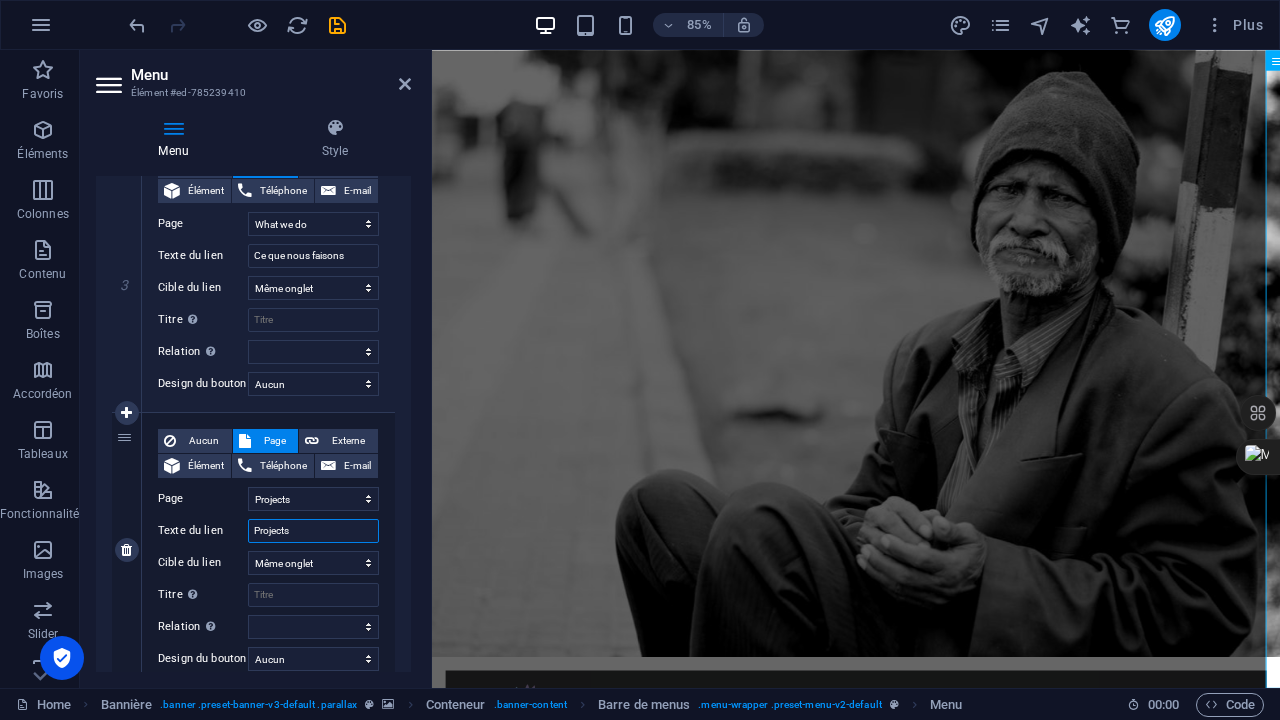 select 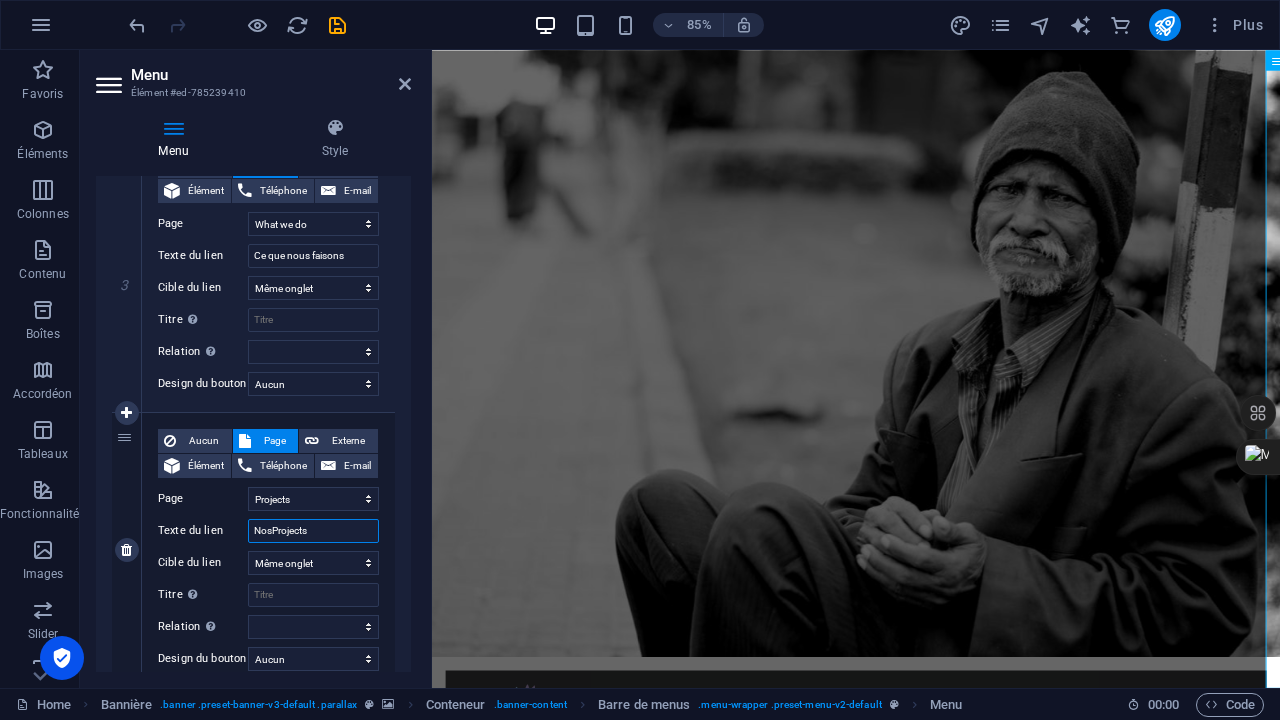 type on "Nos Projects" 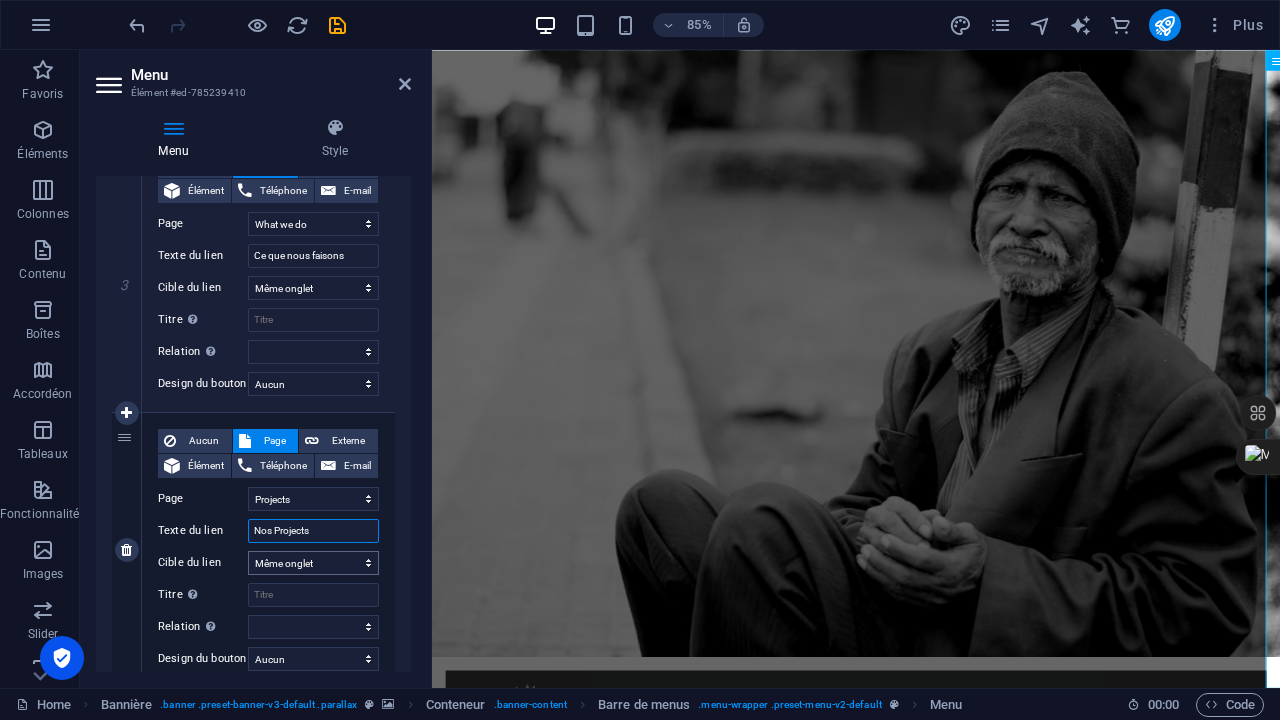 select 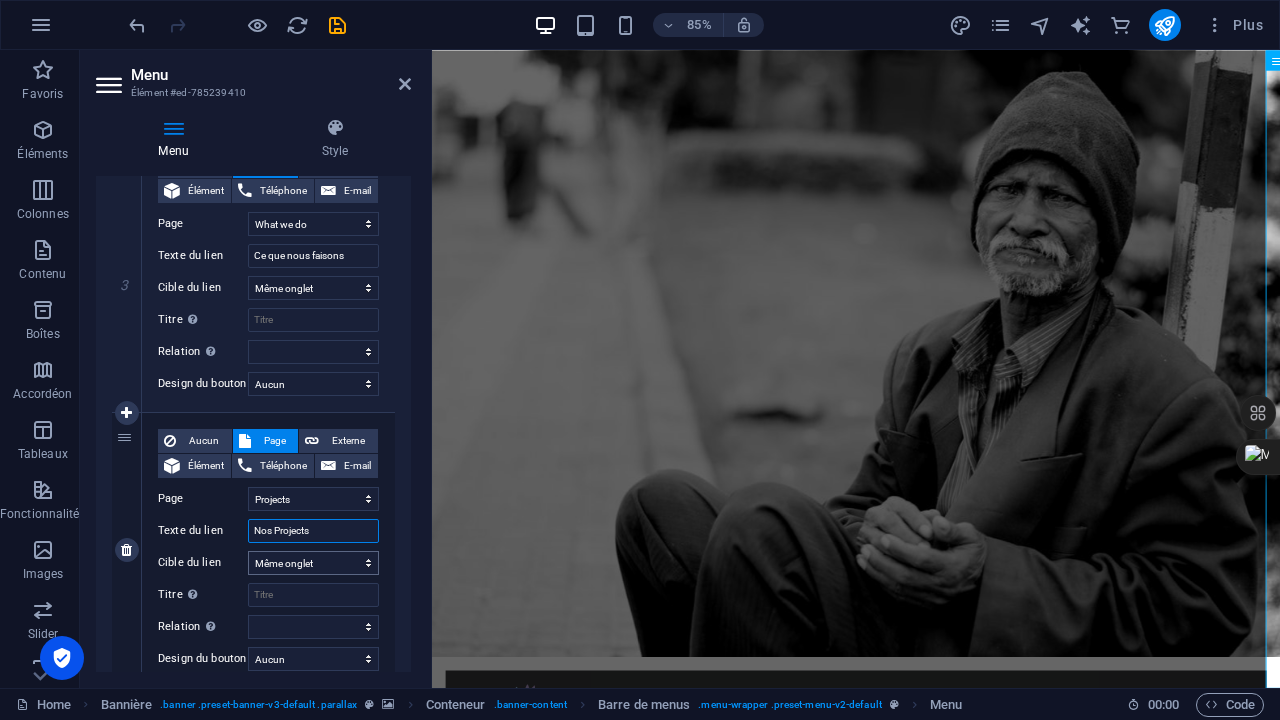 select 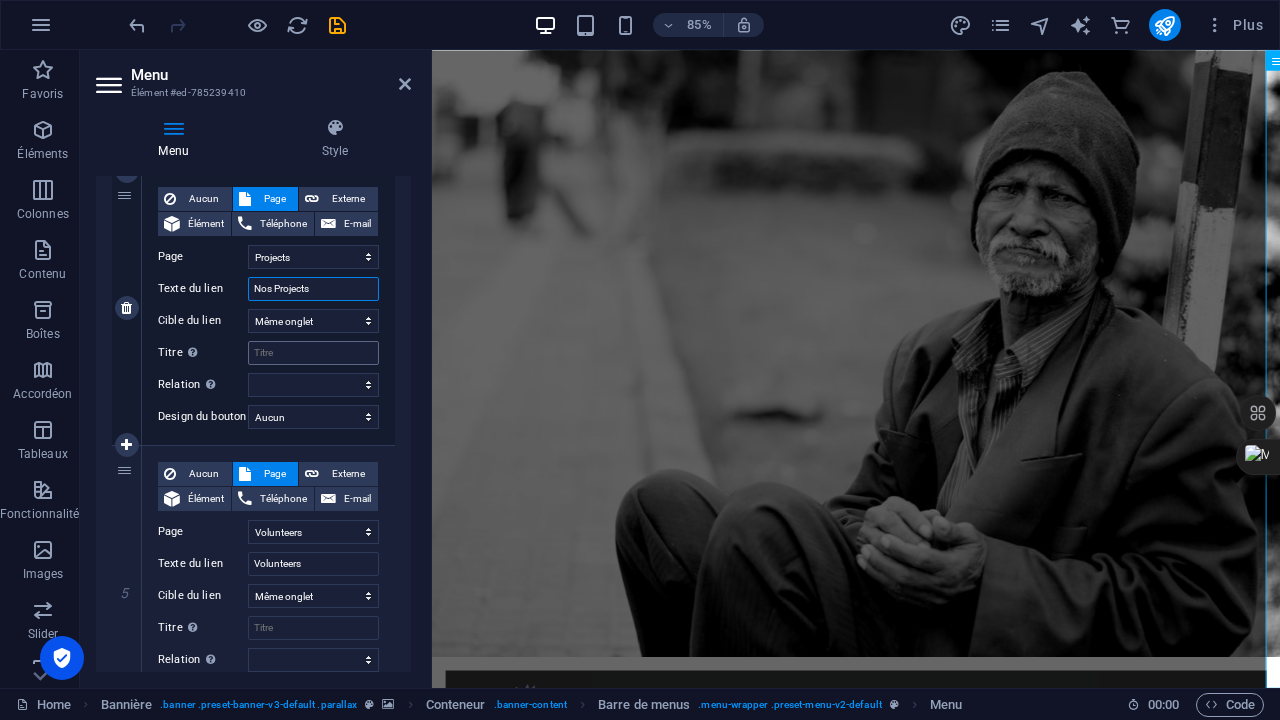 scroll, scrollTop: 1042, scrollLeft: 0, axis: vertical 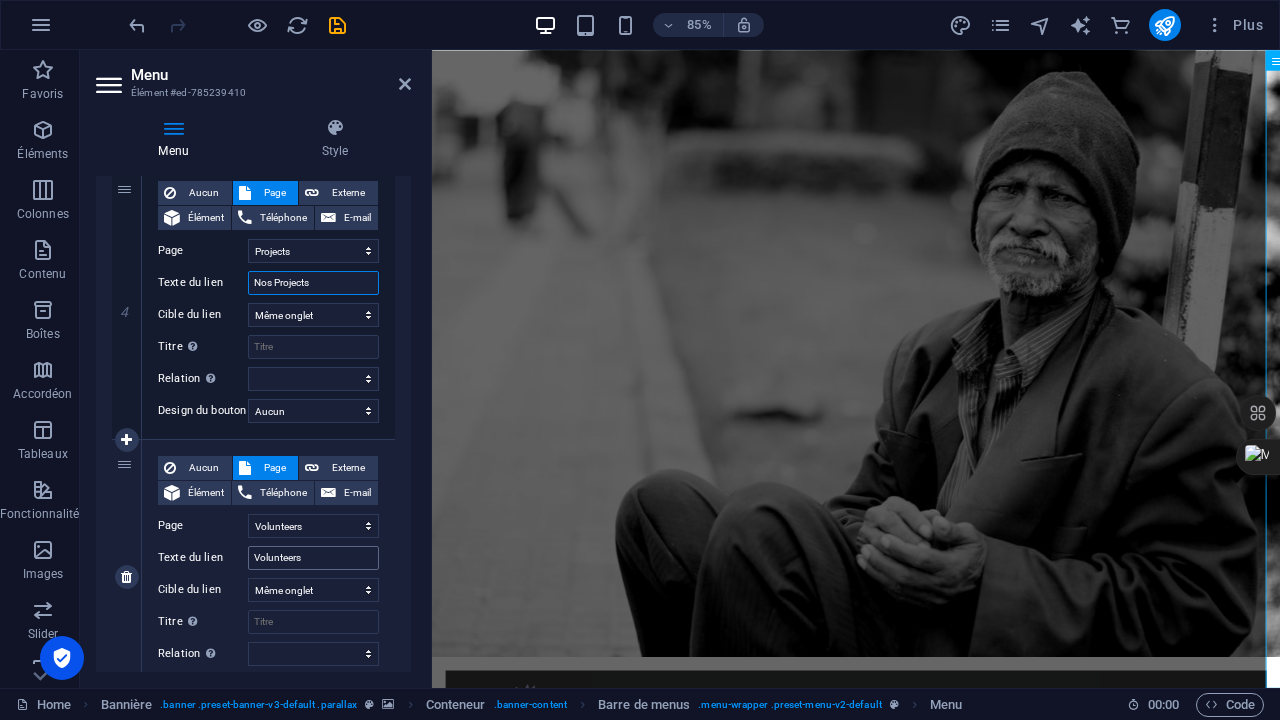 type on "Nos Projects" 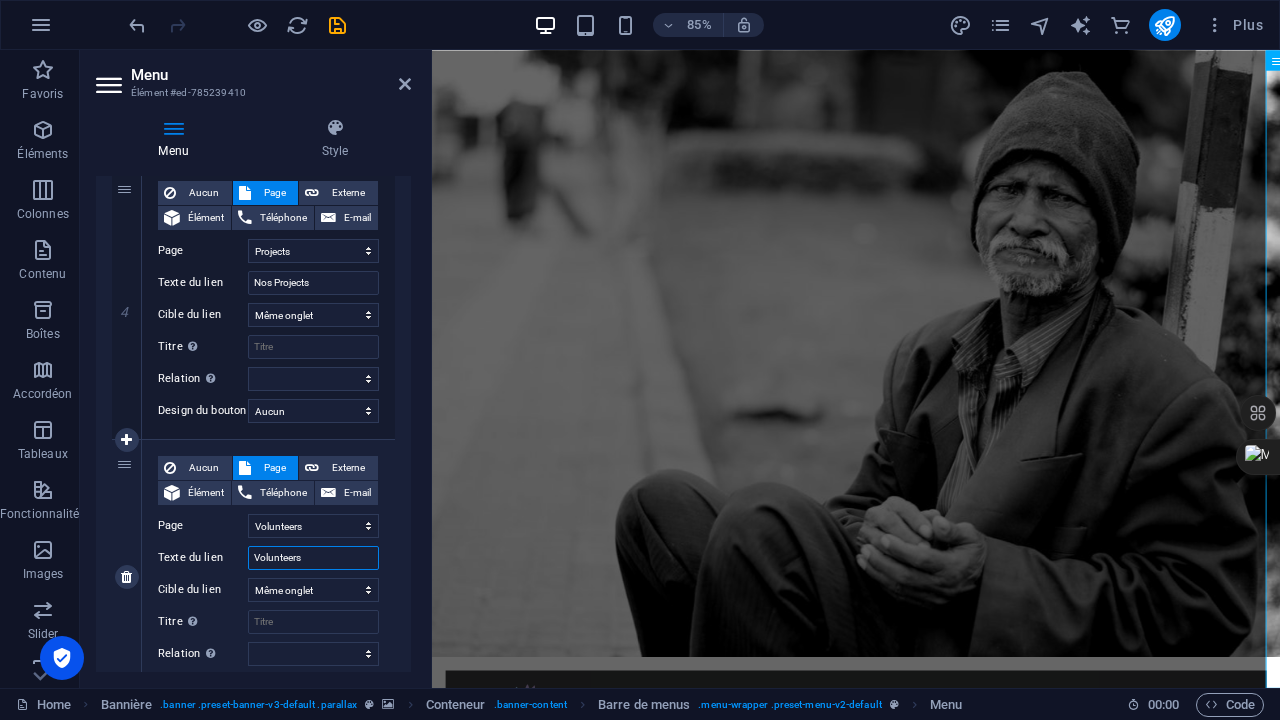 click on "Volunteers" at bounding box center [313, 558] 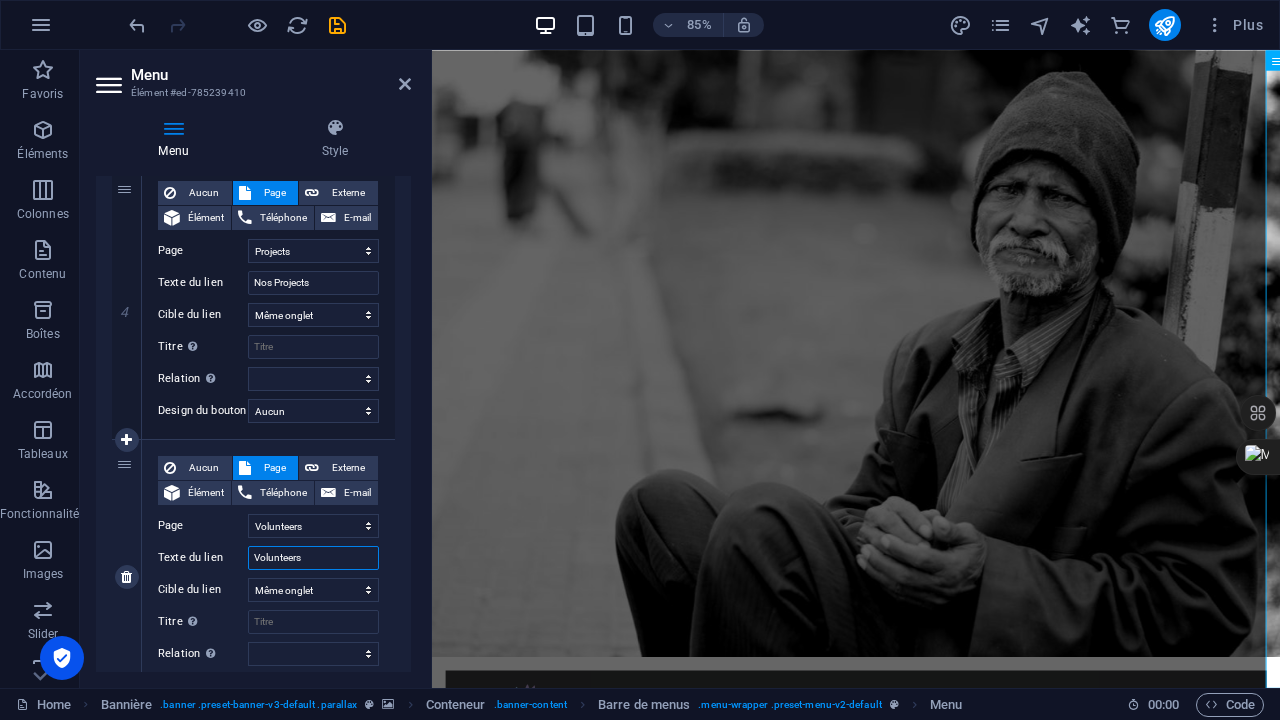 drag, startPoint x: 250, startPoint y: 559, endPoint x: 308, endPoint y: 568, distance: 58.694122 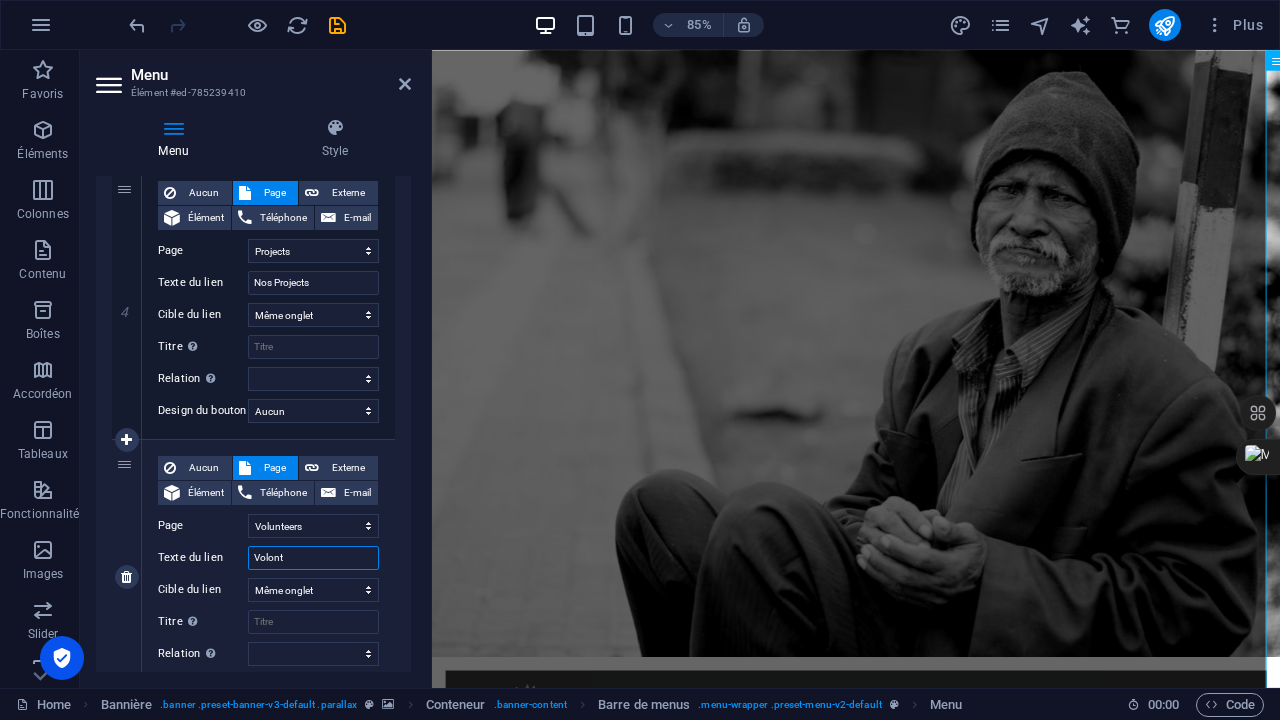 type on "Volonta" 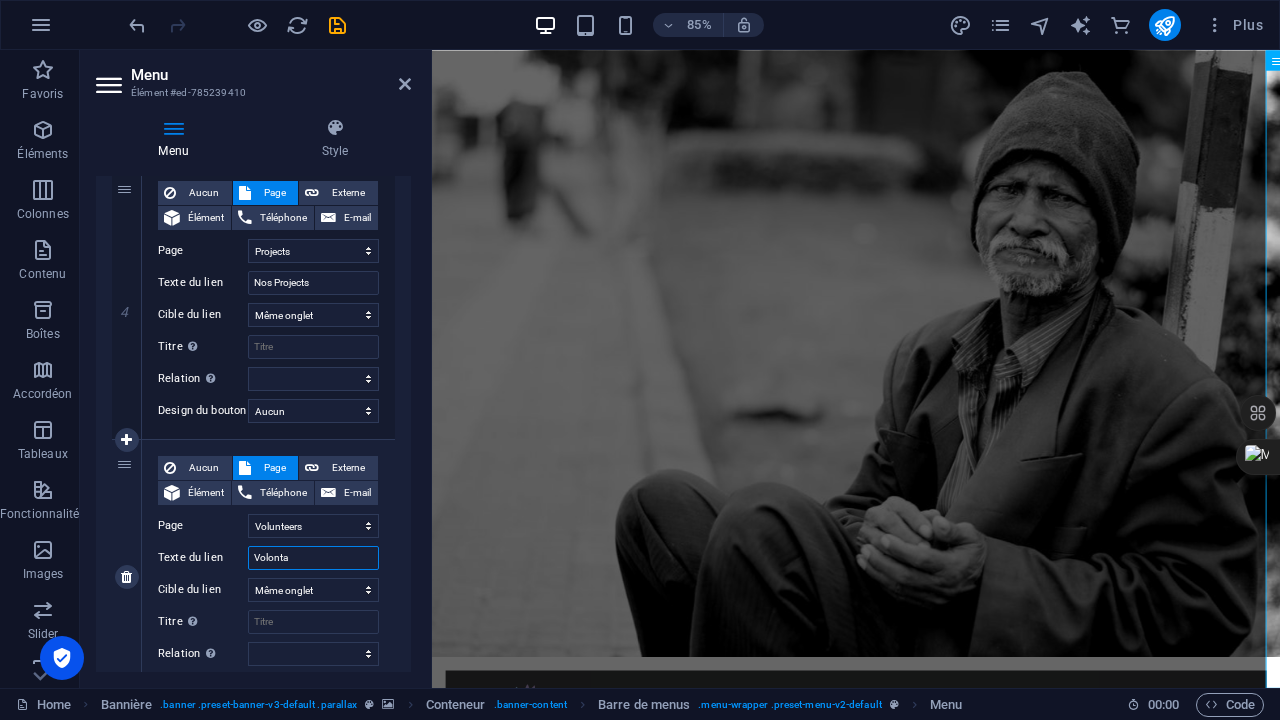 select 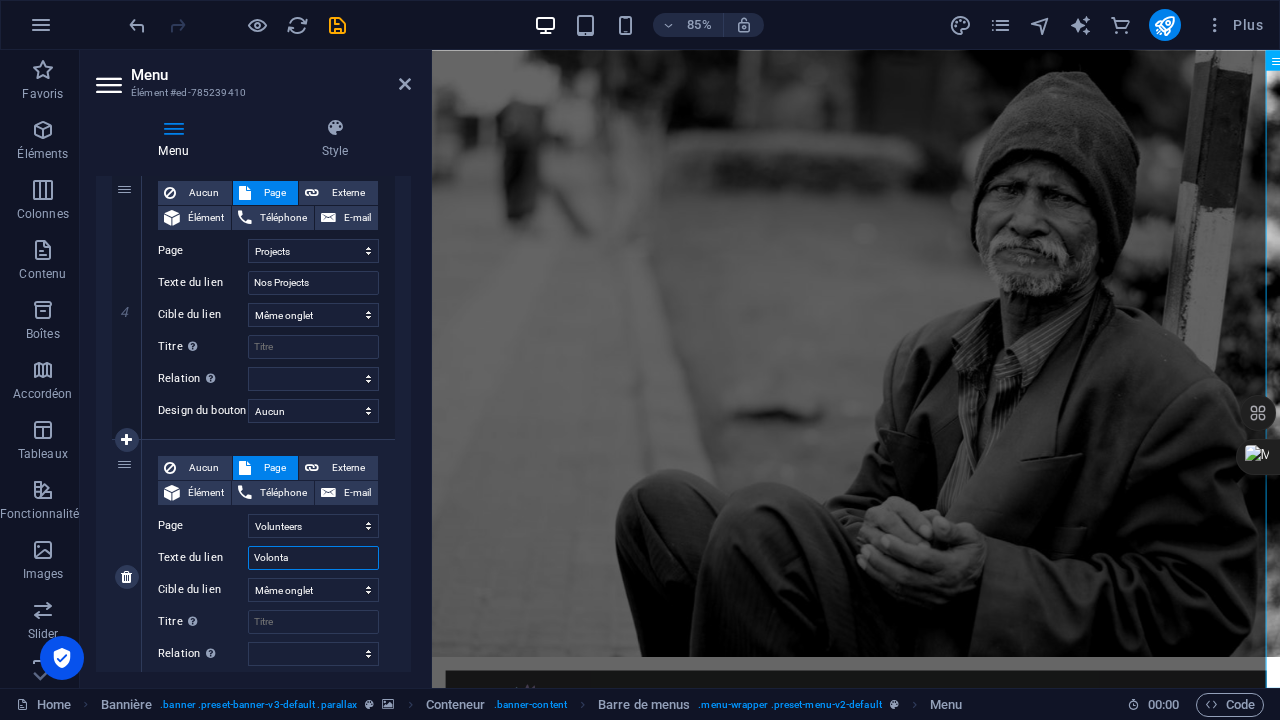 select 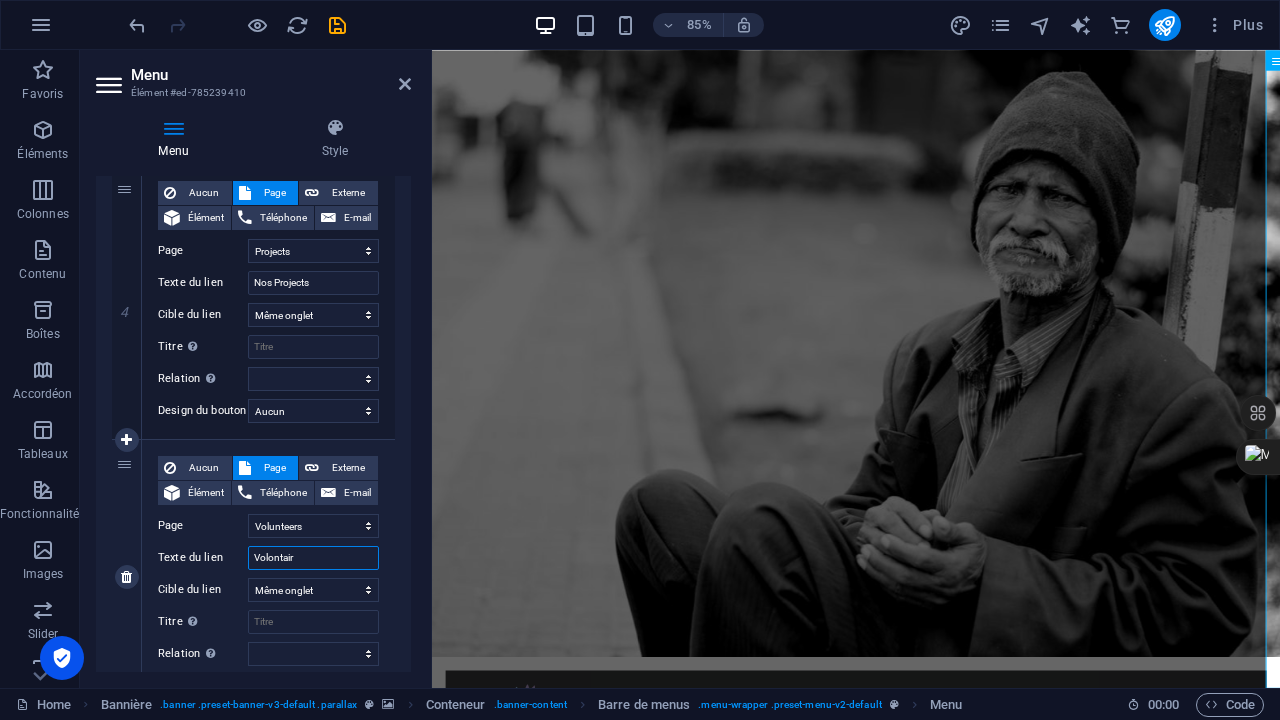 type on "Volontaire" 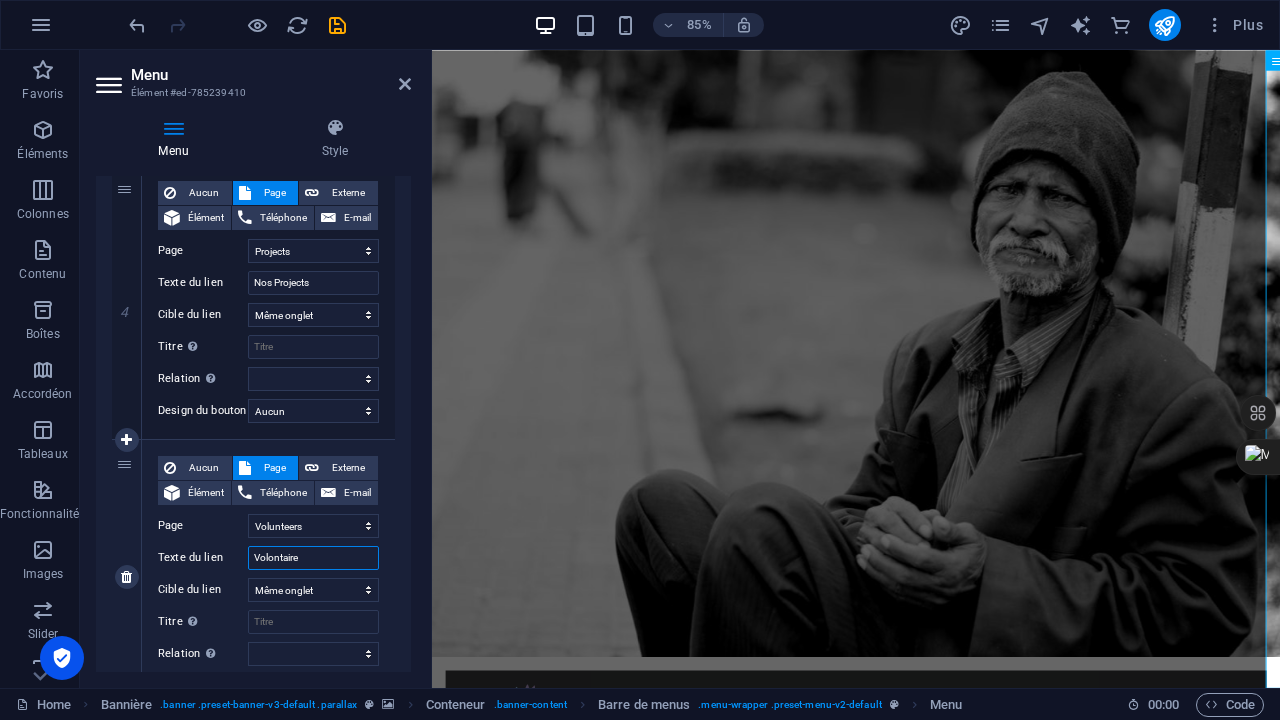 select 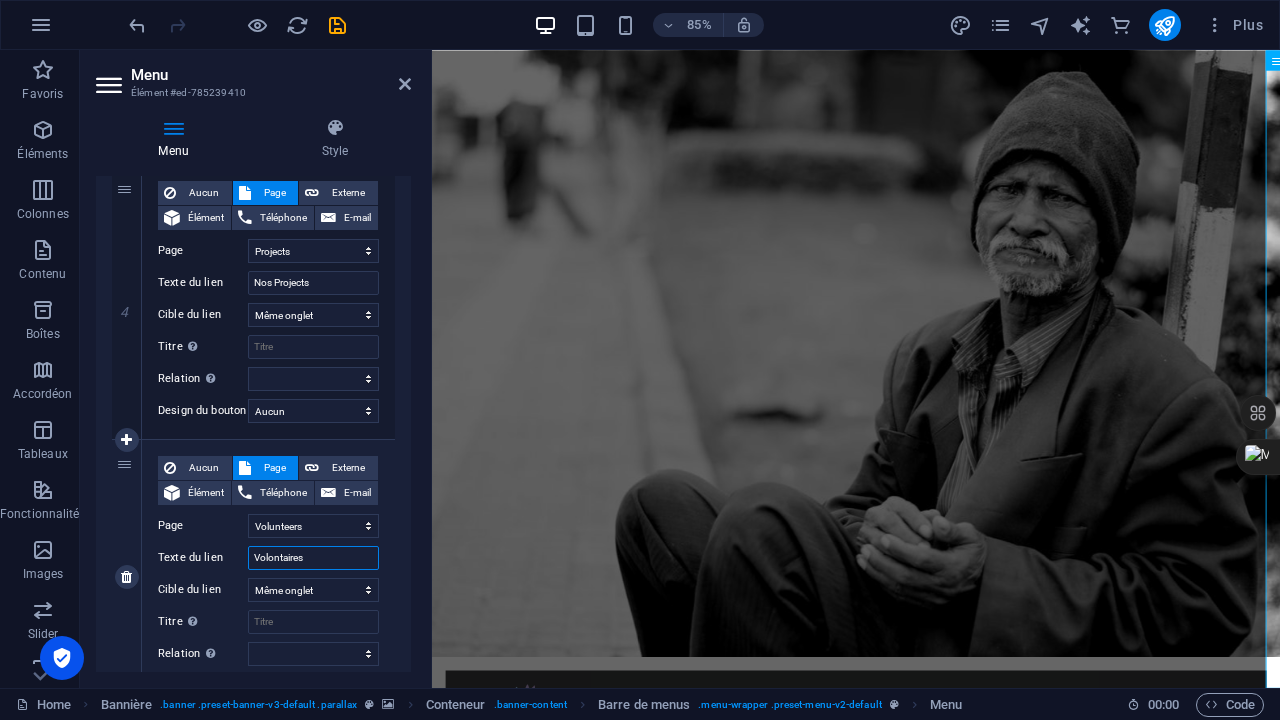 select 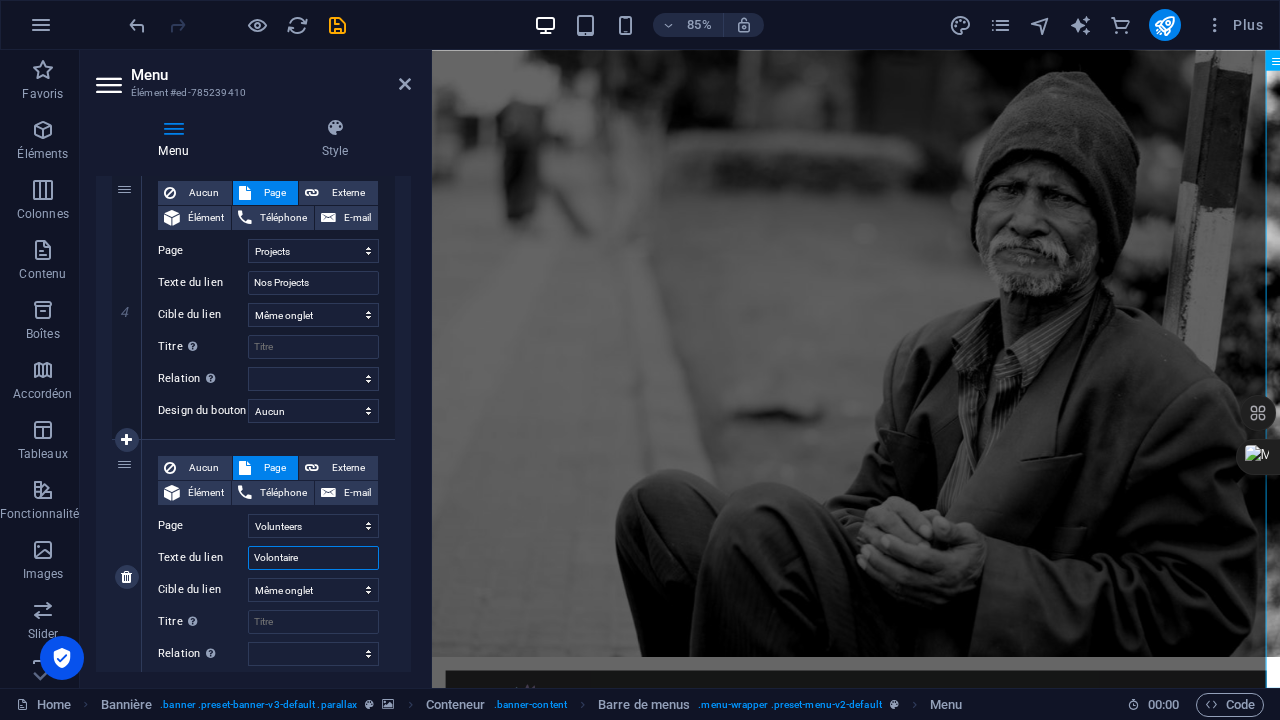select 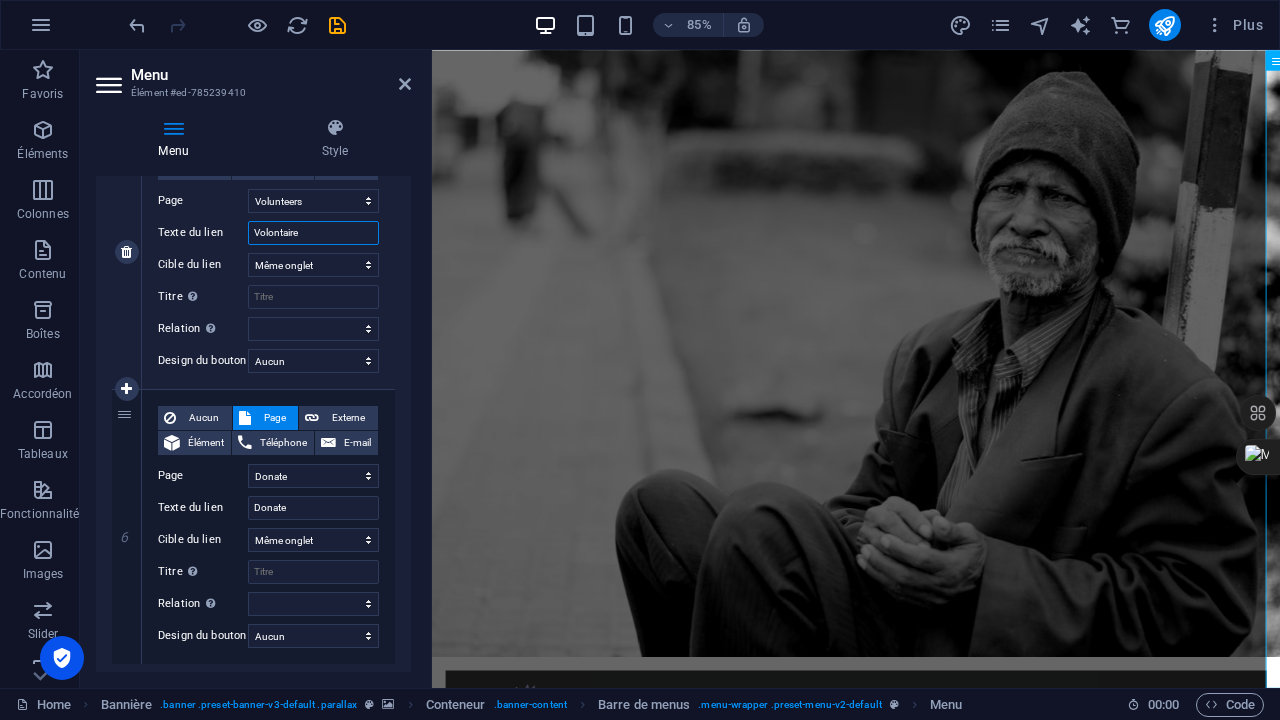 scroll, scrollTop: 1368, scrollLeft: 0, axis: vertical 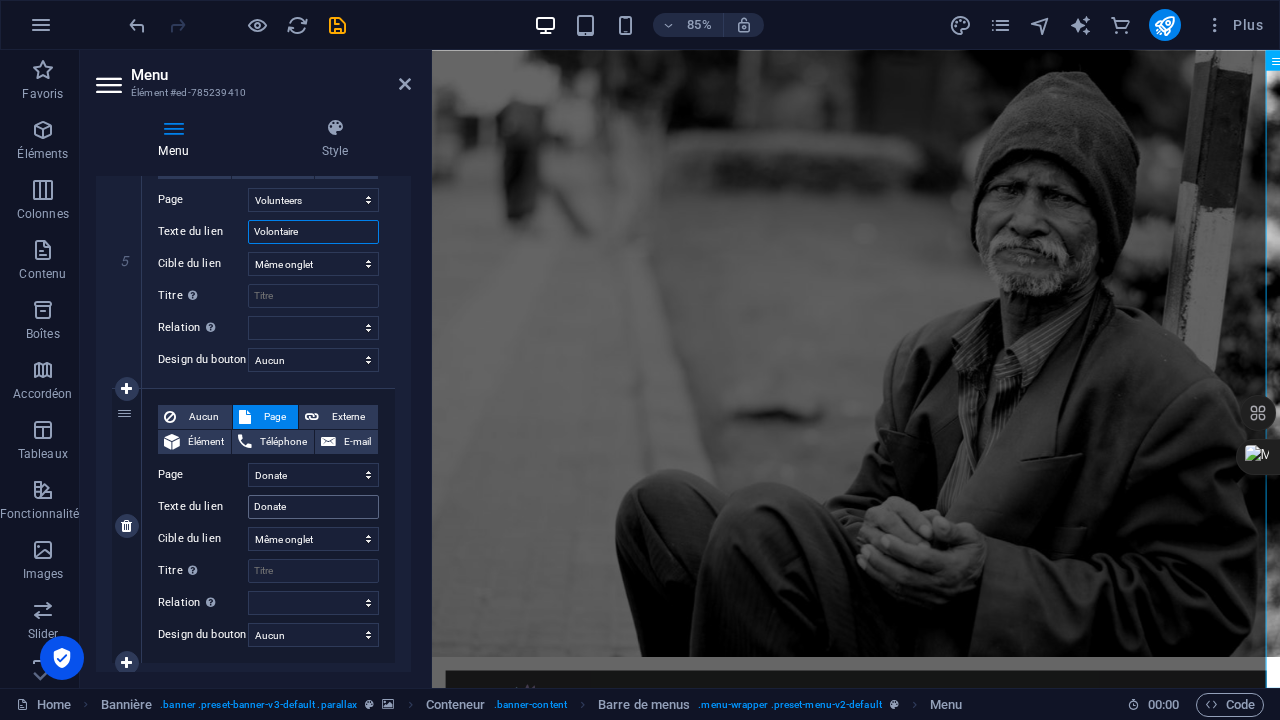 type on "Volontaire" 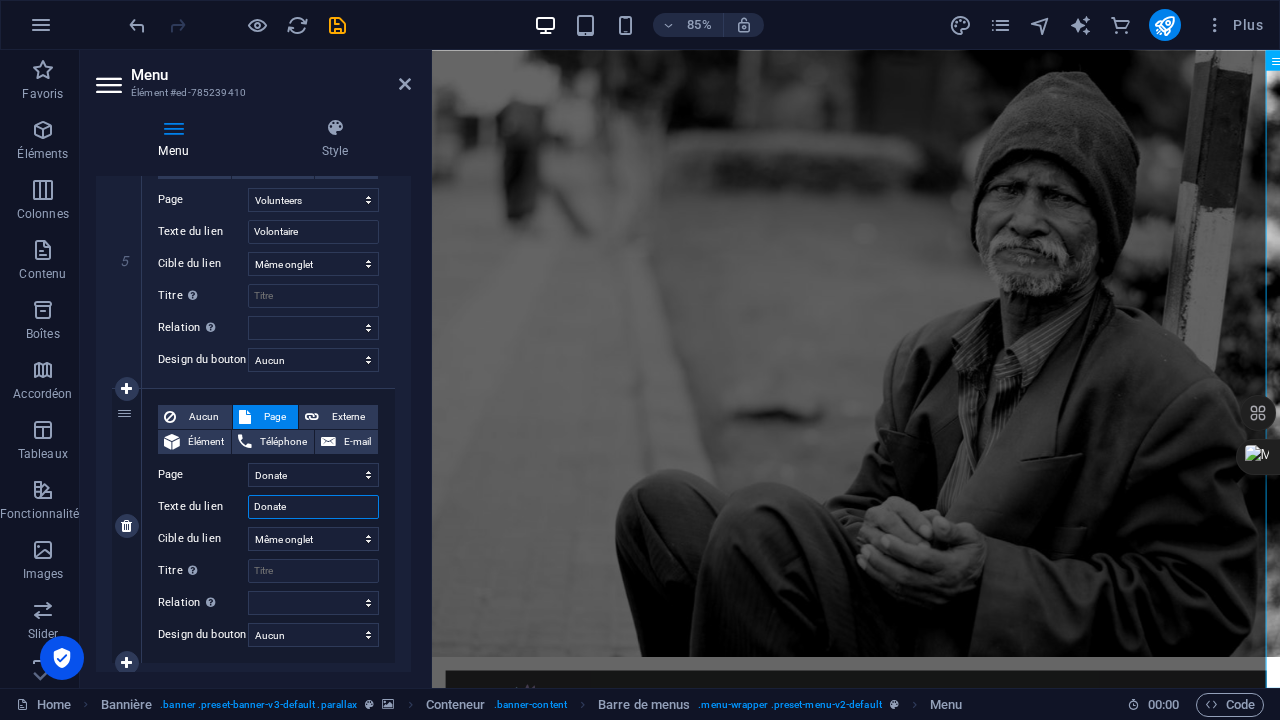 drag, startPoint x: 289, startPoint y: 514, endPoint x: 243, endPoint y: 507, distance: 46.52956 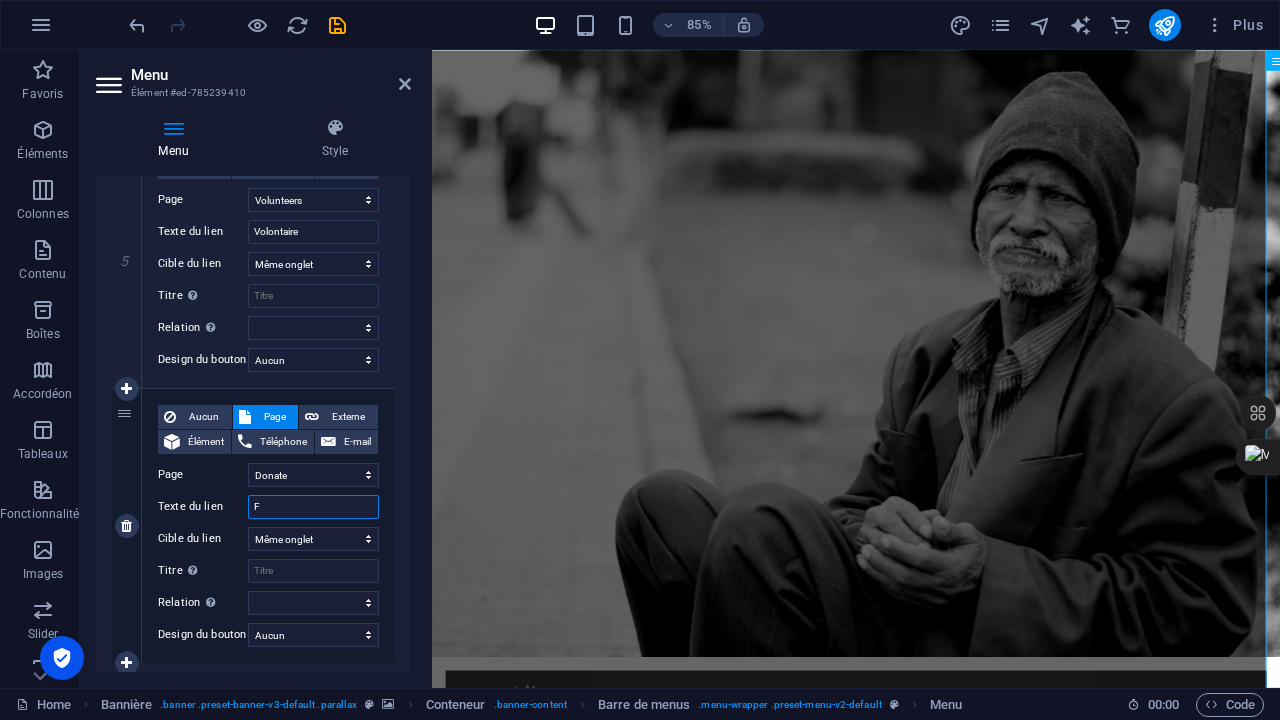 type on "Fa" 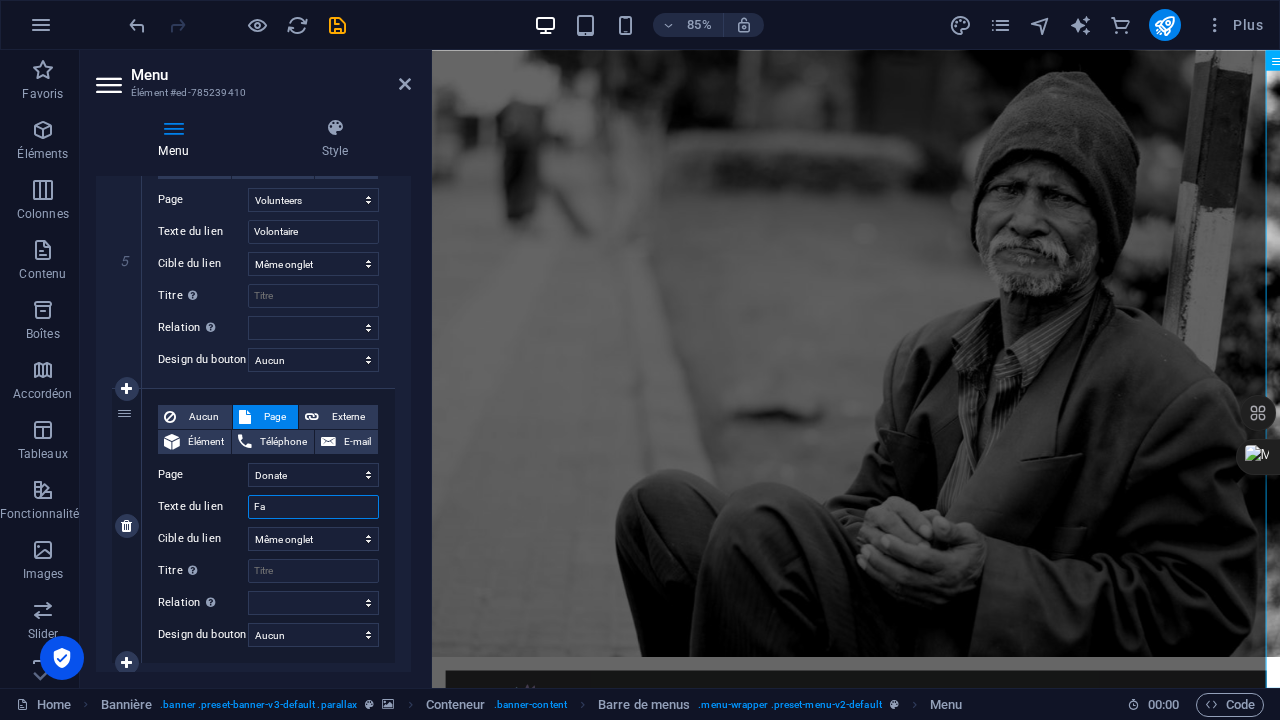 select 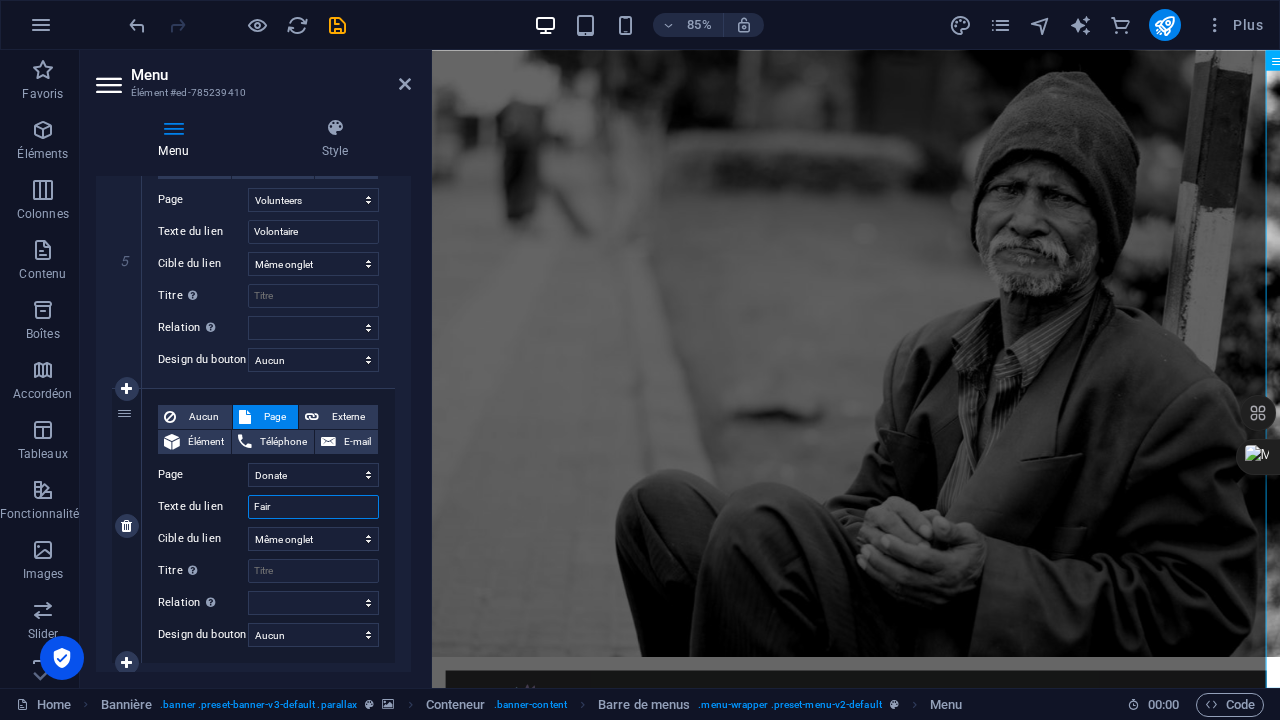 type on "Faire" 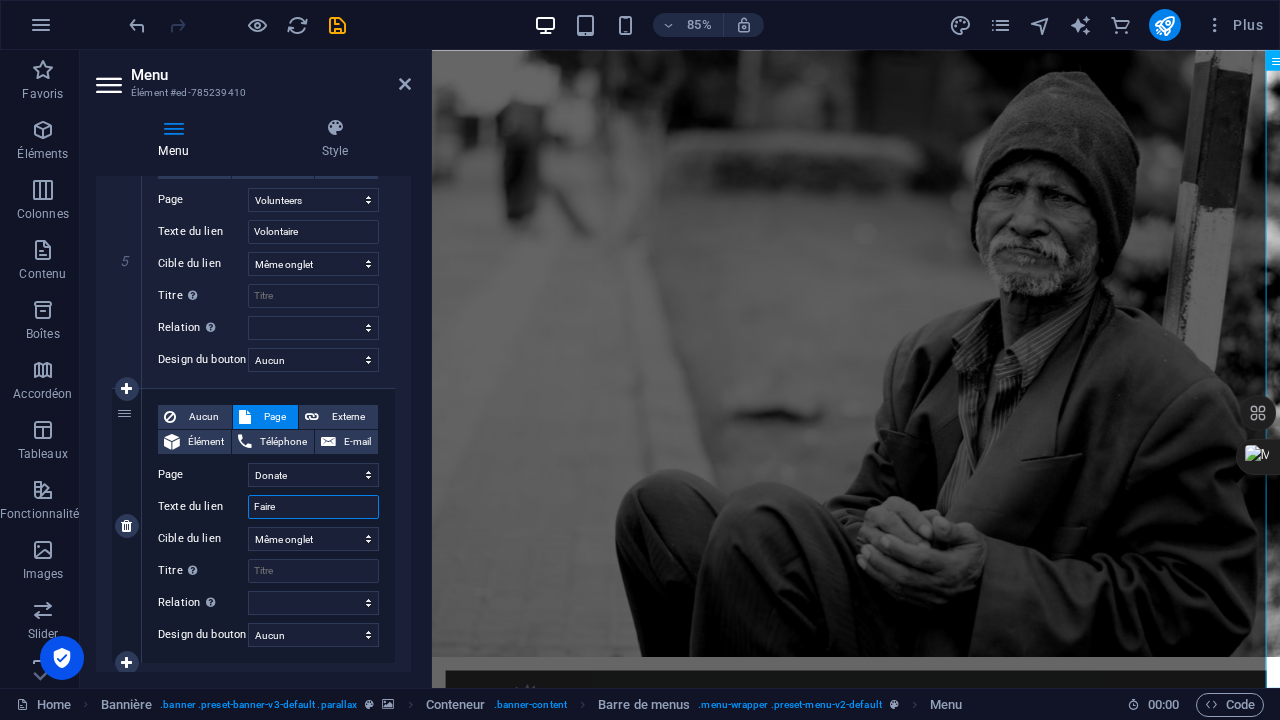 select 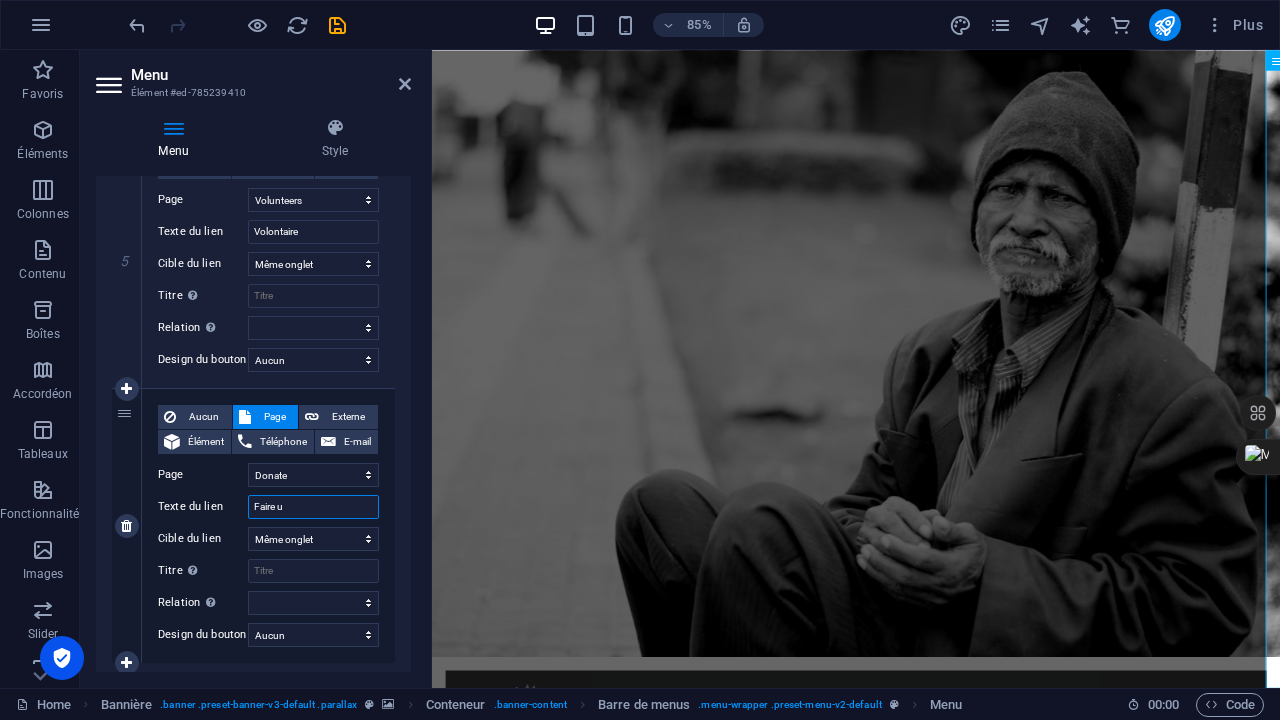select 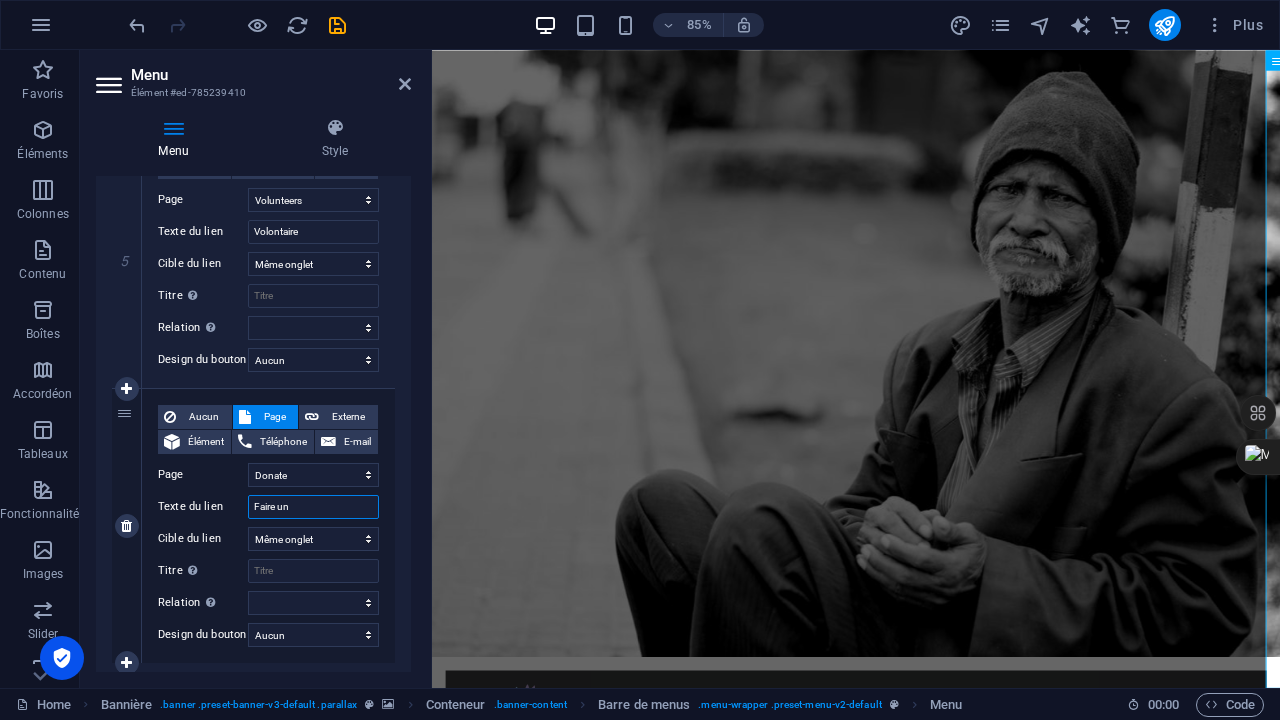 type on "Faire un" 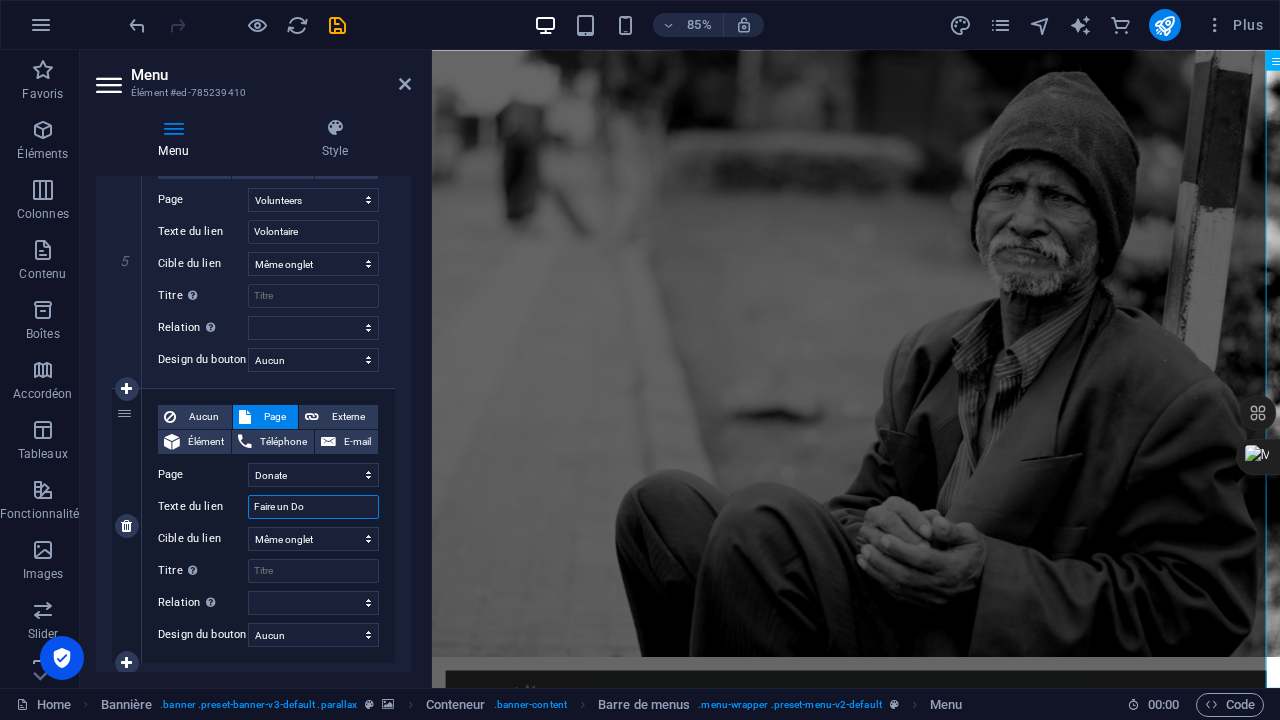type on "Faire un Don" 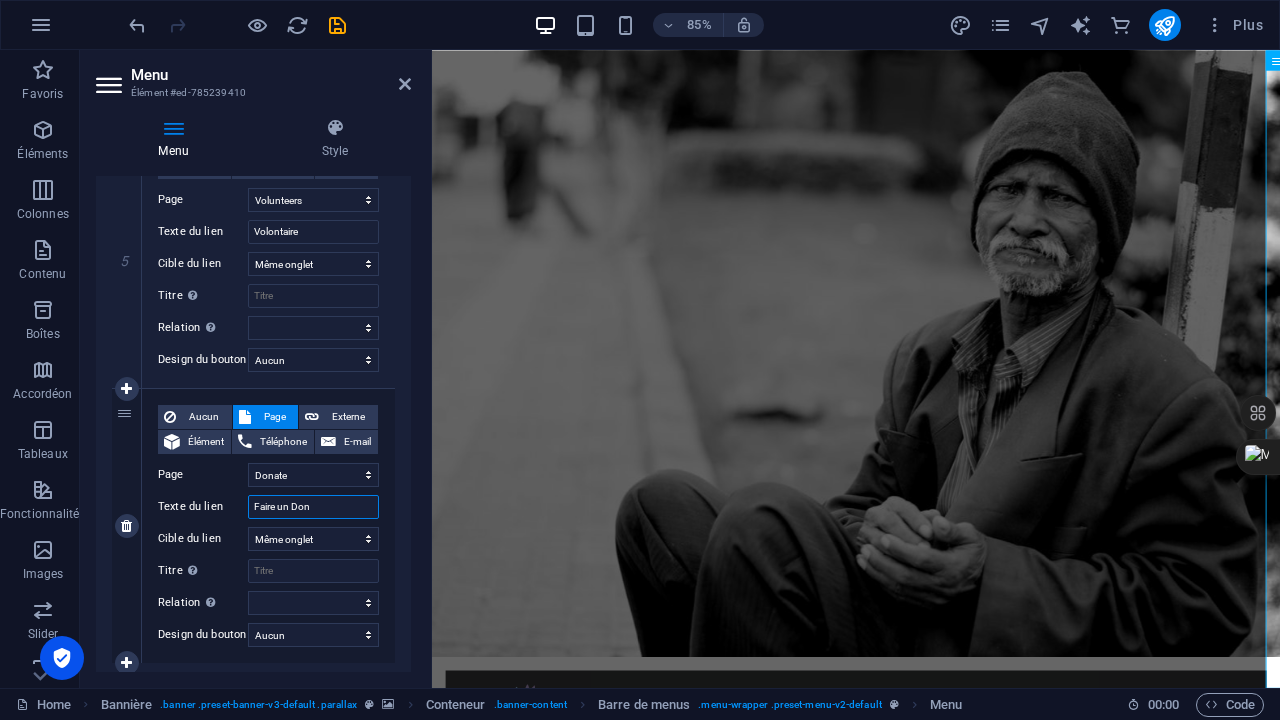 select 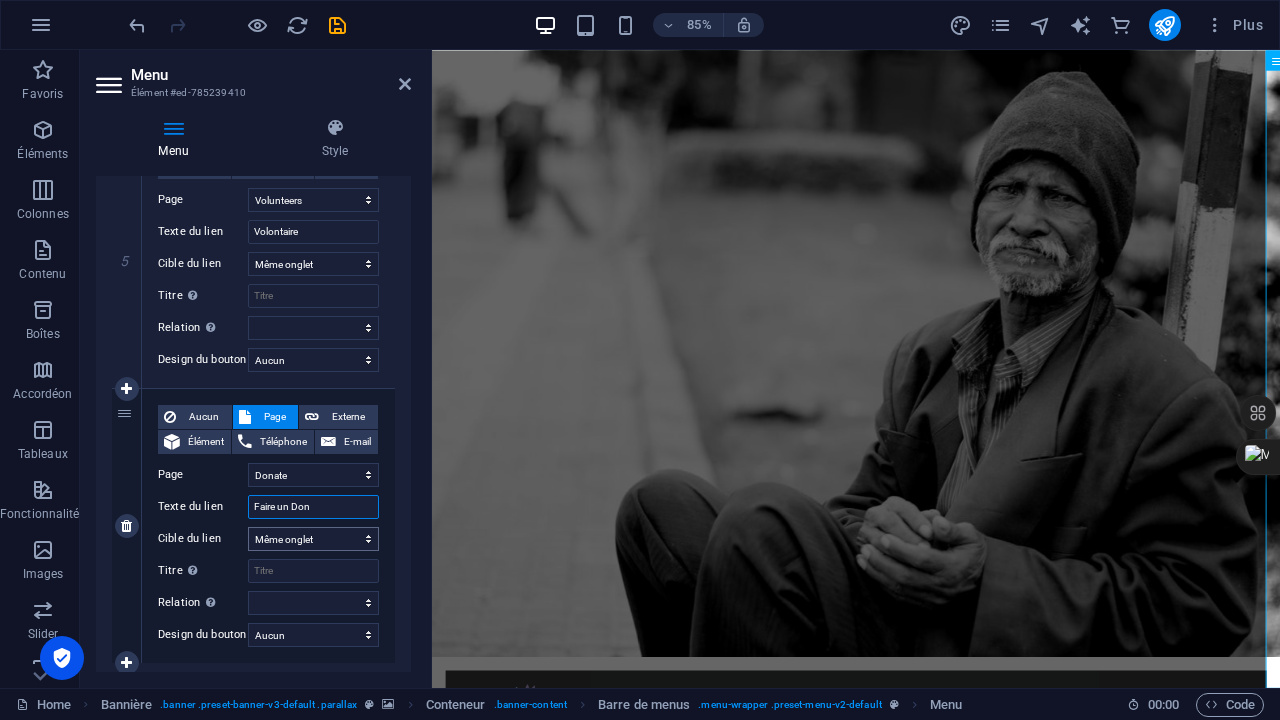 scroll, scrollTop: 1428, scrollLeft: 0, axis: vertical 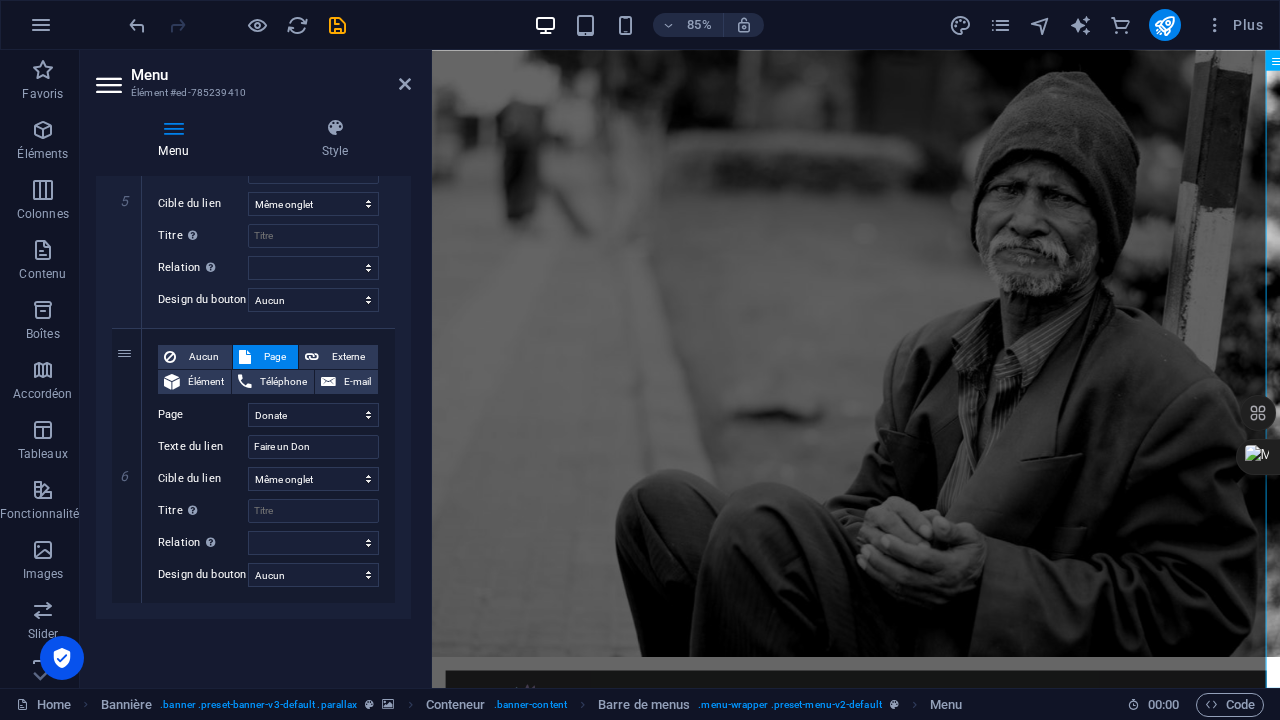 click on "Menu Auto Personnalisé Créez des éléments de menu personnalisés pour ce menu. Cette pratique est recommandée pour les sites web avec une page unique. Gérer les pages Éléments du menu 1 Aucun Page Externe Élément Téléphone E-mail Page Home About us What we do Projects Volunteers Donate Legal Notice Privacy Élément
URL / Téléphone E-mail Texte du lien Accueil Cible du [PERSON_NAME] onglet Même onglet Superposition Titre Description supplémentaire du lien. Celle-ci doit être différente du texte du lien. Le titre est souvent affiché comme Texte infobulle lorsque la souris passe sur l'élément. Laissez vide en cas de doute. Relation Définit la  relation entre [PERSON_NAME] et la cible du lien . Par exemple, la valeur "nofollow" indique aux moteurs de recherche de ne pas suivre le lien. Vous pouvez le laisser vide. alternate author bookmark external help license next nofollow noreferrer noopener prev search tag Design du [PERSON_NAME] Aucun Par défaut Principal Secondaire 2 Aucun 3" at bounding box center (253, 424) 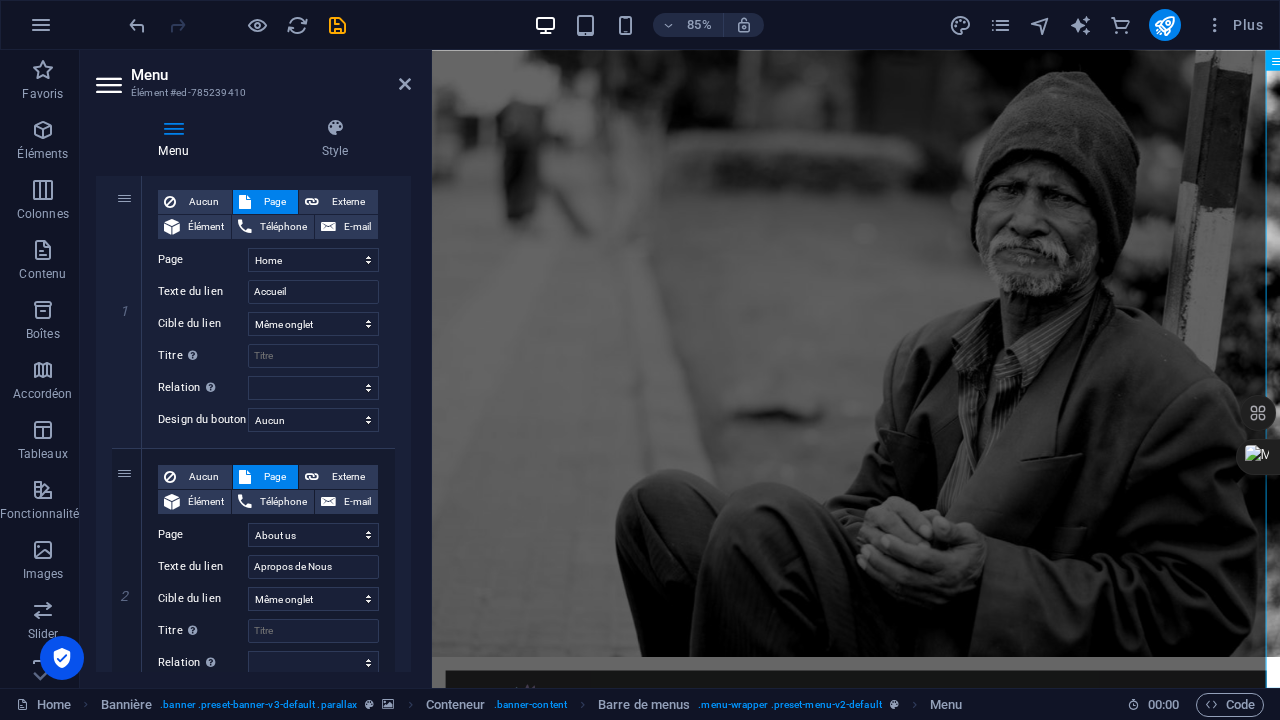 scroll, scrollTop: 0, scrollLeft: 0, axis: both 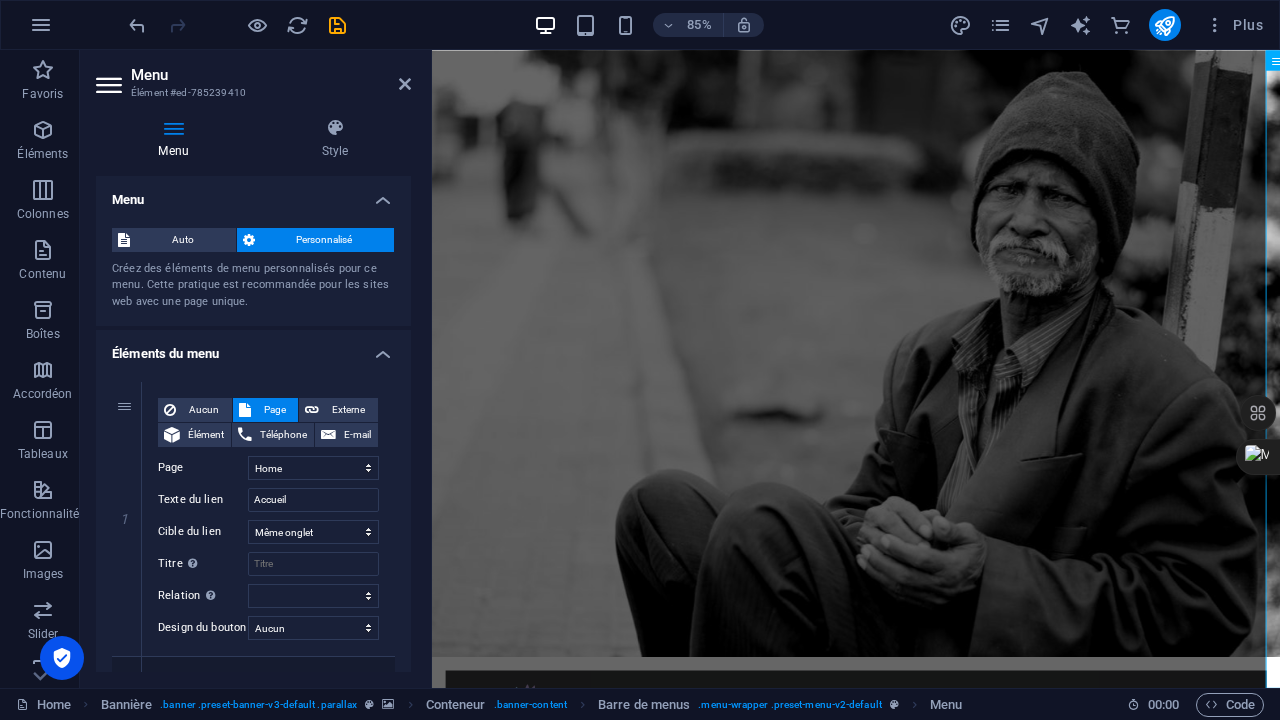 click on "Éléments du menu" at bounding box center [253, 348] 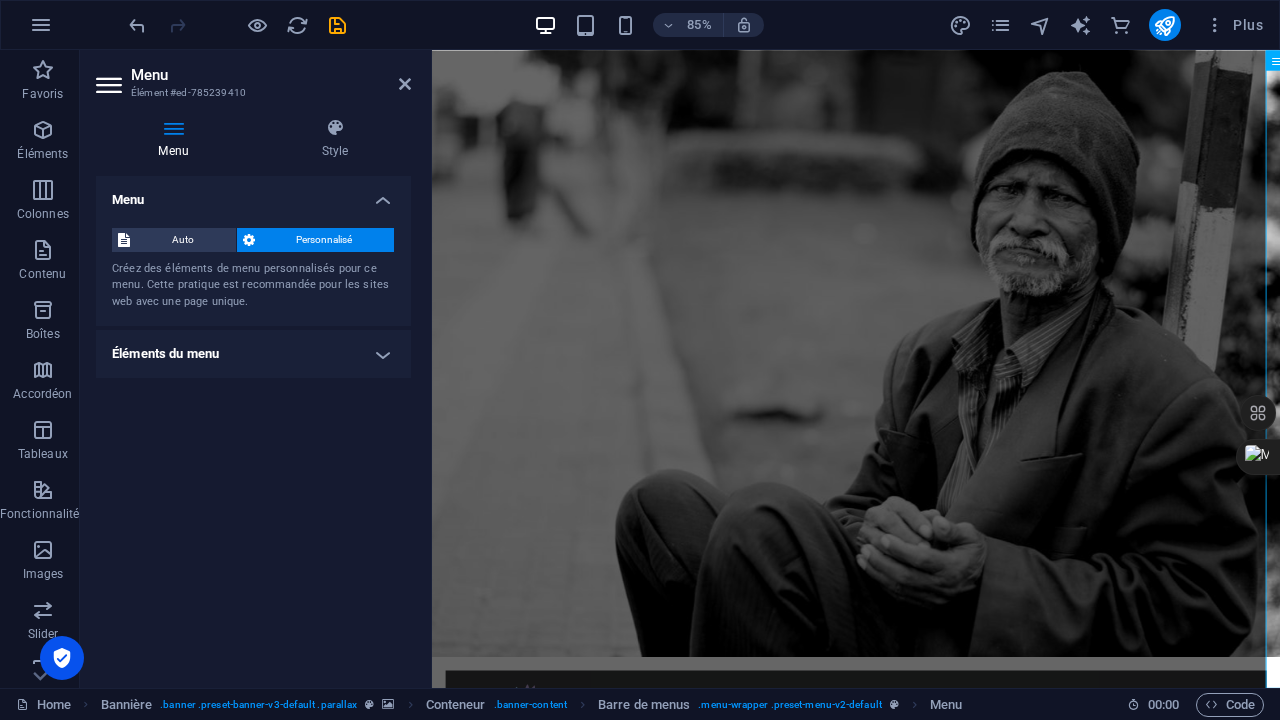 click on "Éléments du menu" at bounding box center (253, 354) 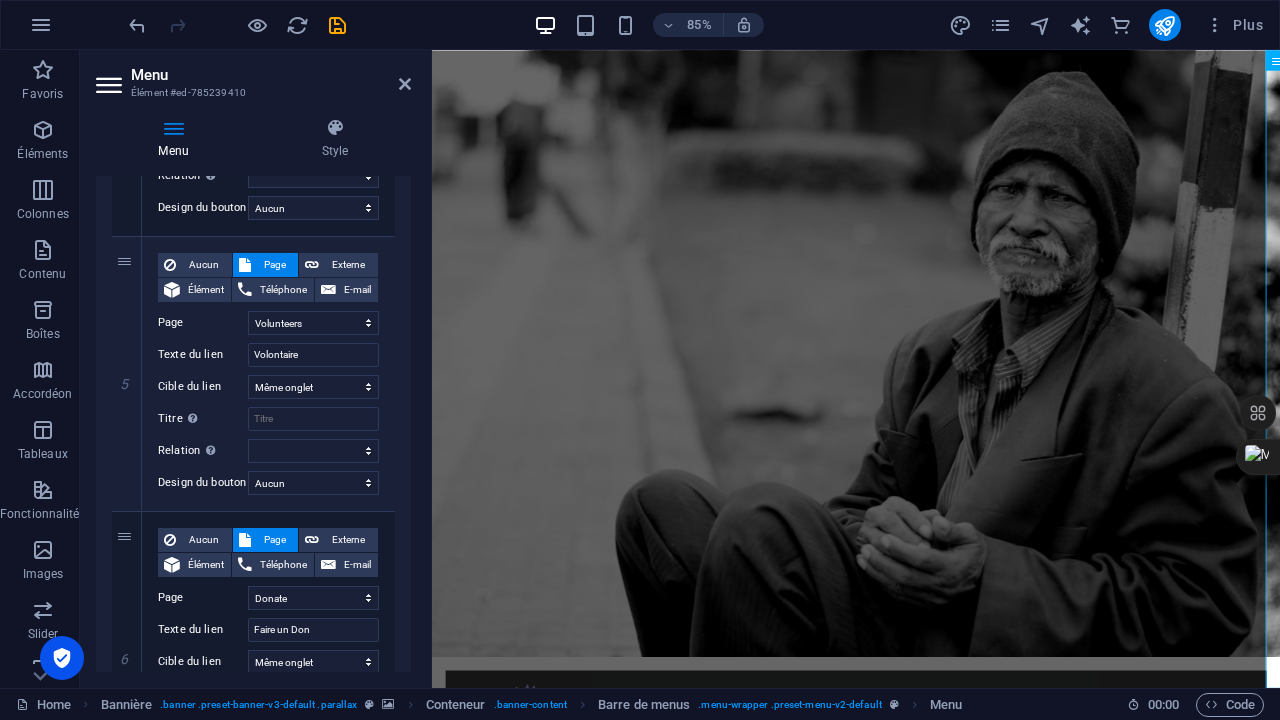 scroll, scrollTop: 1428, scrollLeft: 0, axis: vertical 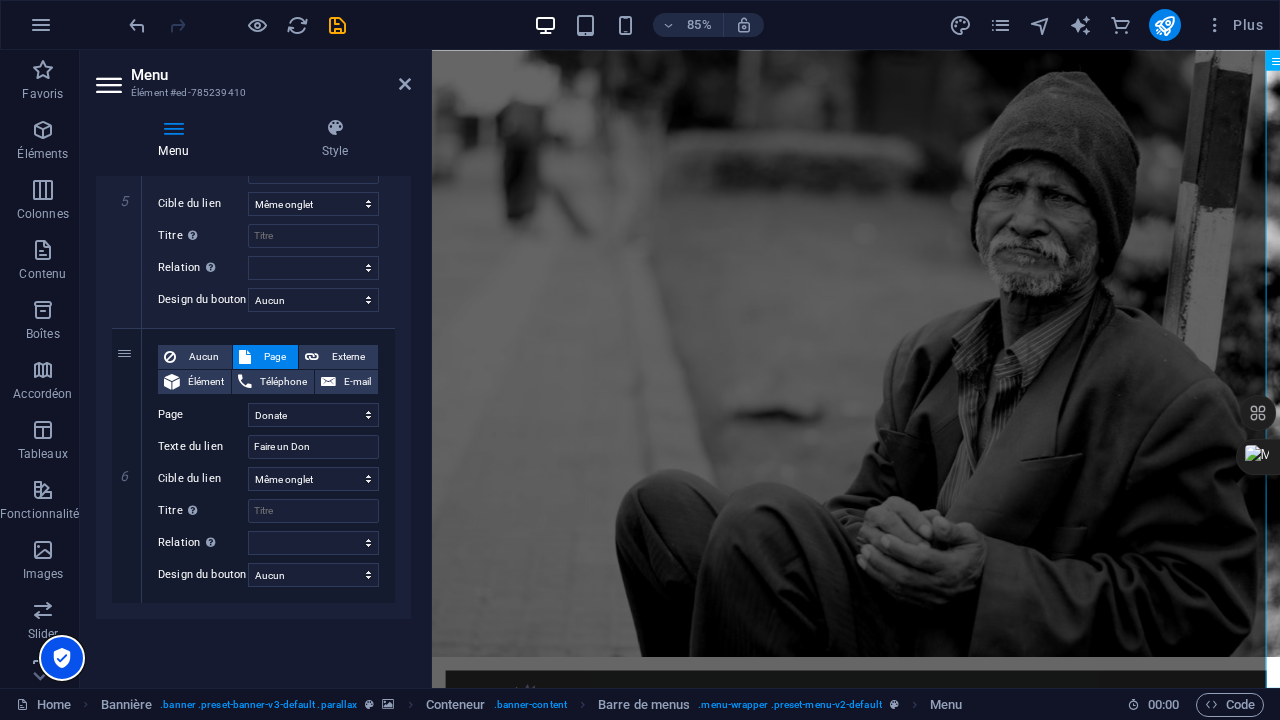 click at bounding box center [62, 658] 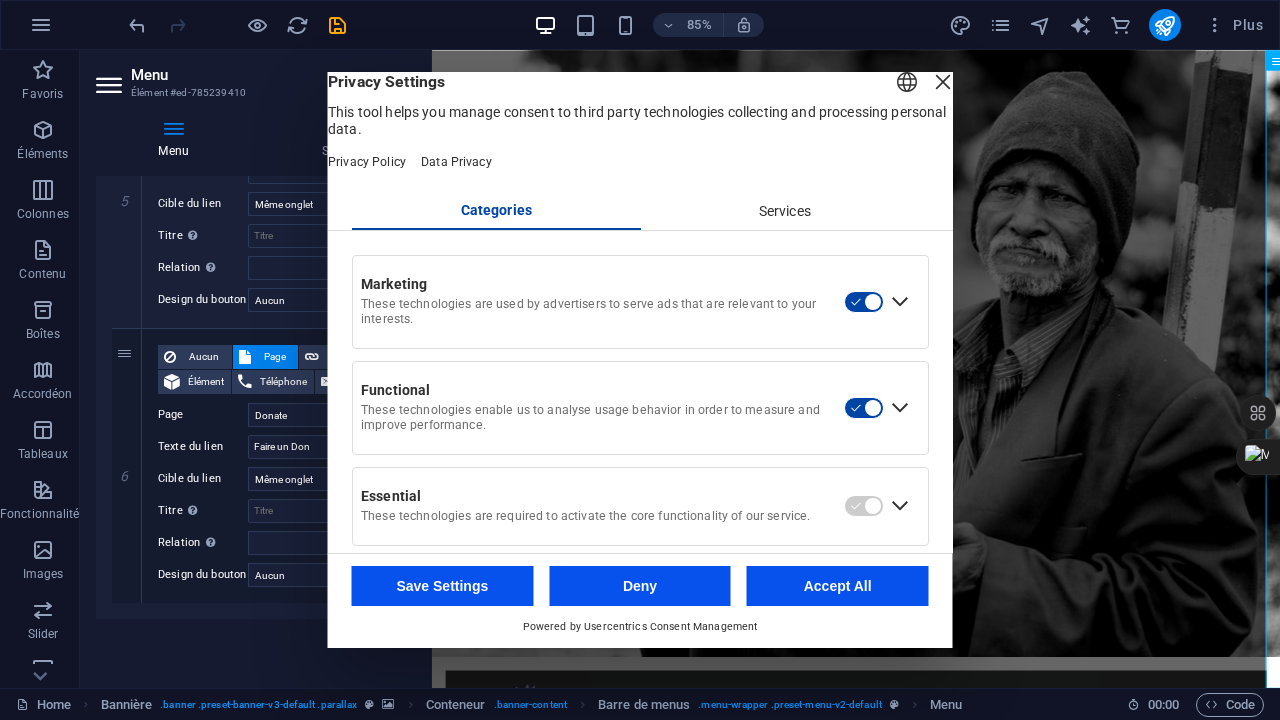 click at bounding box center [943, 82] 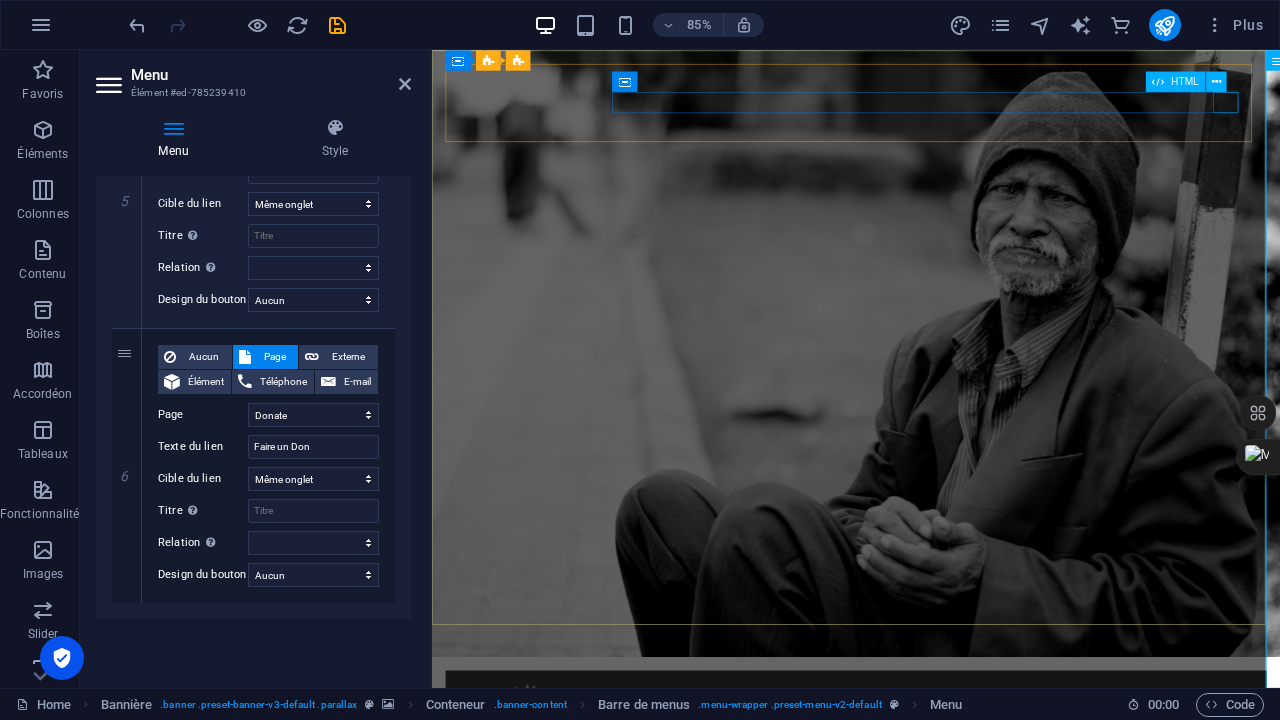 click at bounding box center (931, 893) 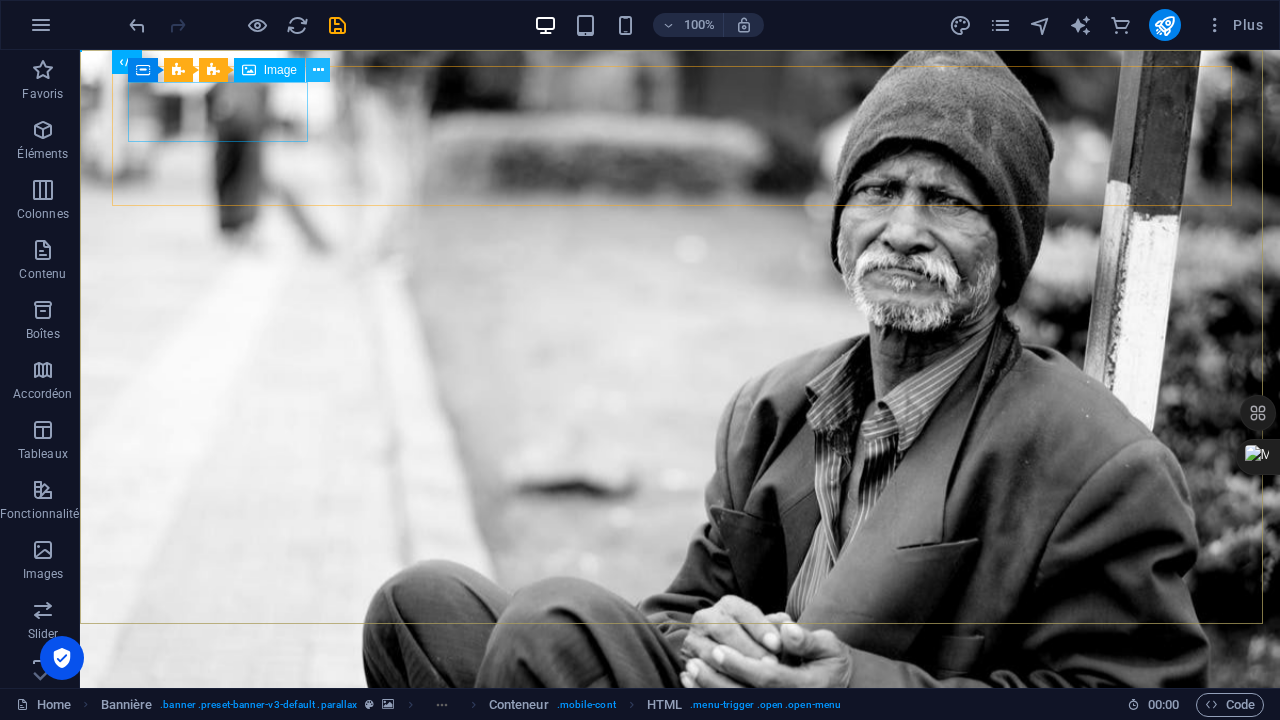 click at bounding box center (318, 70) 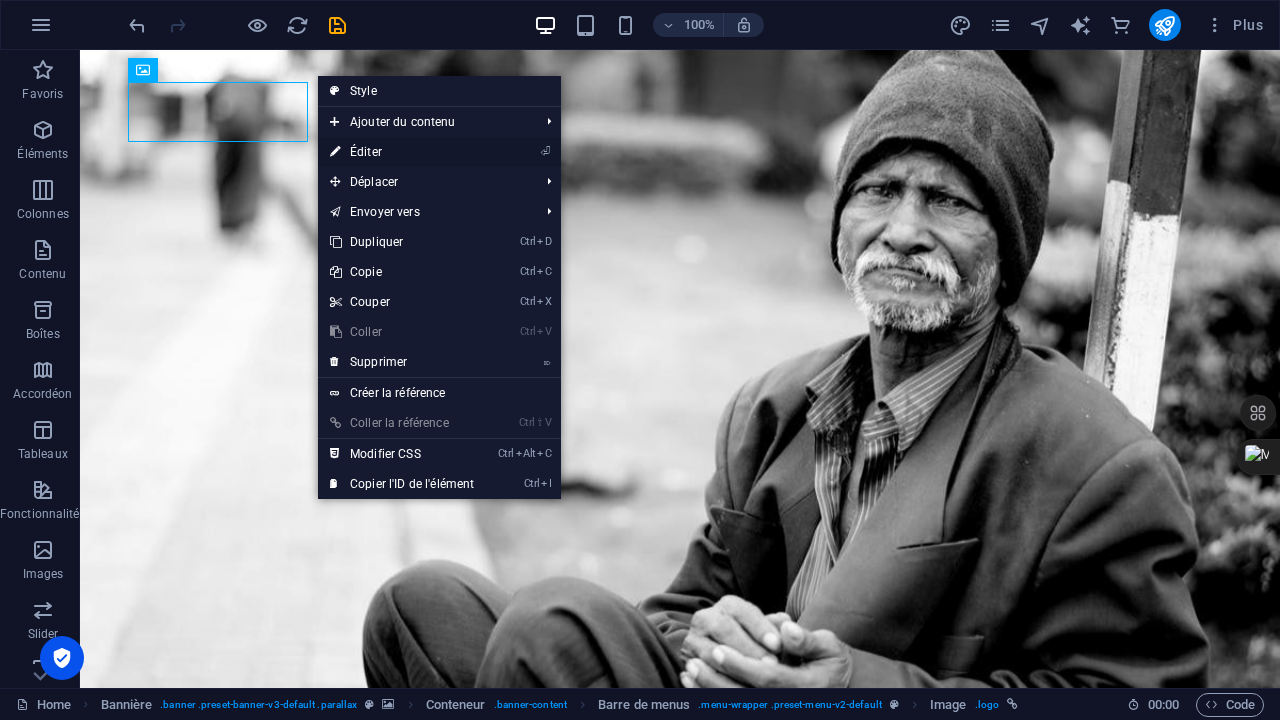 click on "⏎  Éditer" at bounding box center [402, 152] 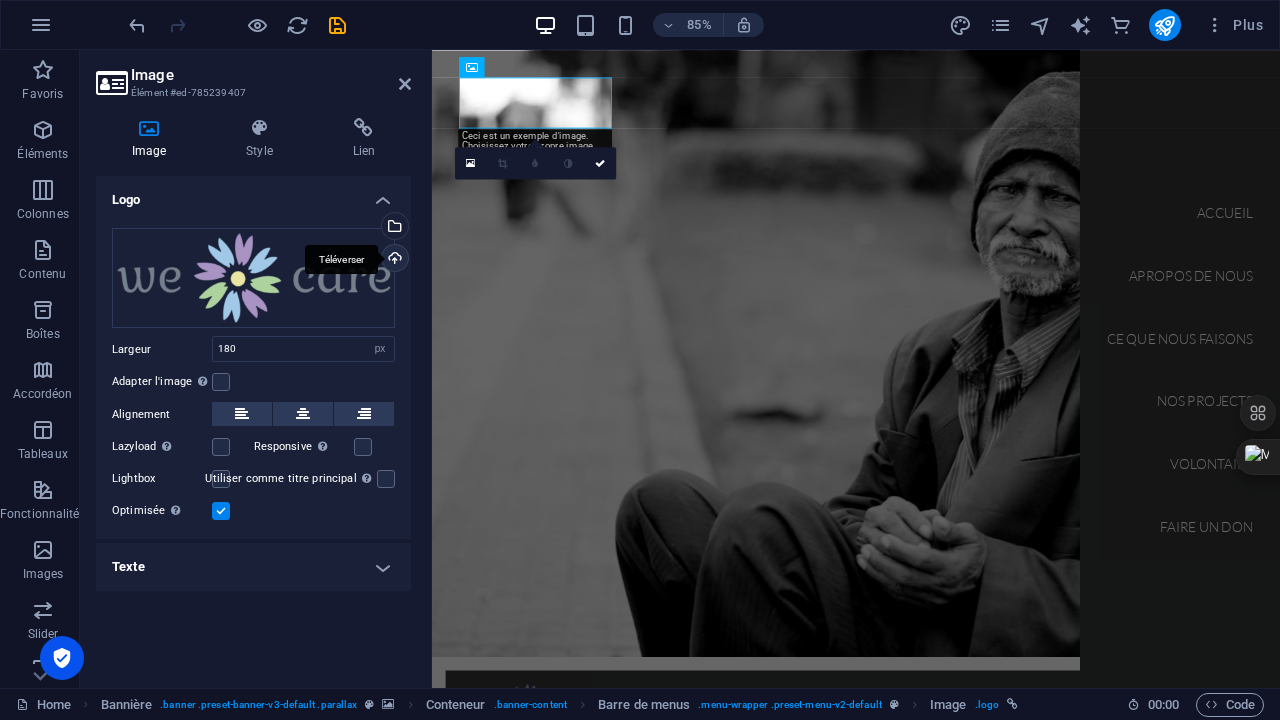 click on "Téléverser" at bounding box center [393, 260] 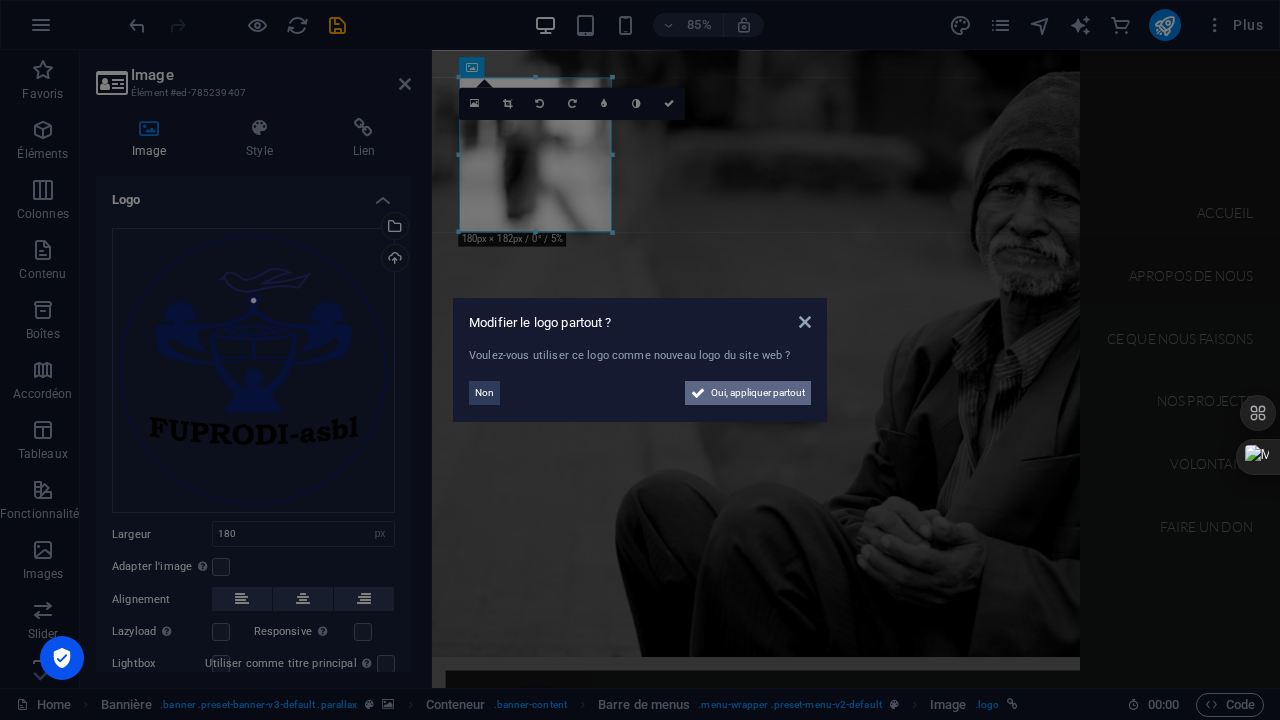 click on "Oui, appliquer partout" at bounding box center (758, 393) 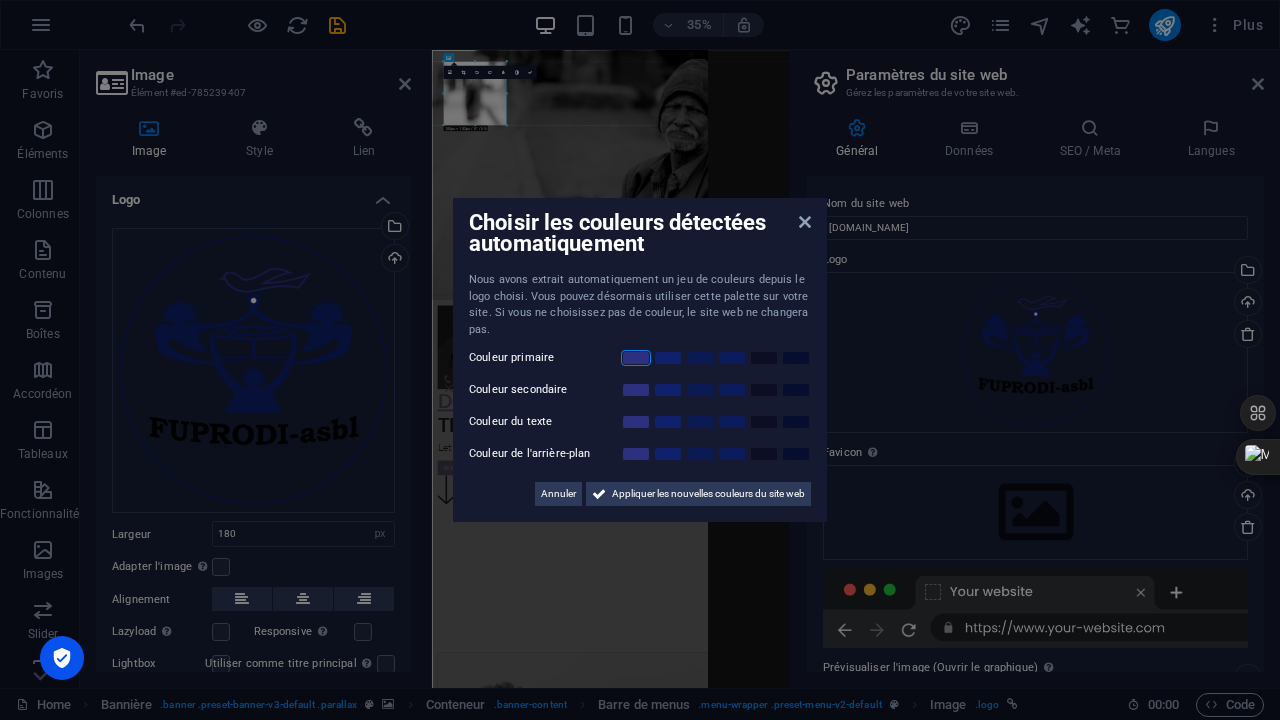 click at bounding box center [636, 358] 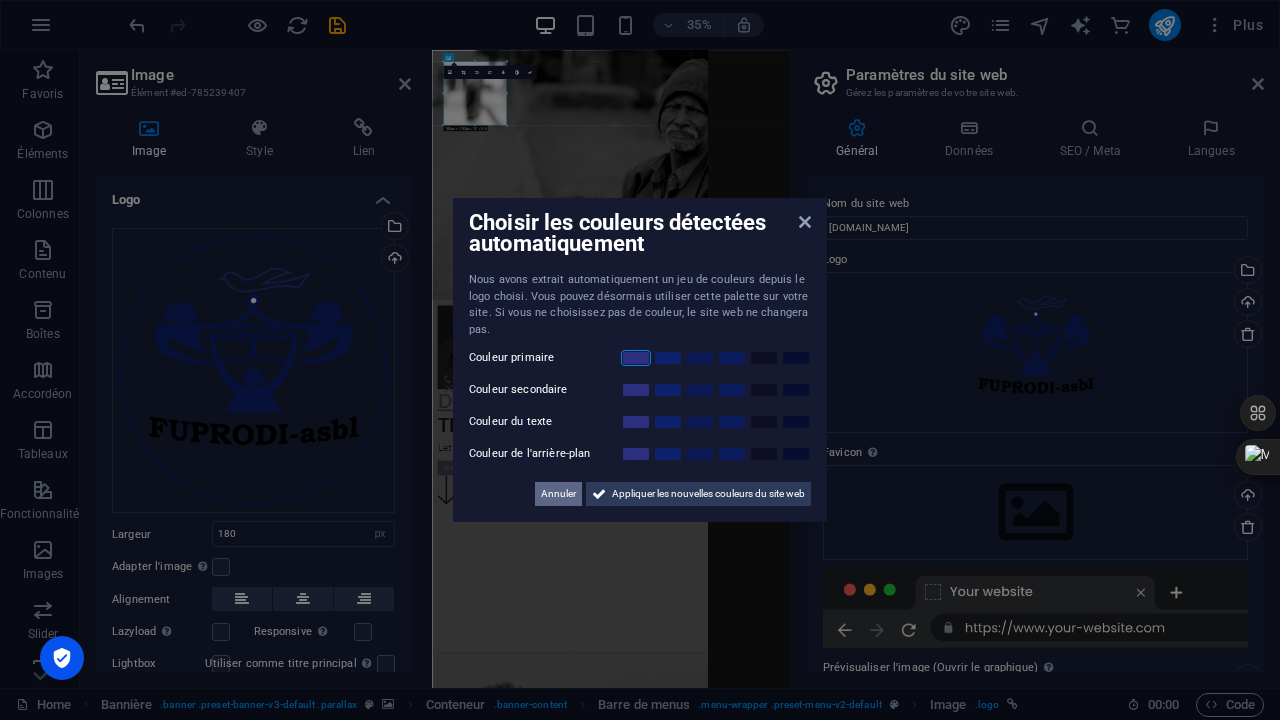 click on "Annuler" at bounding box center (558, 494) 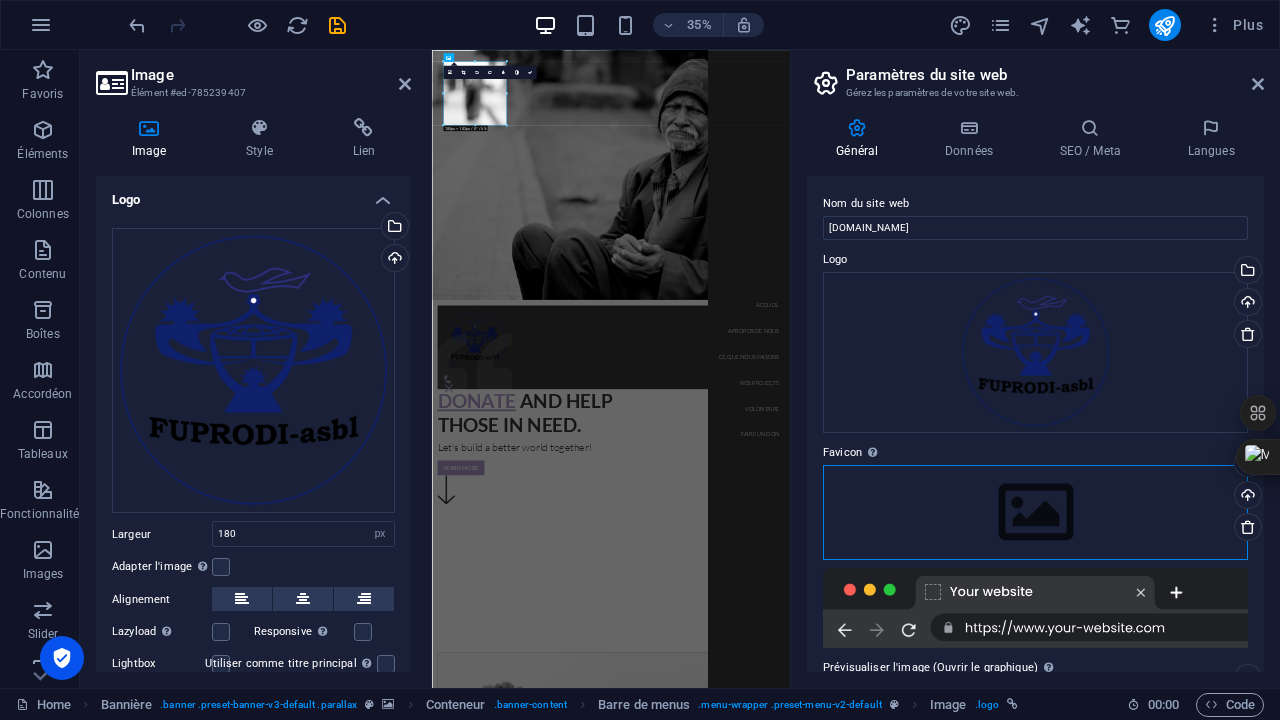 click on "Glissez les fichiers ici, cliquez pour choisir les fichiers ou  sélectionnez les fichiers depuis Fichiers ou depuis notre stock gratuit de photos et de vidéos" at bounding box center (1035, 512) 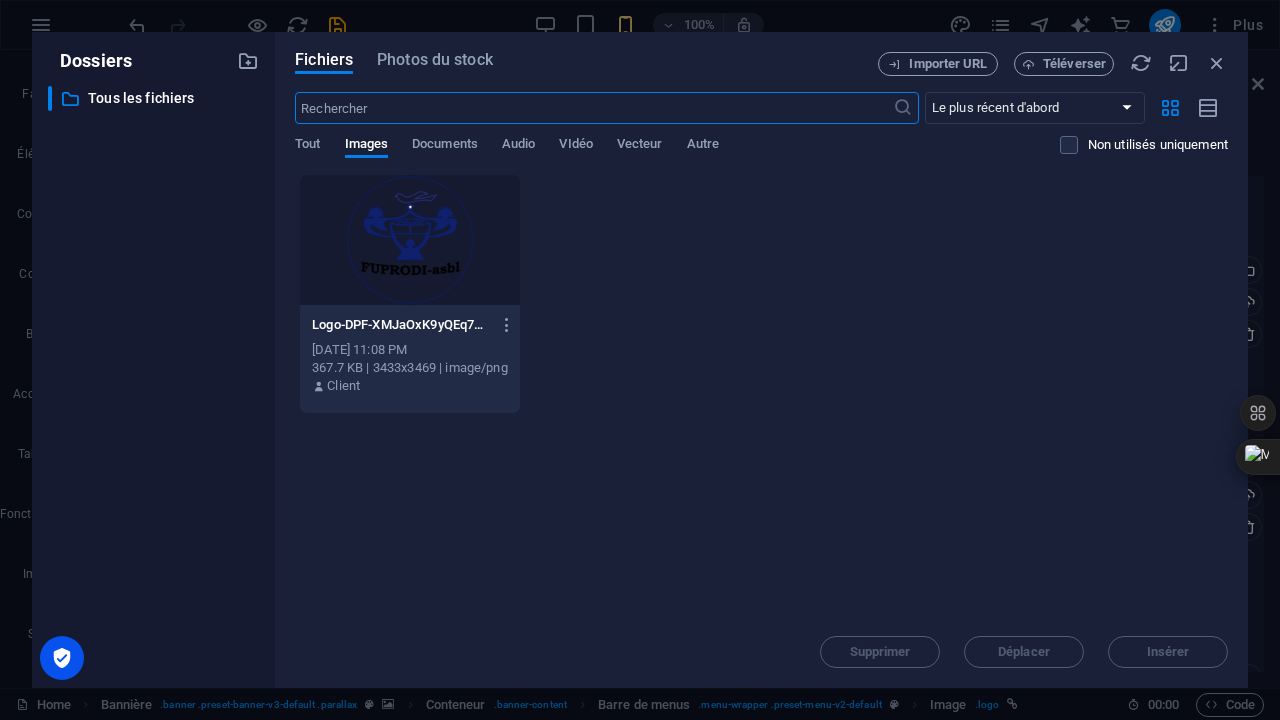 click at bounding box center [410, 240] 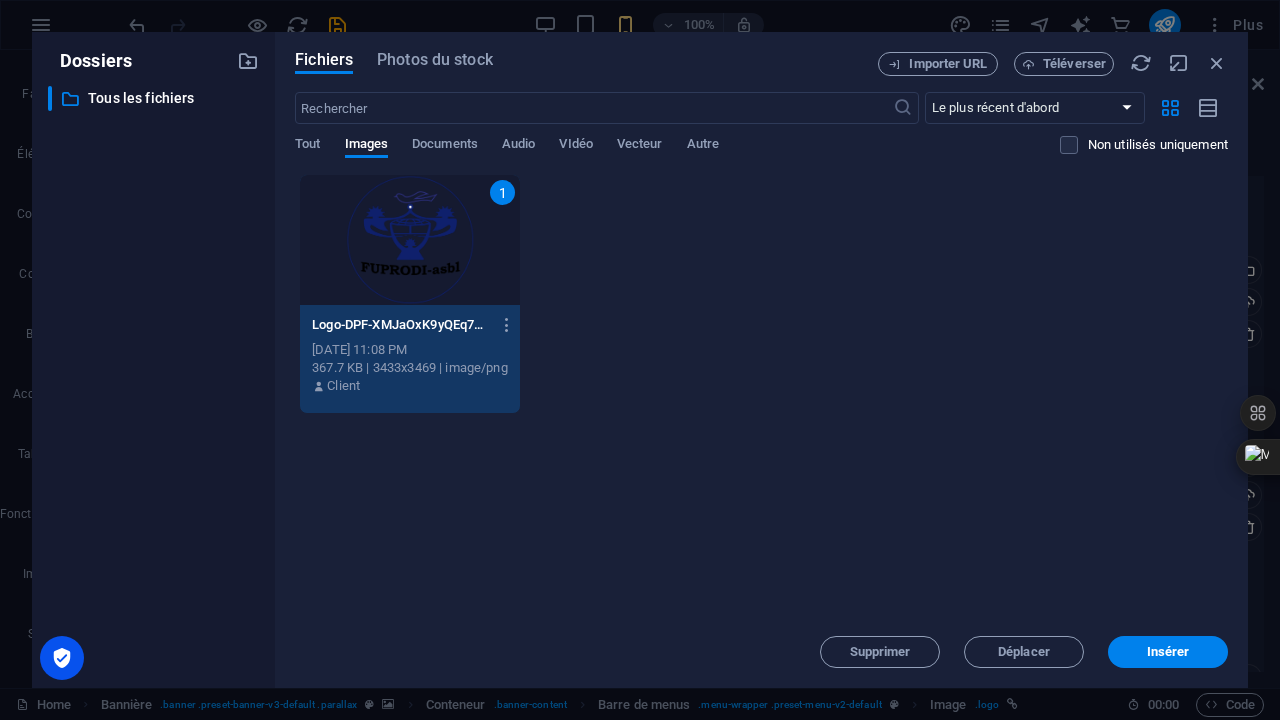 click on "1" at bounding box center [410, 240] 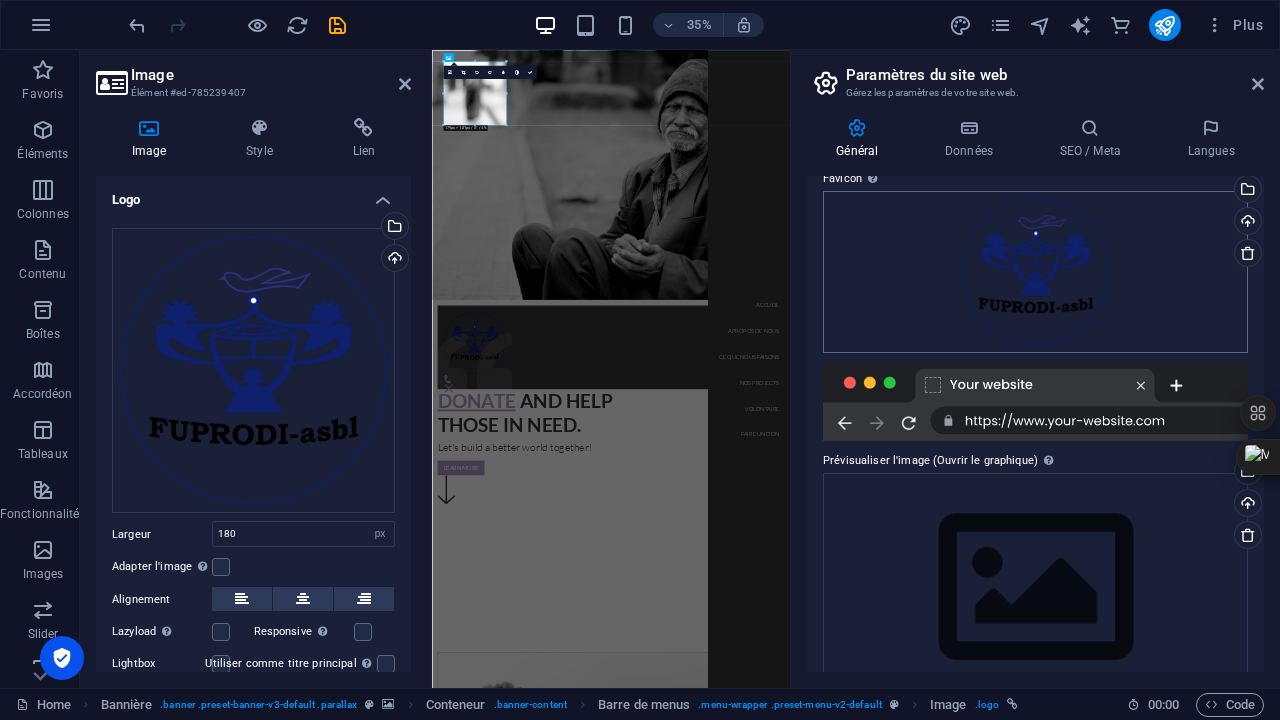 scroll, scrollTop: 274, scrollLeft: 0, axis: vertical 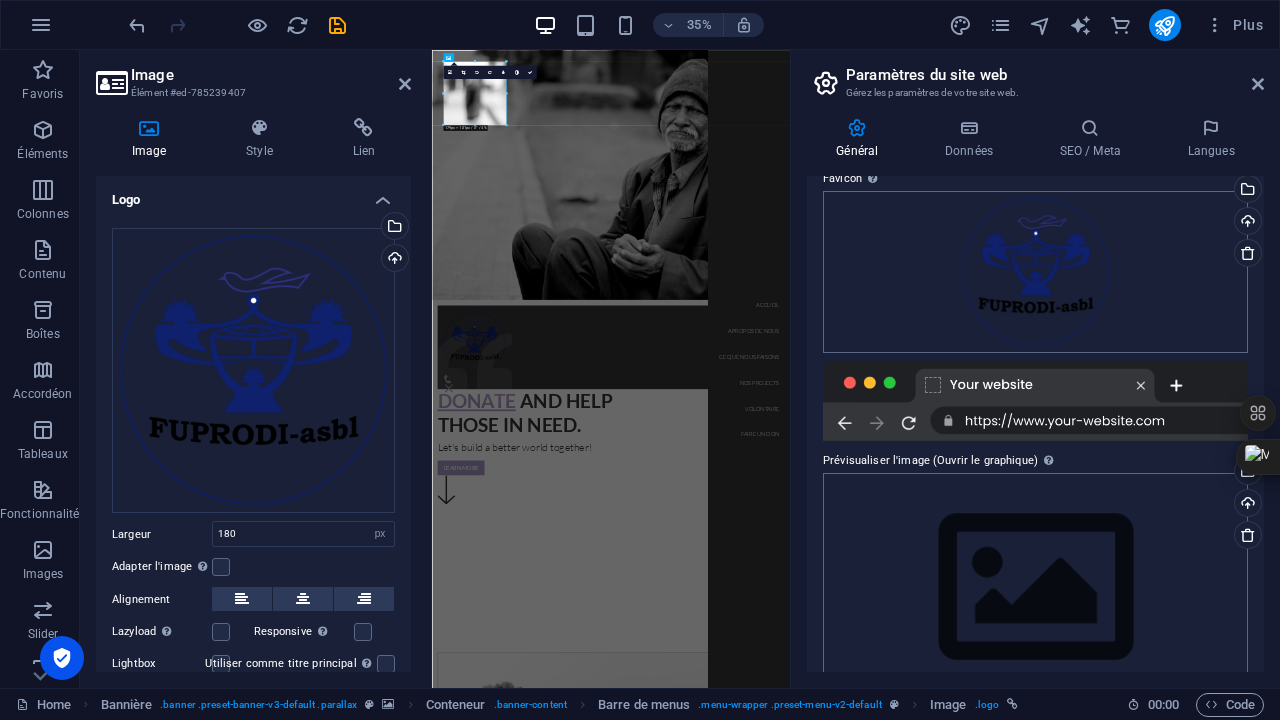 click on "Glissez les fichiers ici, cliquez pour choisir les fichiers ou  sélectionnez les fichiers depuis Fichiers ou depuis notre stock gratuit de photos et de vidéos" at bounding box center (1035, 587) 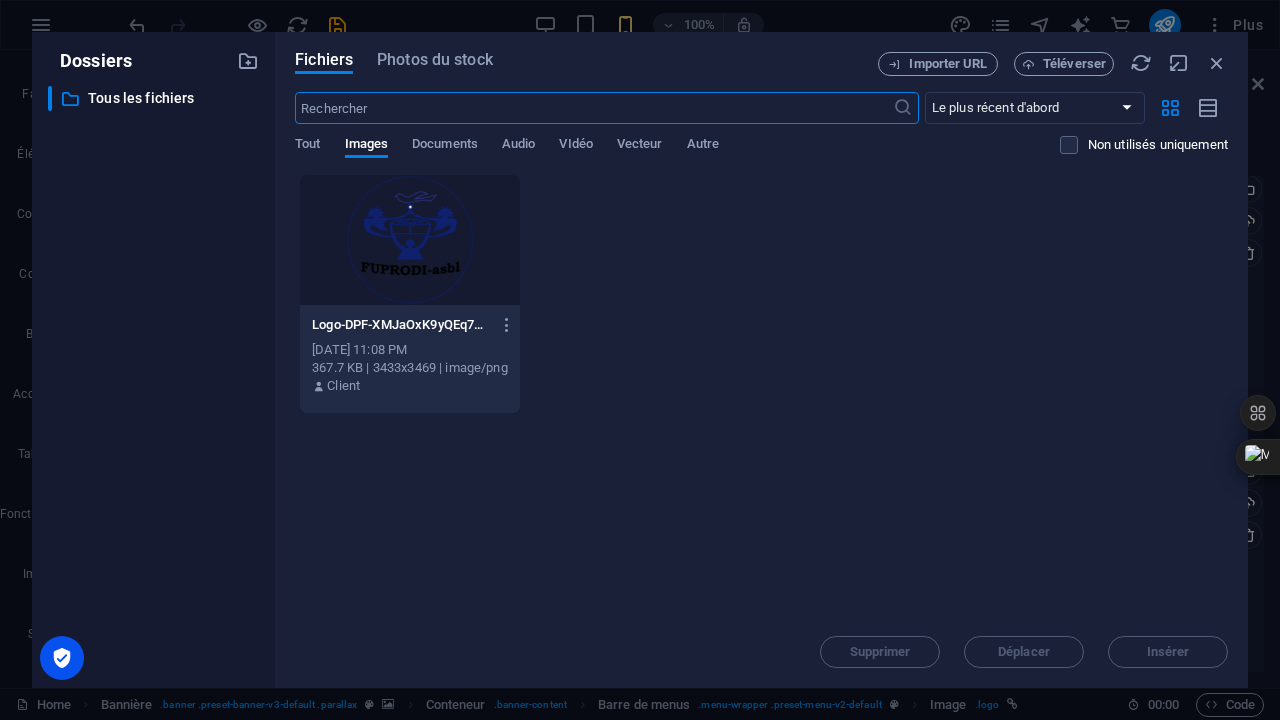 click at bounding box center (410, 240) 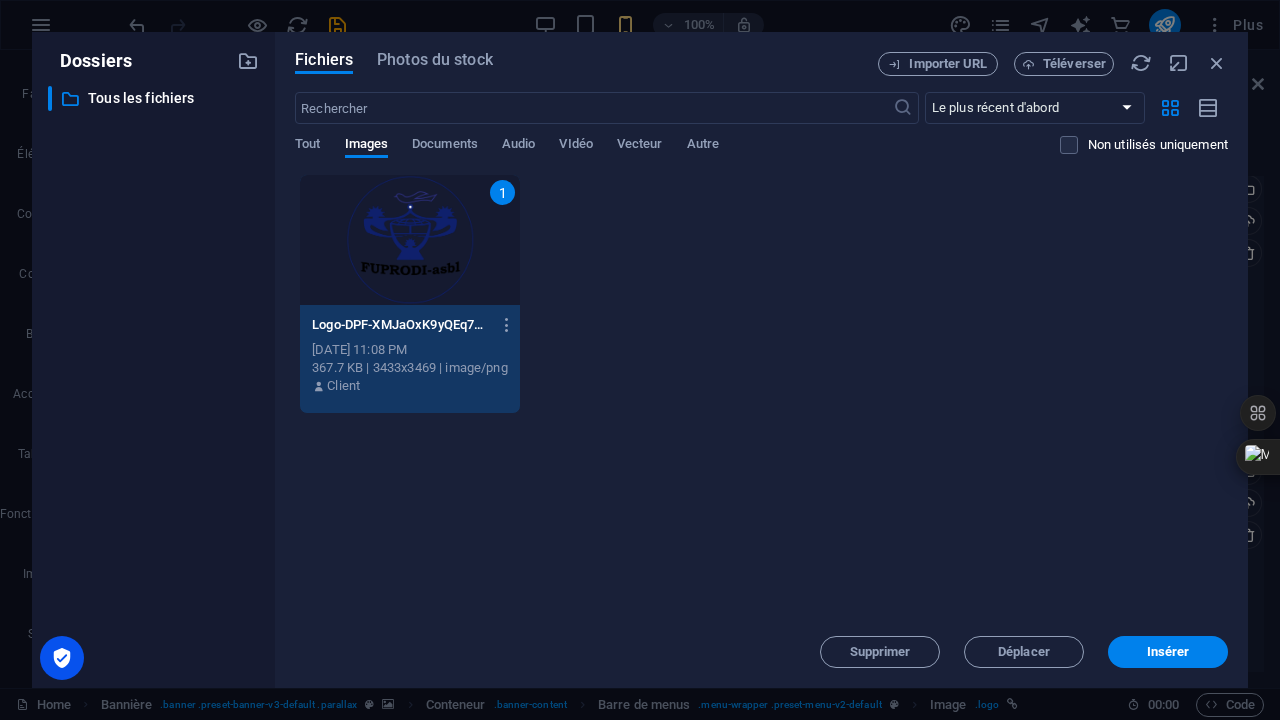 click on "1" at bounding box center (410, 240) 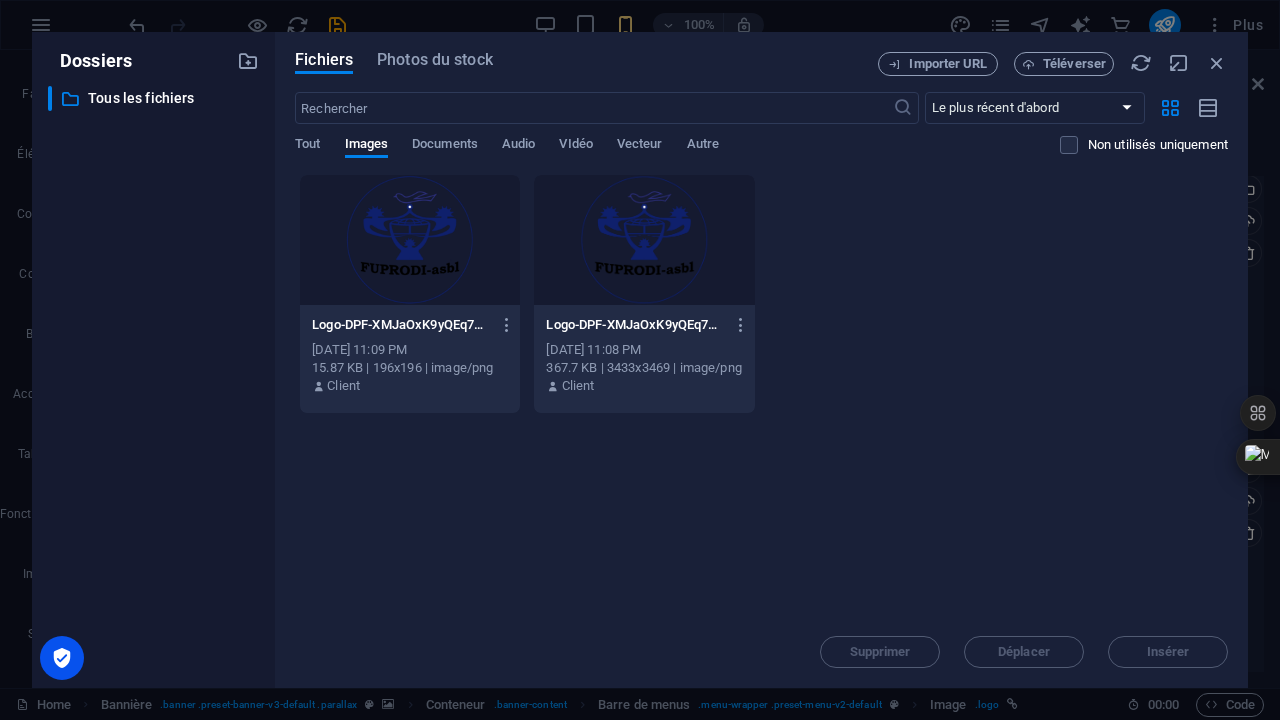 click at bounding box center (410, 240) 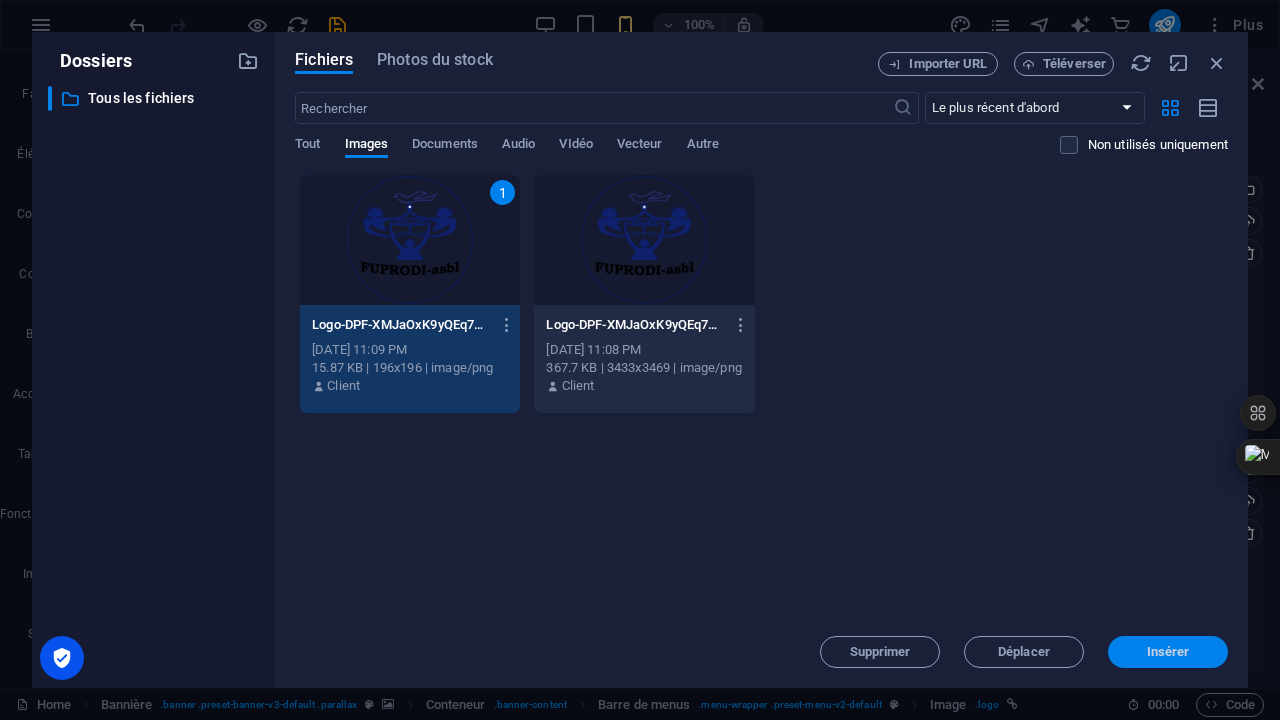 click on "Insérer" at bounding box center [1168, 652] 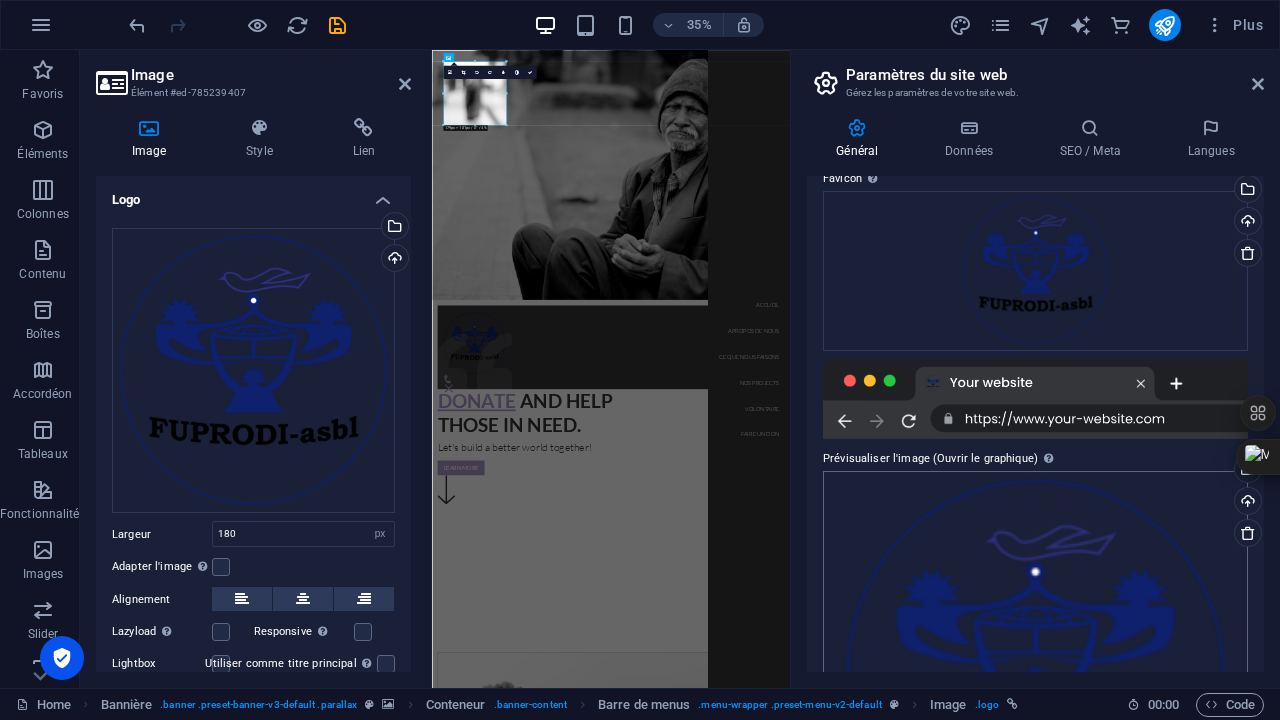 scroll, scrollTop: 489, scrollLeft: 0, axis: vertical 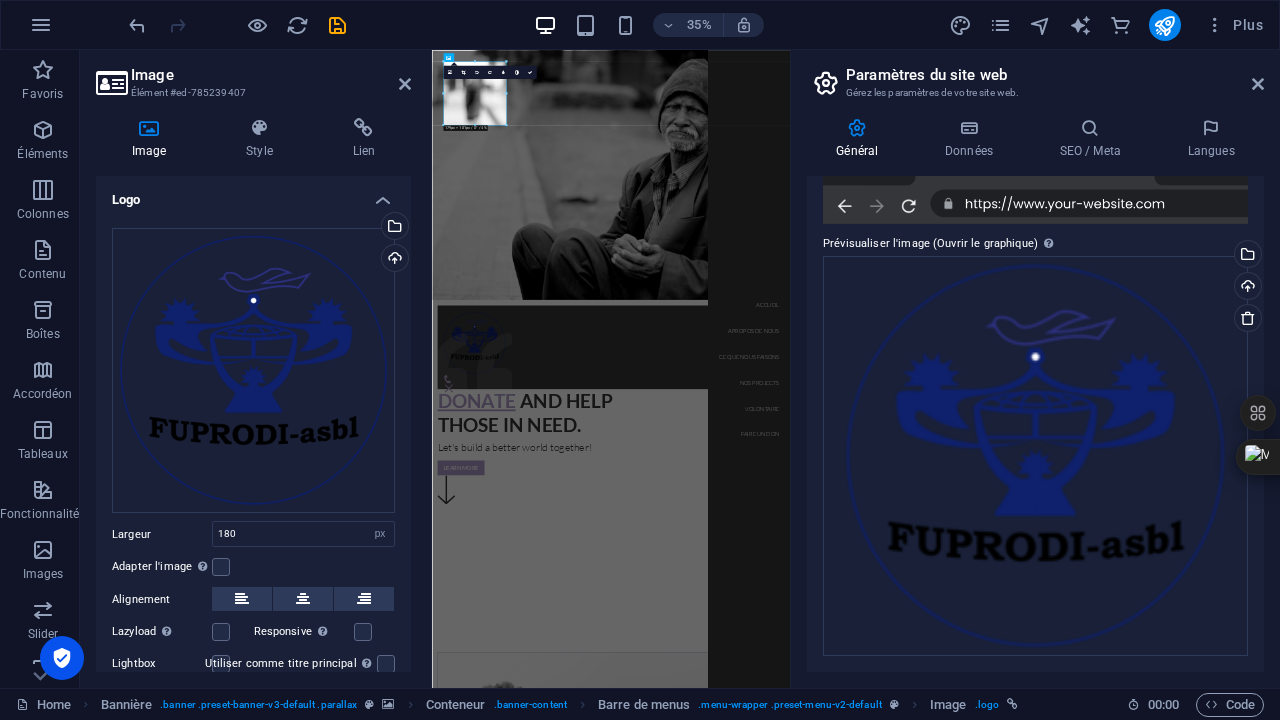 click on "Paramètres du site web [PERSON_NAME] paramètres de votre site web.  Général  Données  SEO / Meta  Langues Nom du site web [DOMAIN_NAME] Logo Glissez les fichiers ici, cliquez pour choisir les fichiers ou  sélectionnez les fichiers depuis Fichiers ou depuis notre stock gratuit de photos et de vidéos Sélectionnez les fichiers depuis le Gestionnaire de fichiers, les photos du stock ou téléversez un ou plusieurs fichiers Téléverser Favicon Définissez ici la favicon de votre site web. Une favicon est une petite icône affichée dans l'onglet du navigateur à côté du titre du site web. Elle permet aux visiteurs d'identifier votre site web. Glissez les fichiers ici, cliquez pour choisir les fichiers ou  sélectionnez les fichiers depuis Fichiers ou depuis notre stock gratuit de photos et de vidéos Sélectionnez les fichiers depuis le Gestionnaire de fichiers, les photos du stock ou téléversez un ou plusieurs fichiers Téléverser Prévisualiser l'image (Ouvrir le graphique) Téléverser Entreprise 1" at bounding box center (1035, 369) 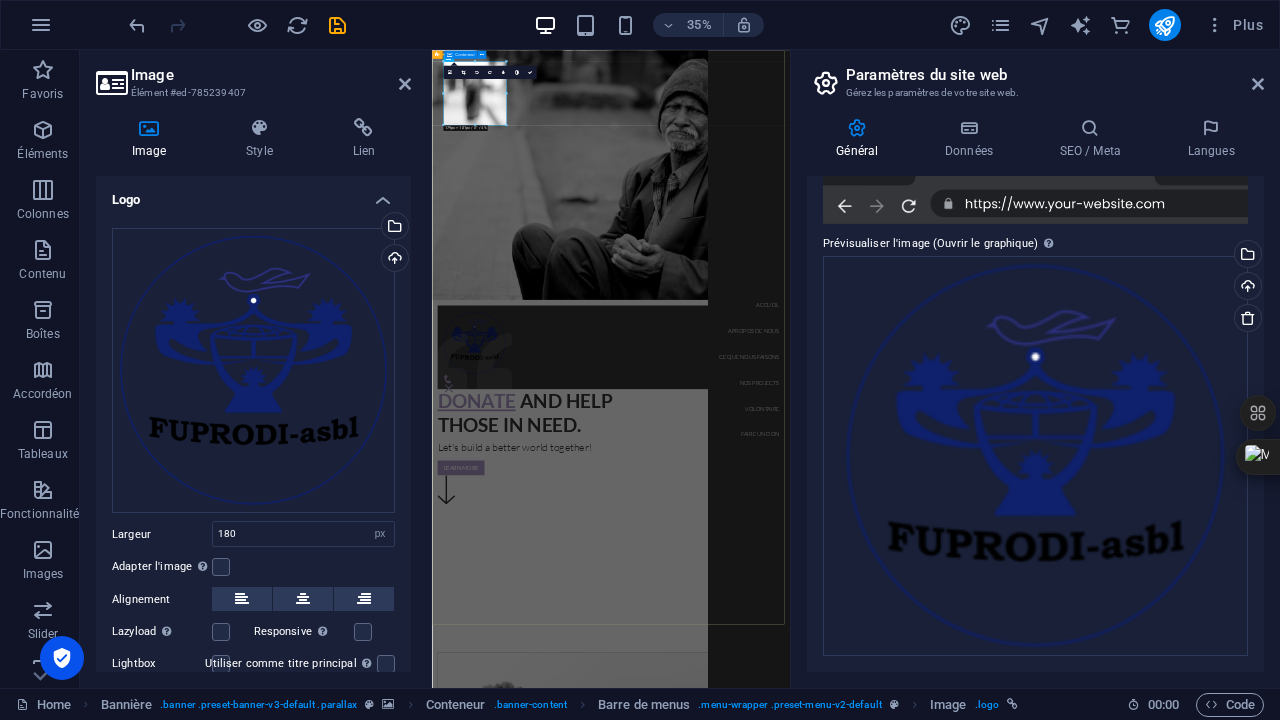 click on "Accueil  Apropos de Nous Ce que nous faisons Nos Projects Volontaire Faire un Don Donate   and Help those in need. Let's build a better world together! Learn more" at bounding box center (943, 1067) 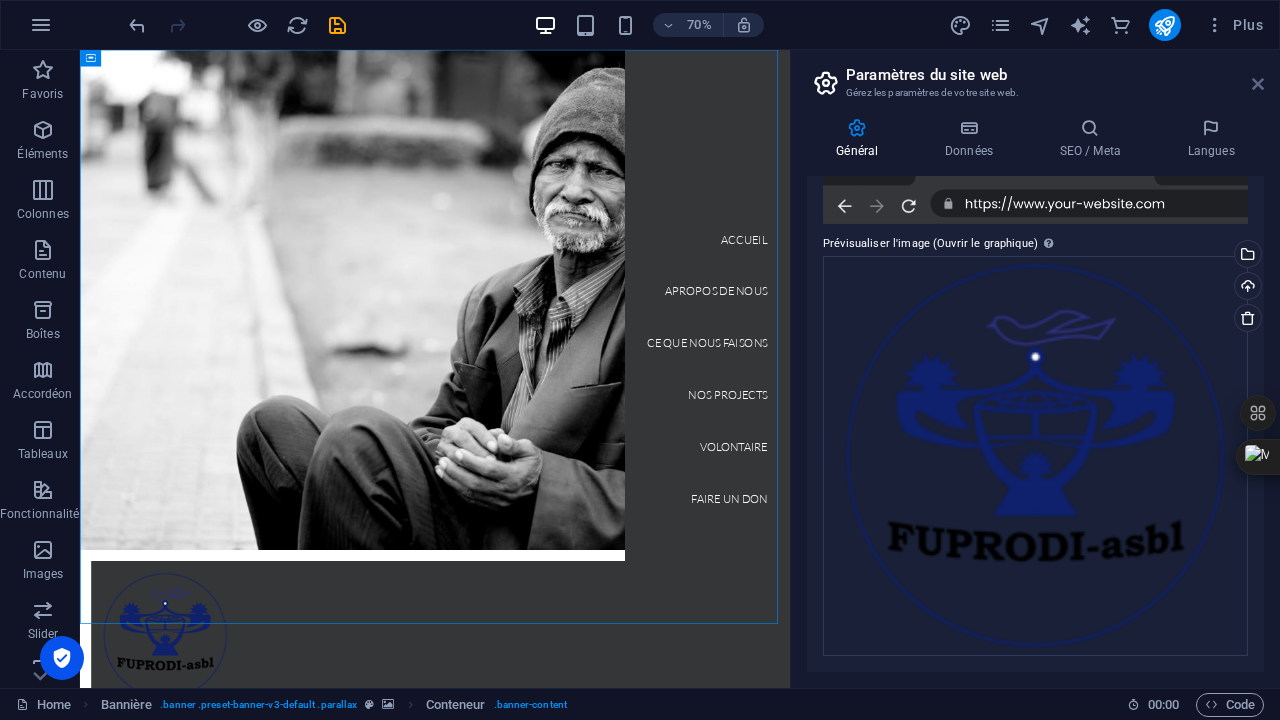 click at bounding box center [1258, 84] 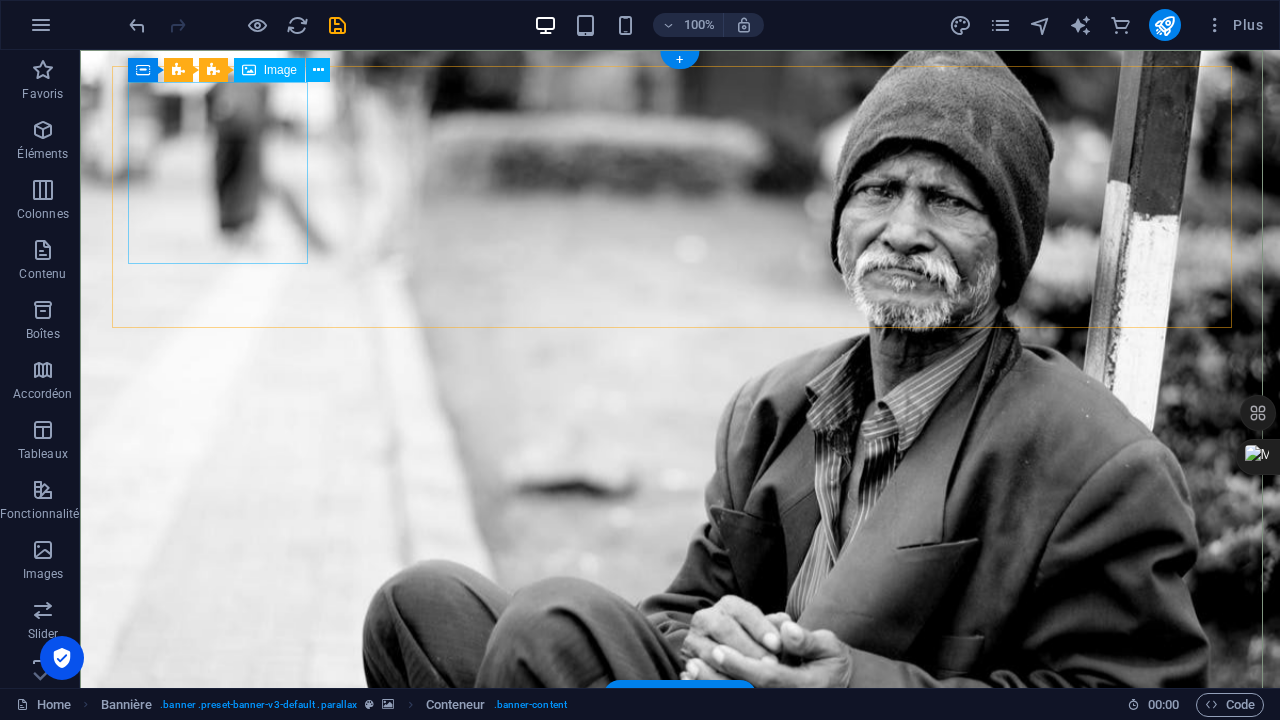 click at bounding box center [680, 887] 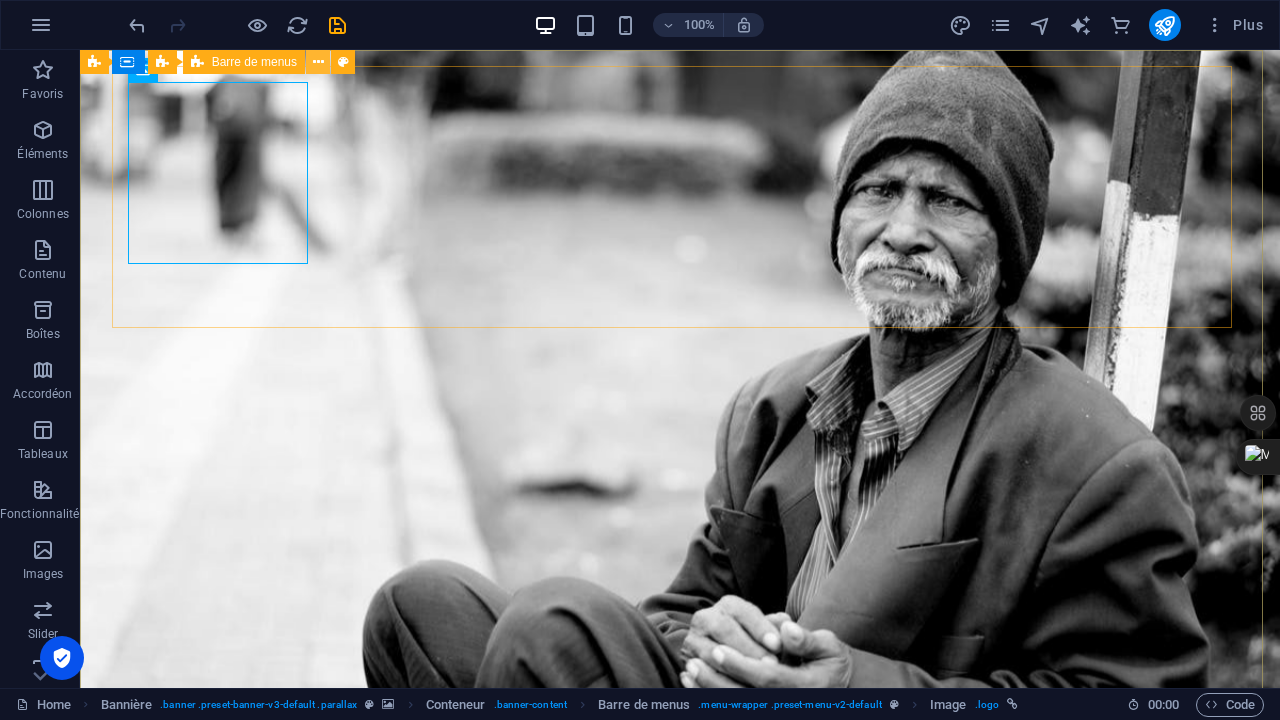 click at bounding box center (318, 62) 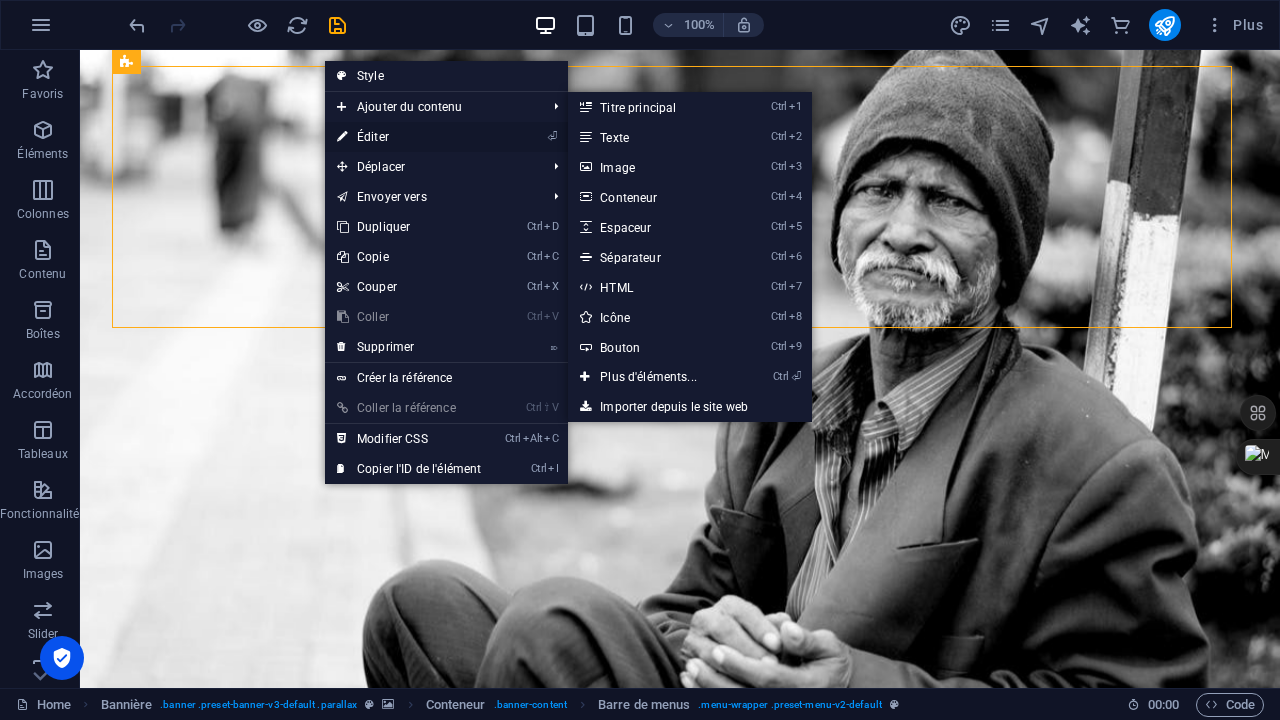 click on "⏎  Éditer" at bounding box center [409, 137] 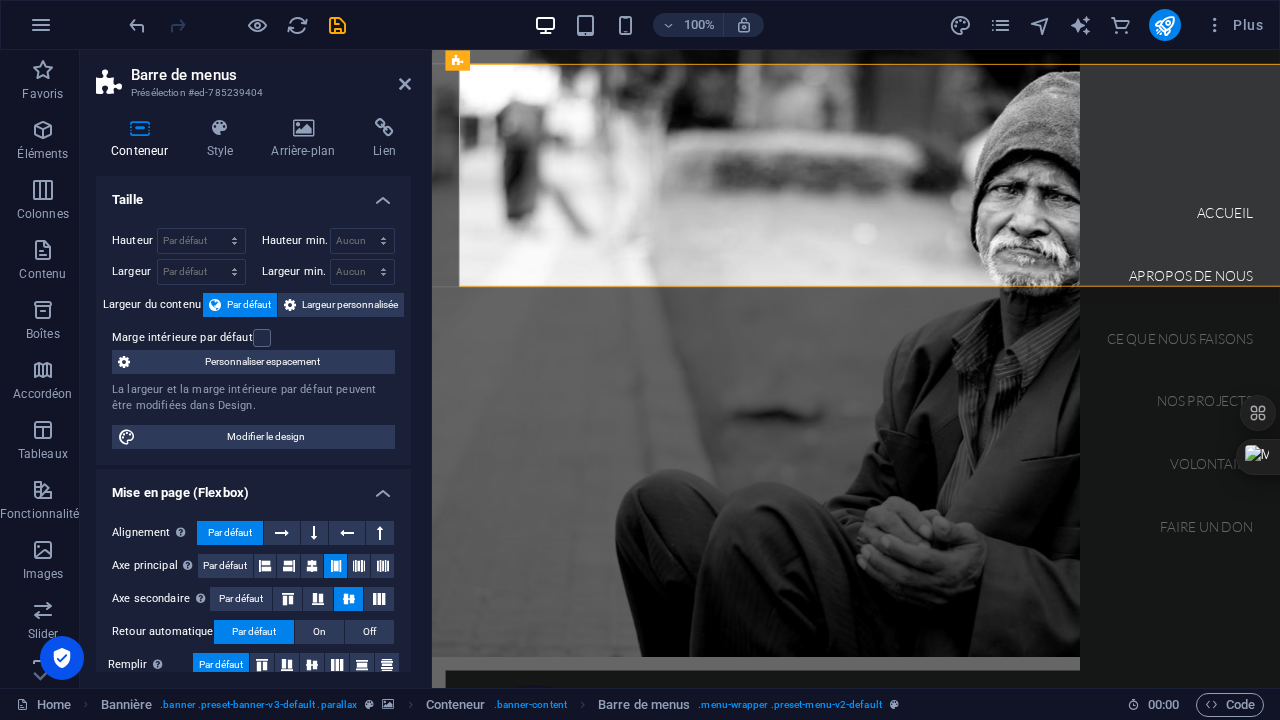 click at bounding box center (931, 887) 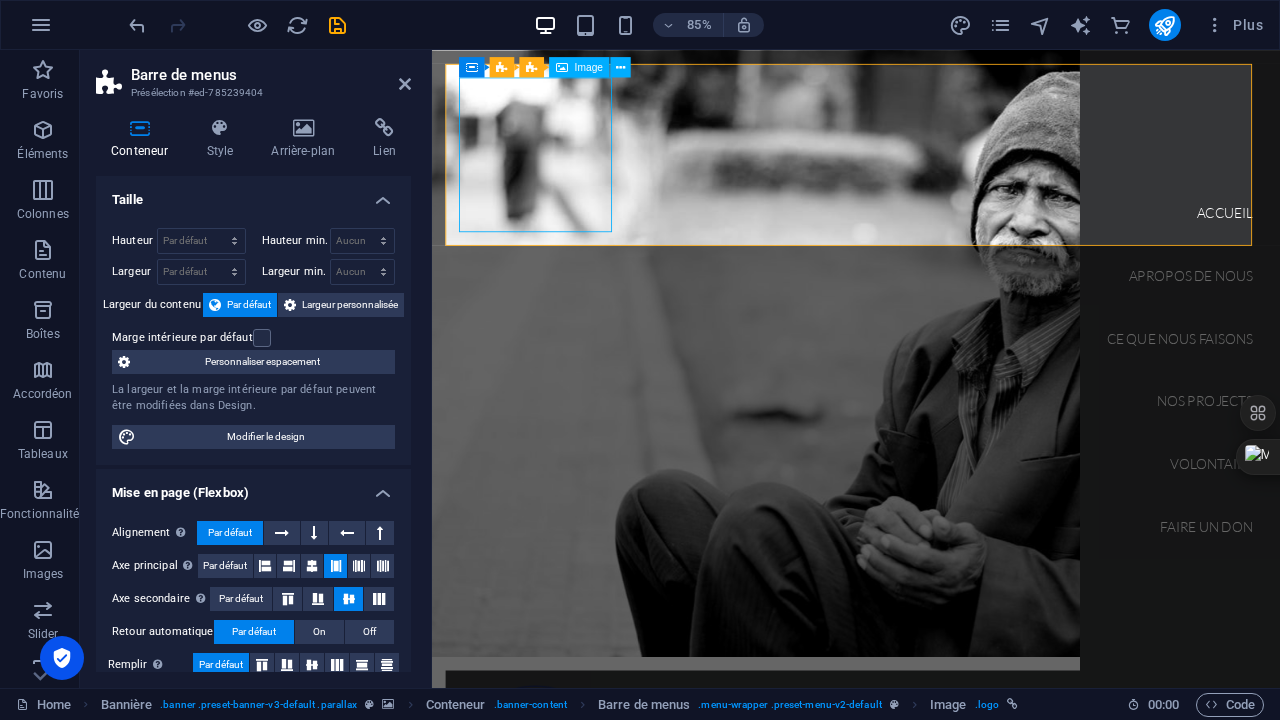 click at bounding box center [931, 887] 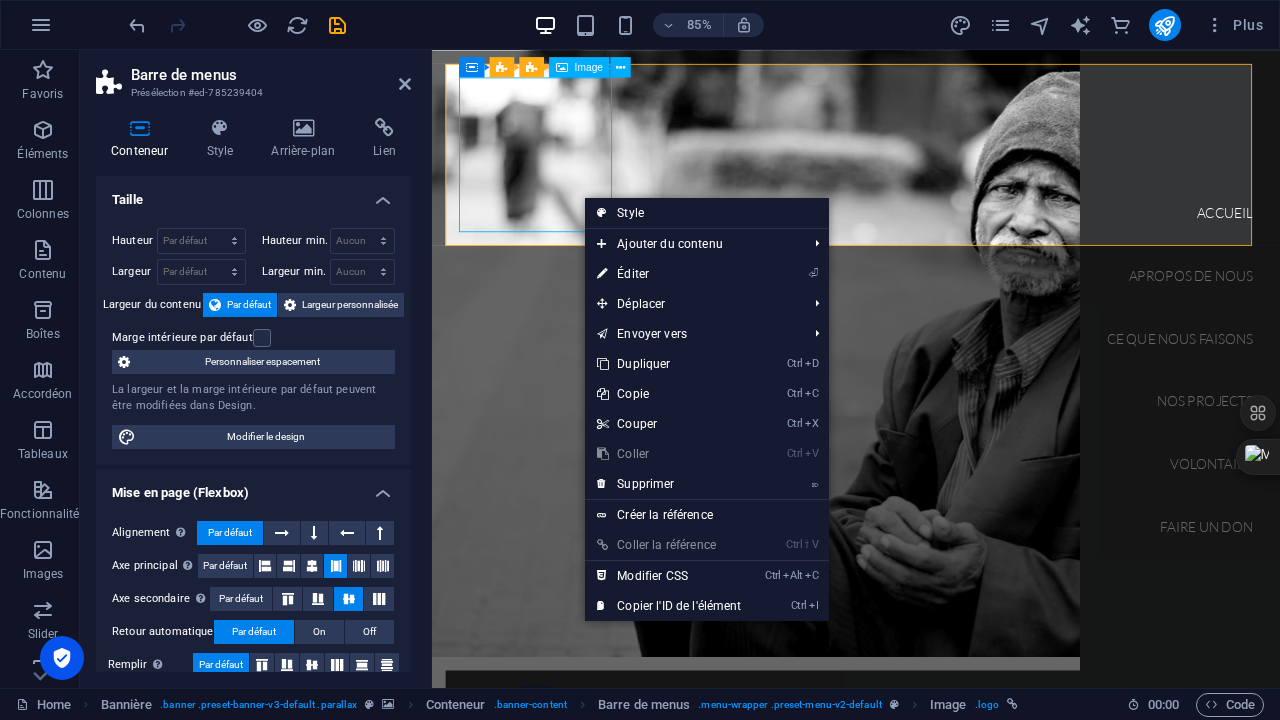 click at bounding box center (931, 887) 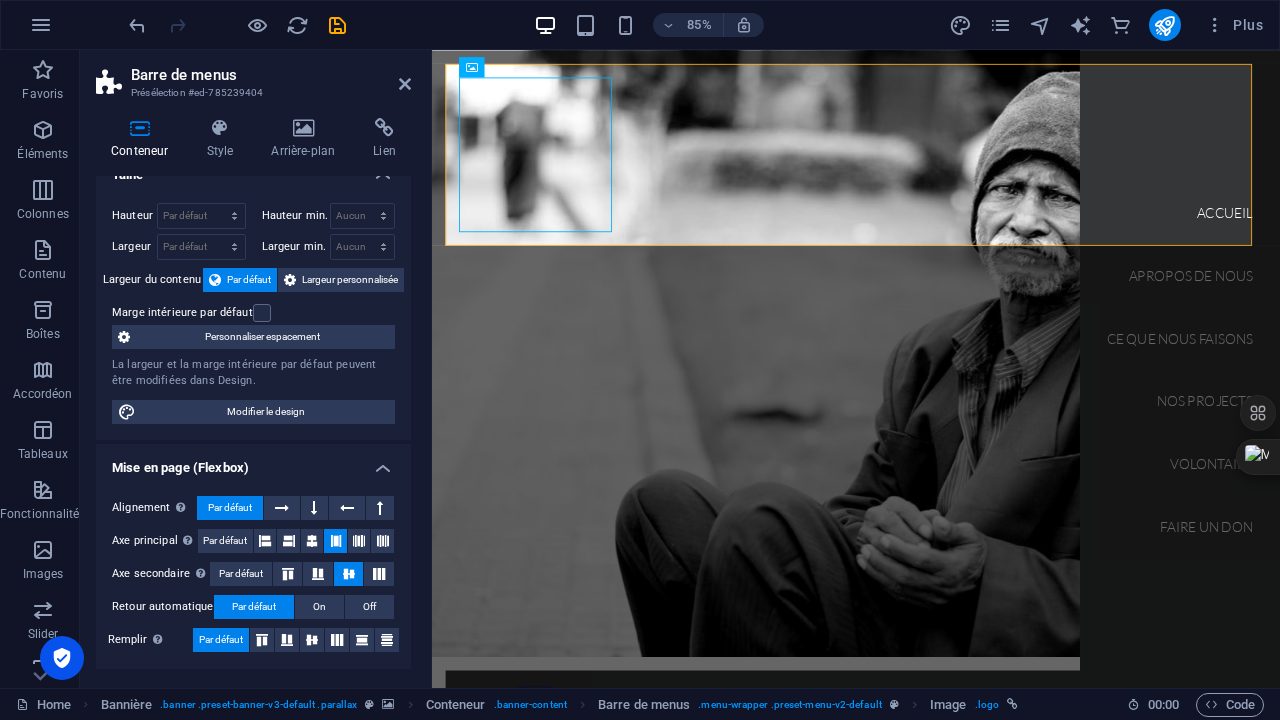 scroll, scrollTop: 0, scrollLeft: 0, axis: both 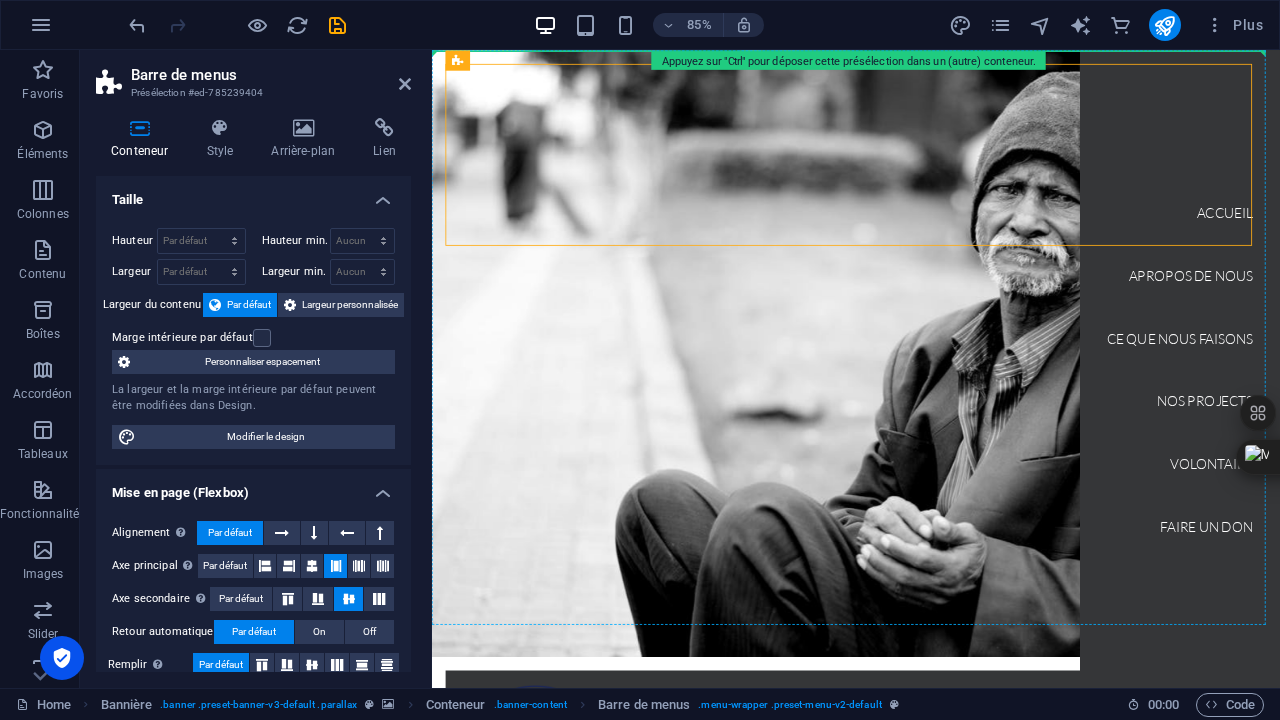 drag, startPoint x: 1018, startPoint y: 111, endPoint x: 588, endPoint y: 53, distance: 433.89398 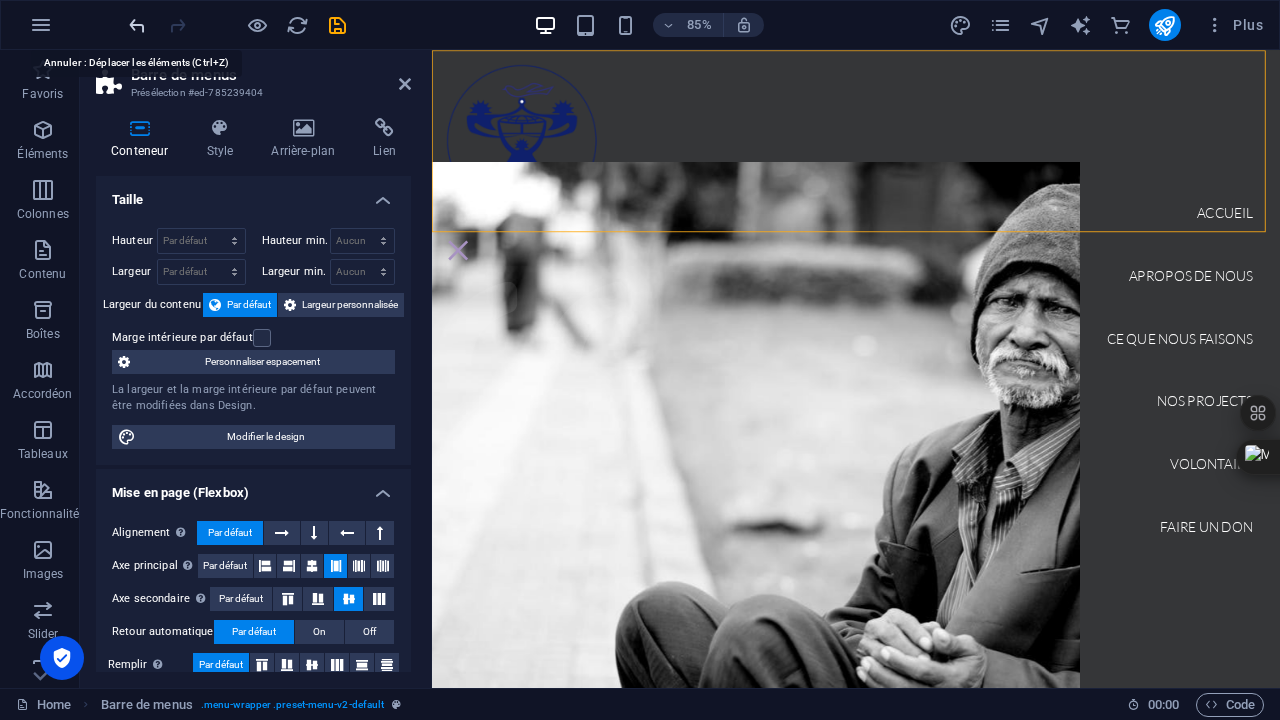 click at bounding box center (137, 25) 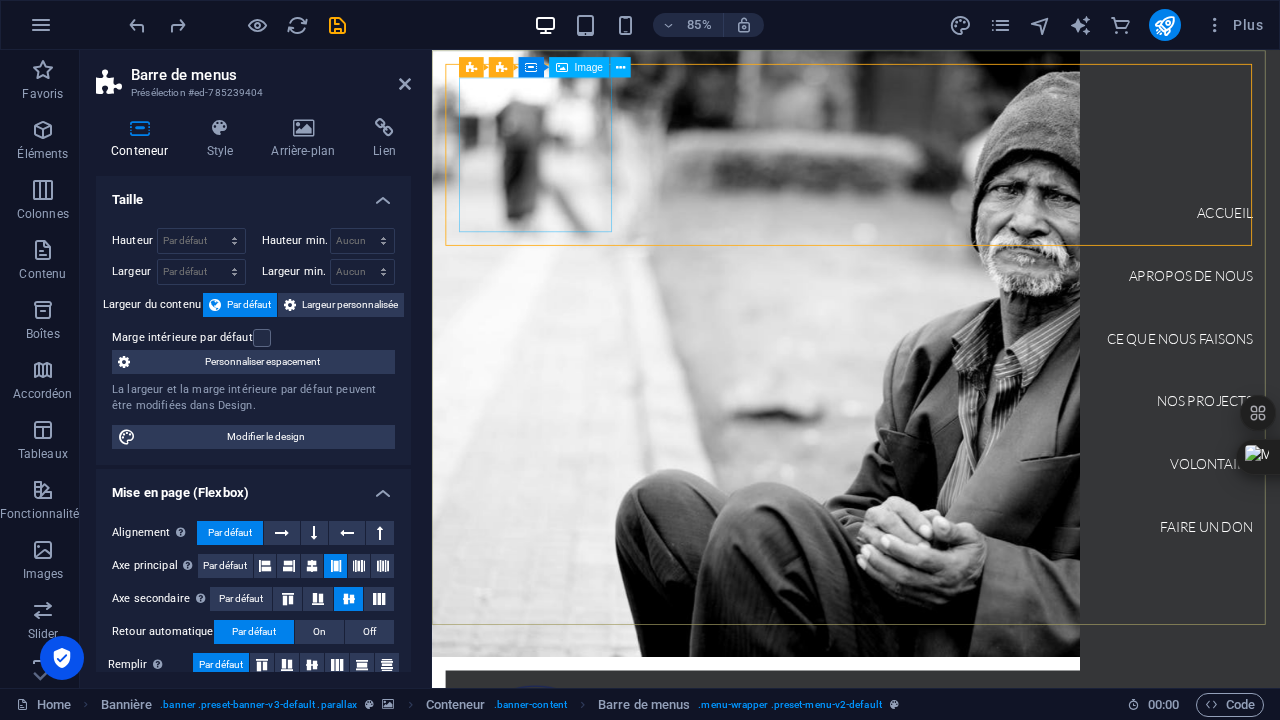 click at bounding box center (931, 887) 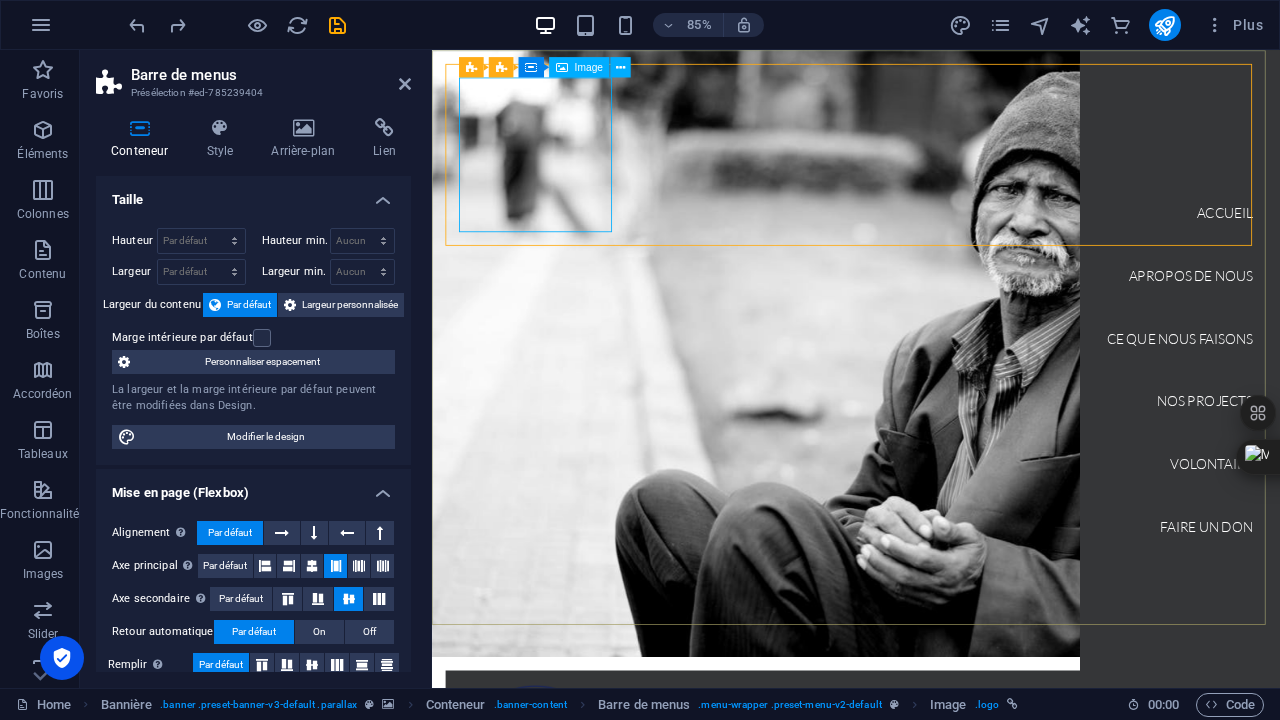 click on "Image" at bounding box center [589, 67] 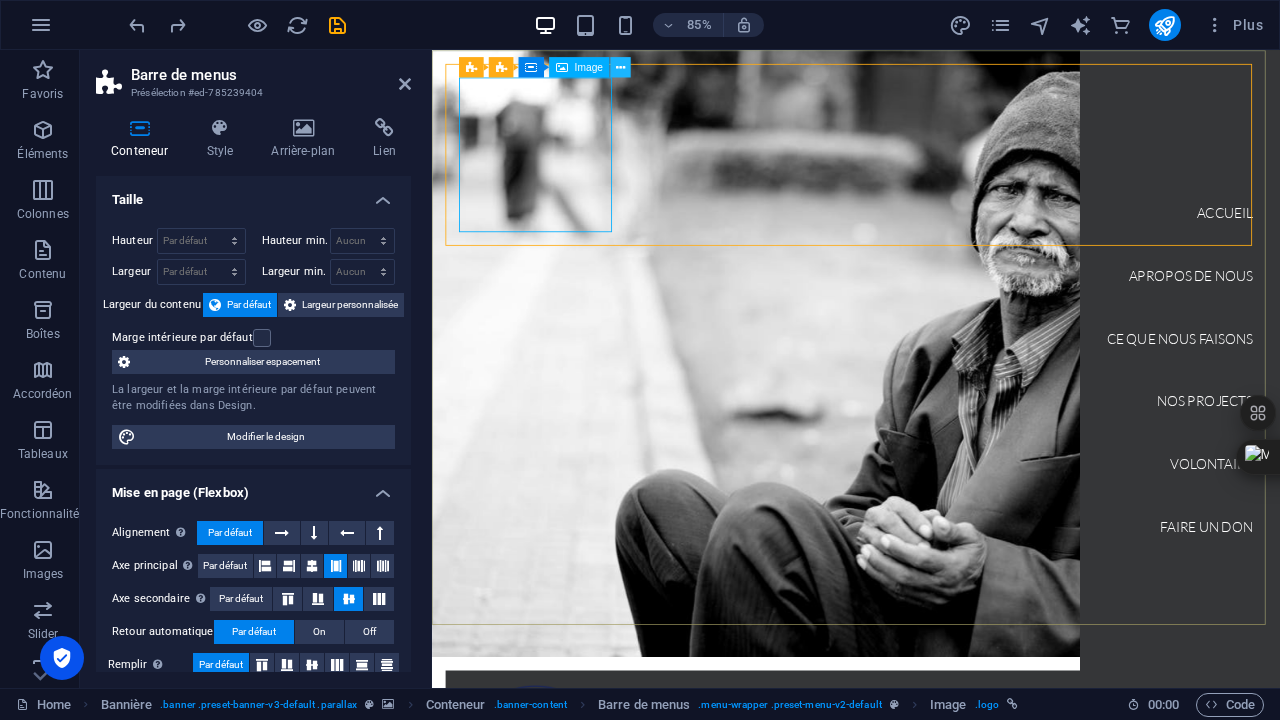 click at bounding box center [620, 67] 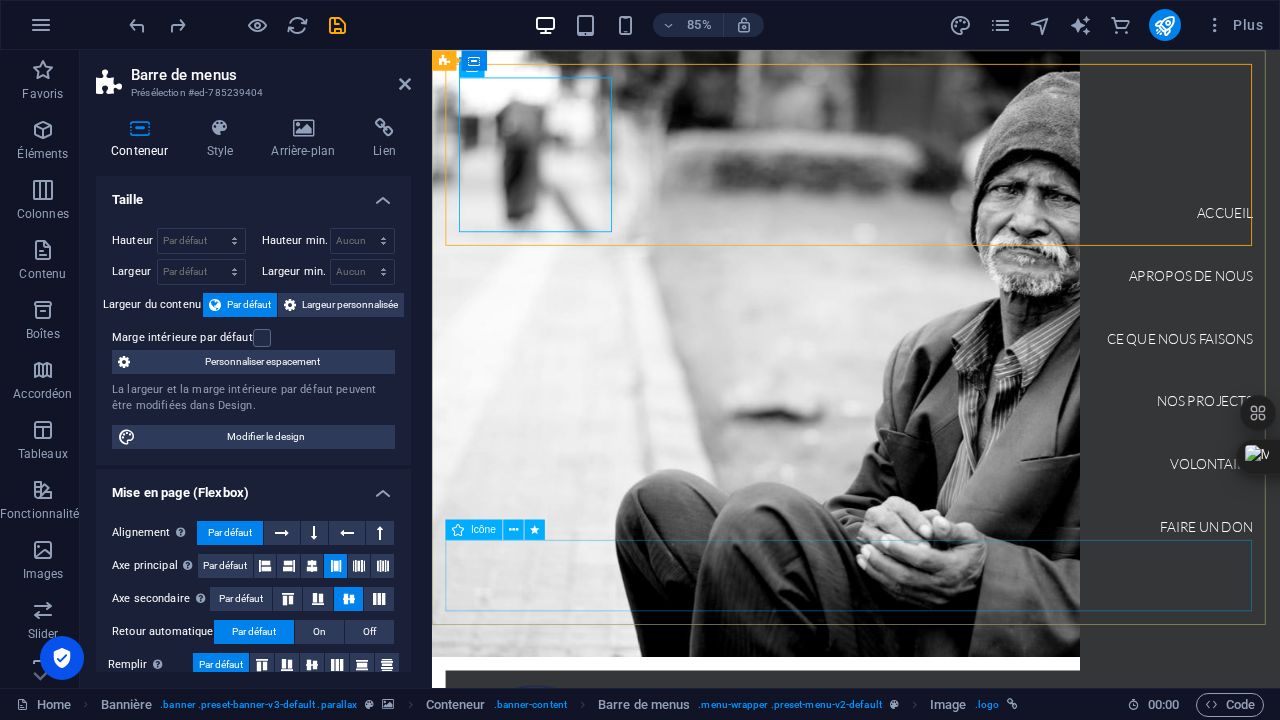 click at bounding box center [931, 1309] 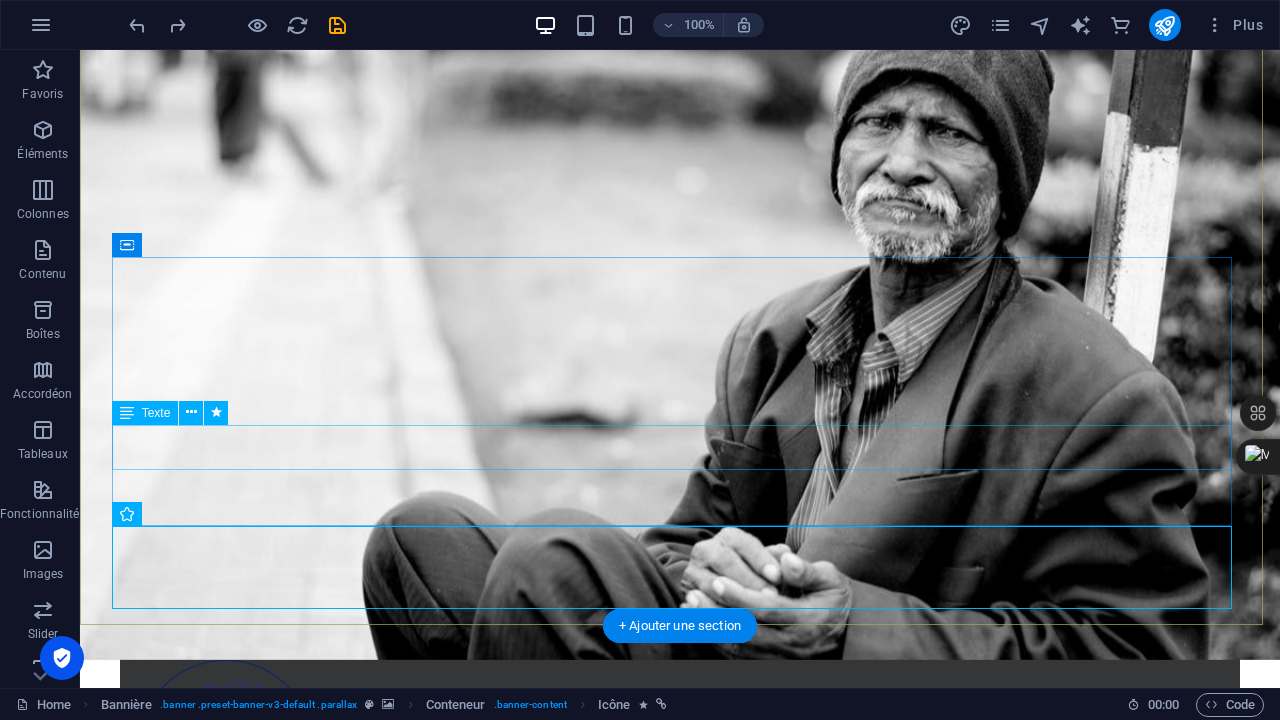 scroll, scrollTop: 0, scrollLeft: 0, axis: both 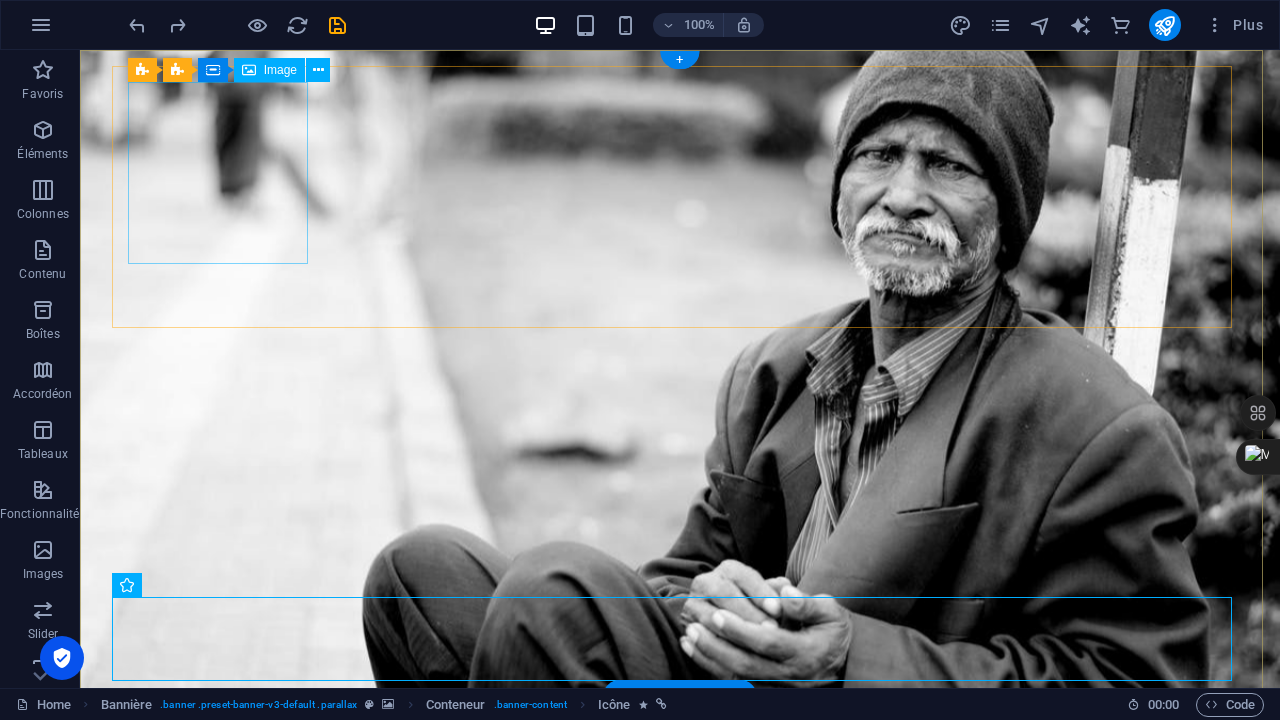 click at bounding box center [680, 816] 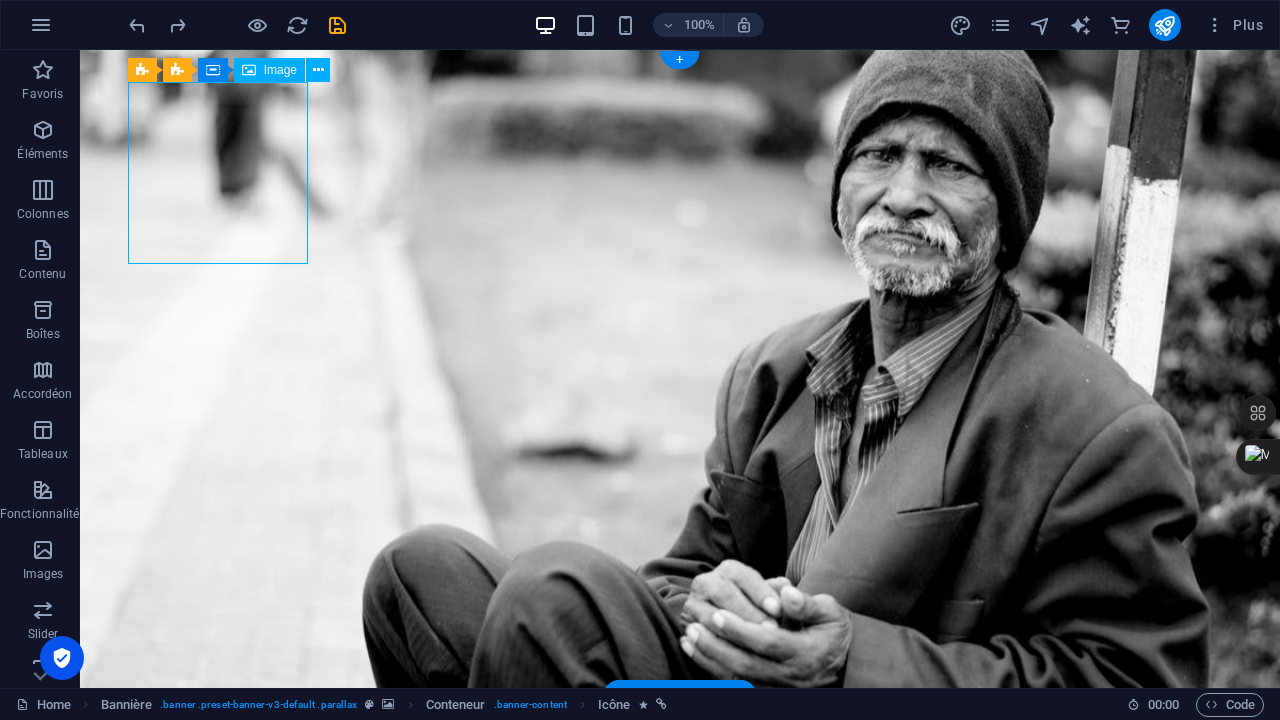 click at bounding box center [680, 816] 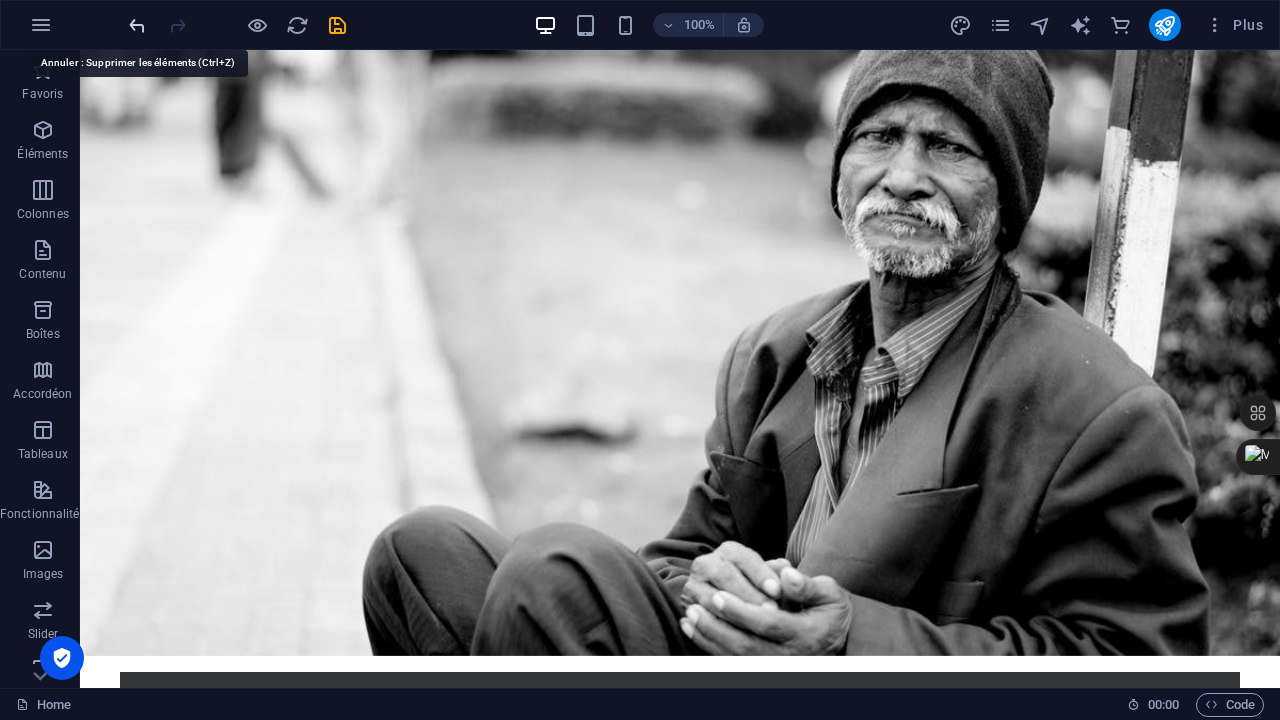 click at bounding box center (137, 25) 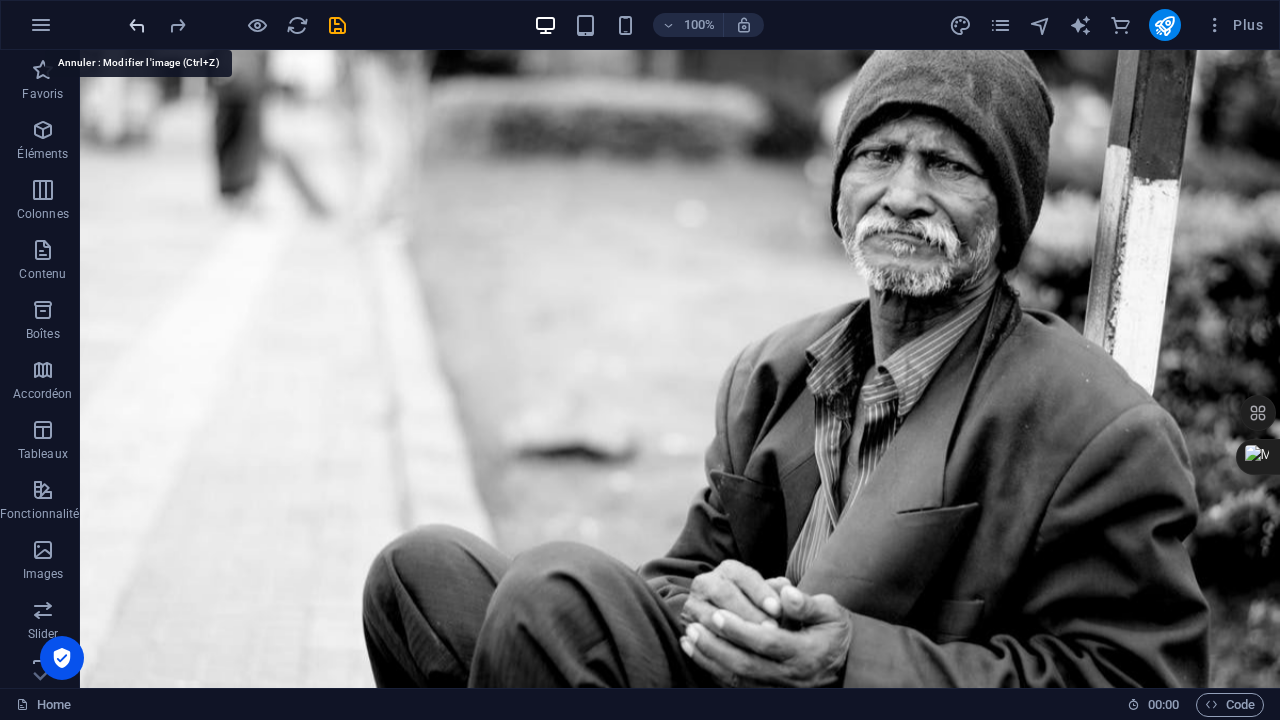 click at bounding box center (137, 25) 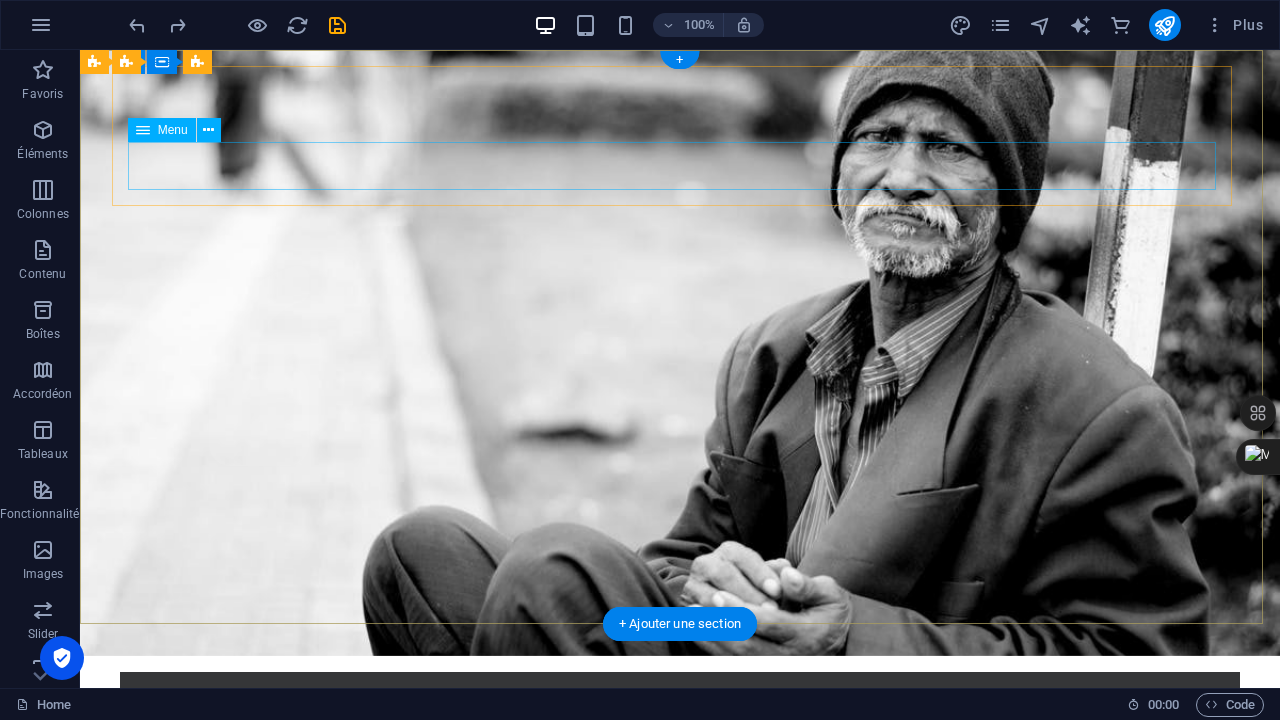 click on "Accueil  Apropos de Nous Ce que nous faisons Nos Projects Volontaire Faire un Don" at bounding box center [680, 772] 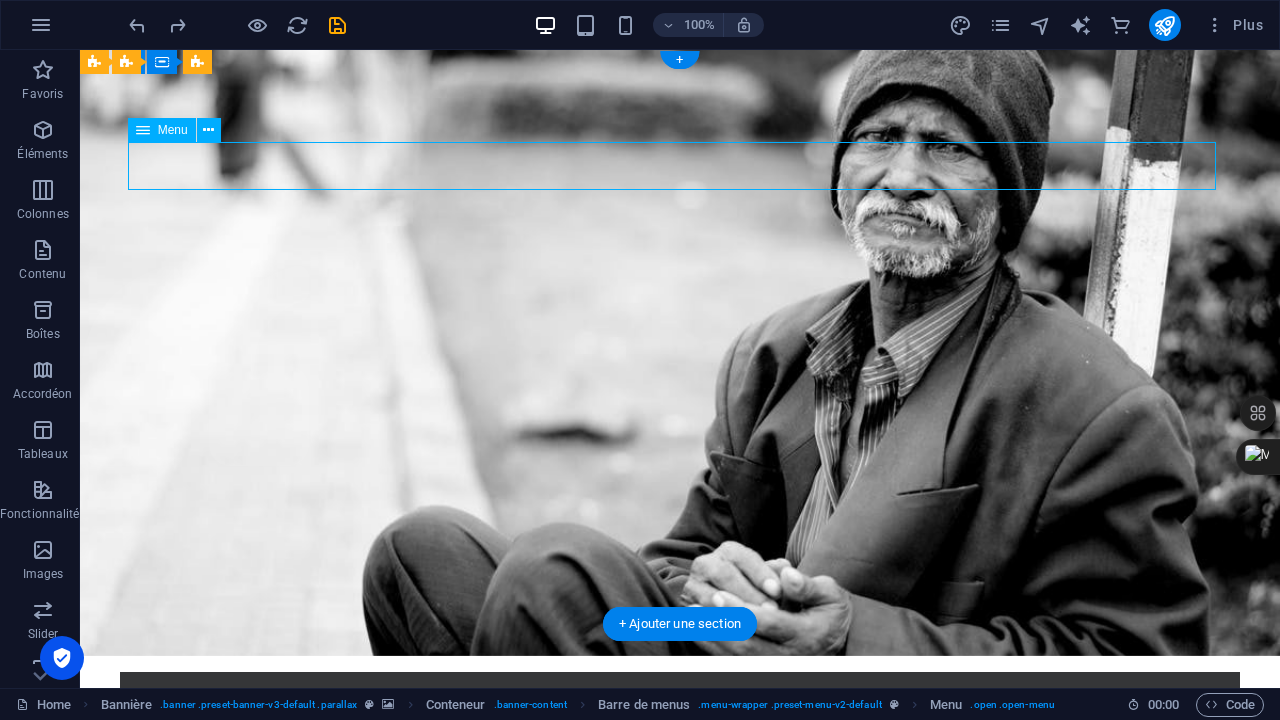 click on "Accueil  Apropos de Nous Ce que nous faisons Nos Projects Volontaire Faire un Don" at bounding box center (680, 772) 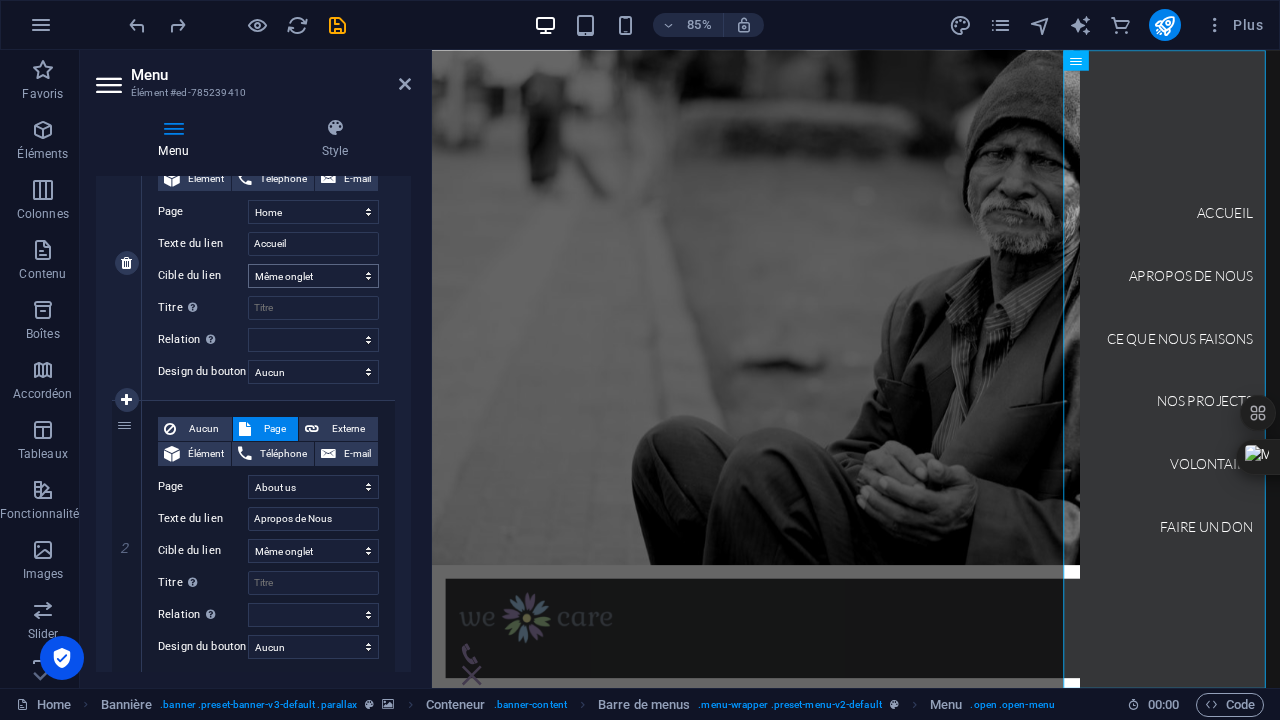 scroll, scrollTop: 258, scrollLeft: 0, axis: vertical 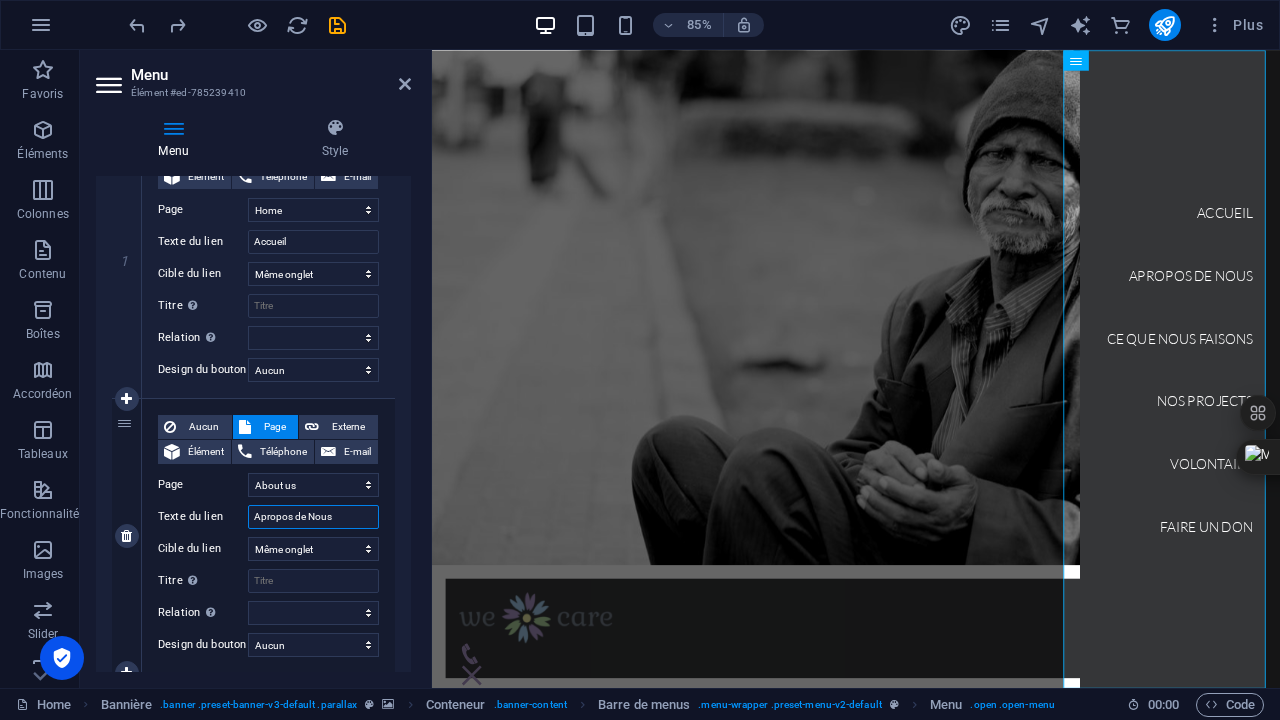 drag, startPoint x: 340, startPoint y: 520, endPoint x: 294, endPoint y: 517, distance: 46.09772 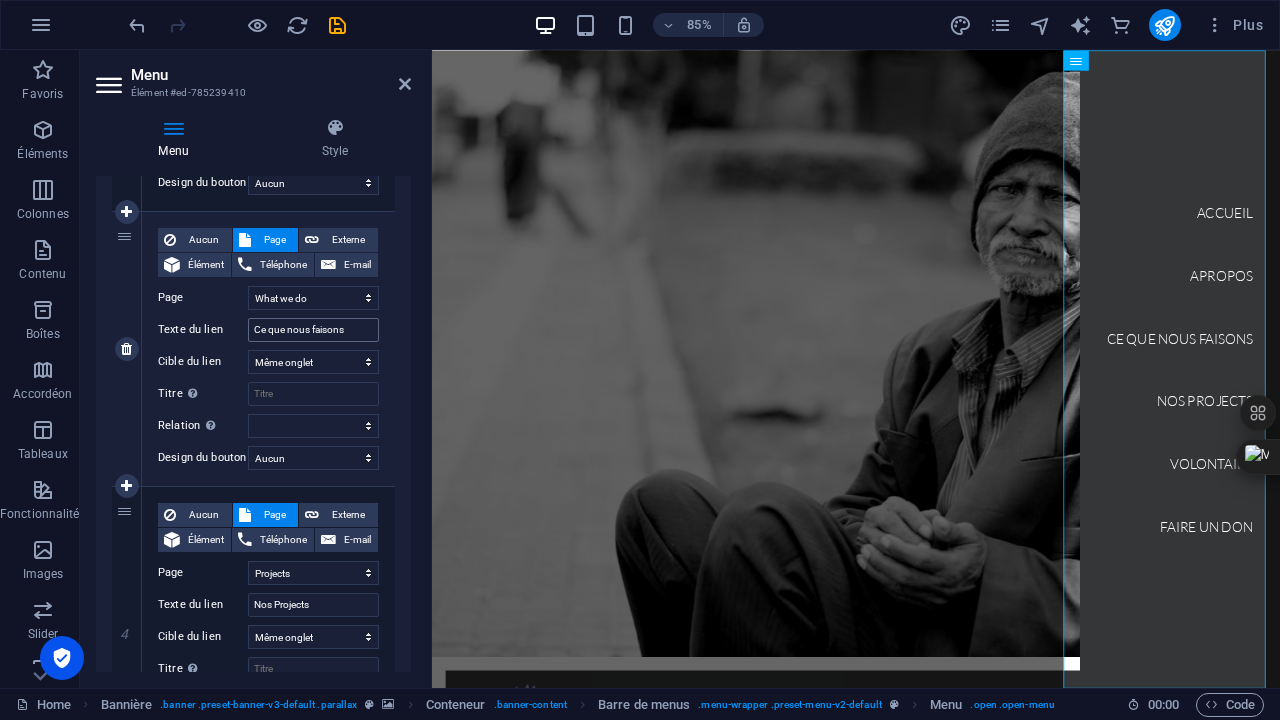 scroll, scrollTop: 724, scrollLeft: 0, axis: vertical 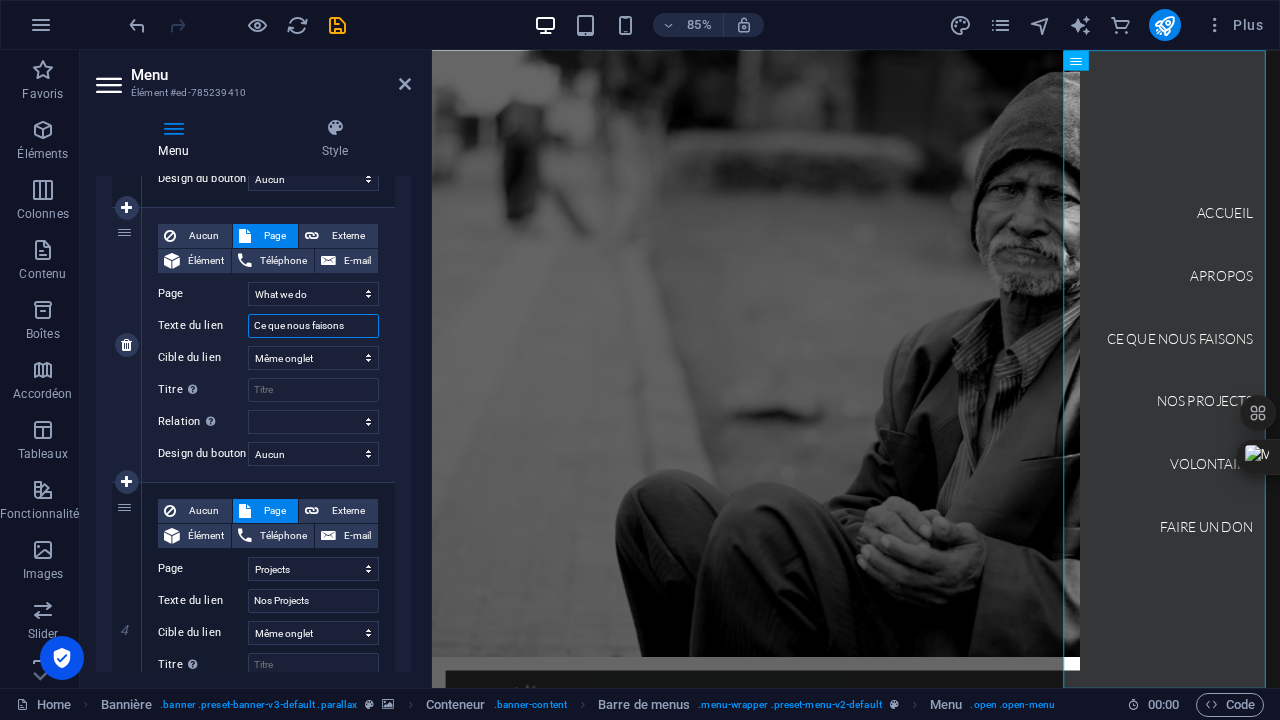 click on "Ce que nous faisons" at bounding box center [313, 326] 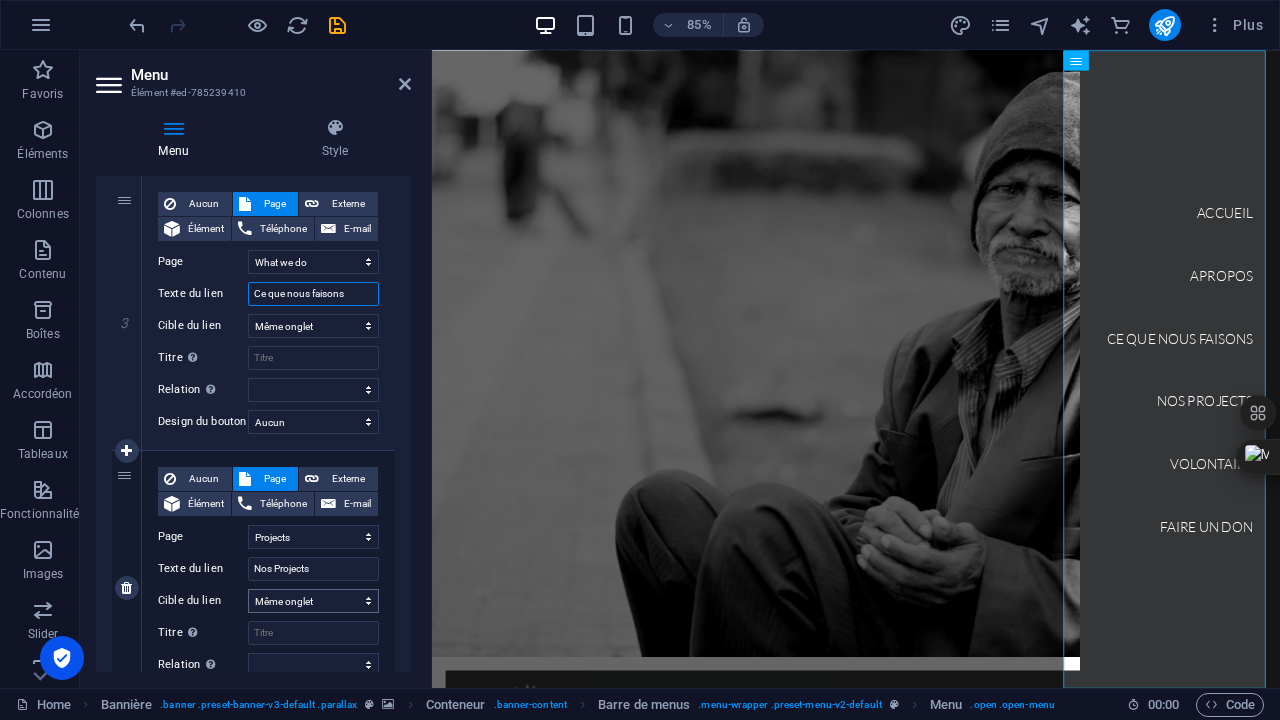 scroll, scrollTop: 758, scrollLeft: 0, axis: vertical 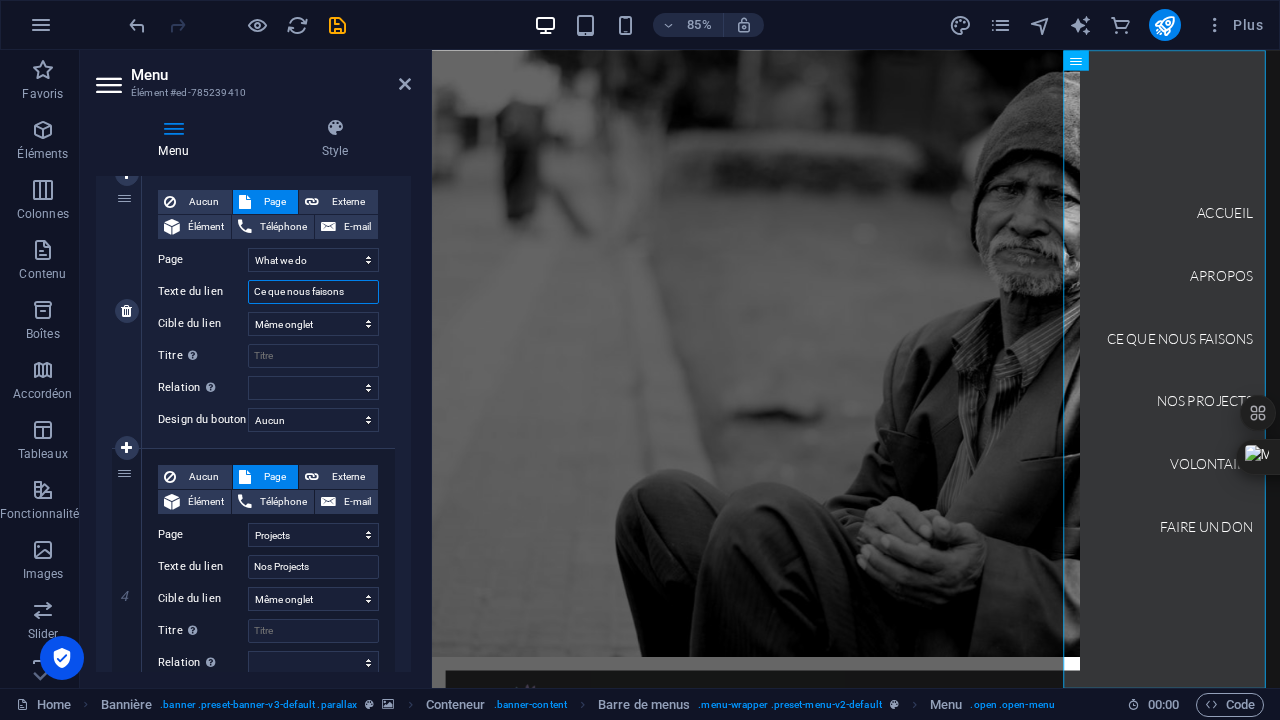 drag, startPoint x: 353, startPoint y: 290, endPoint x: 252, endPoint y: 280, distance: 101.49384 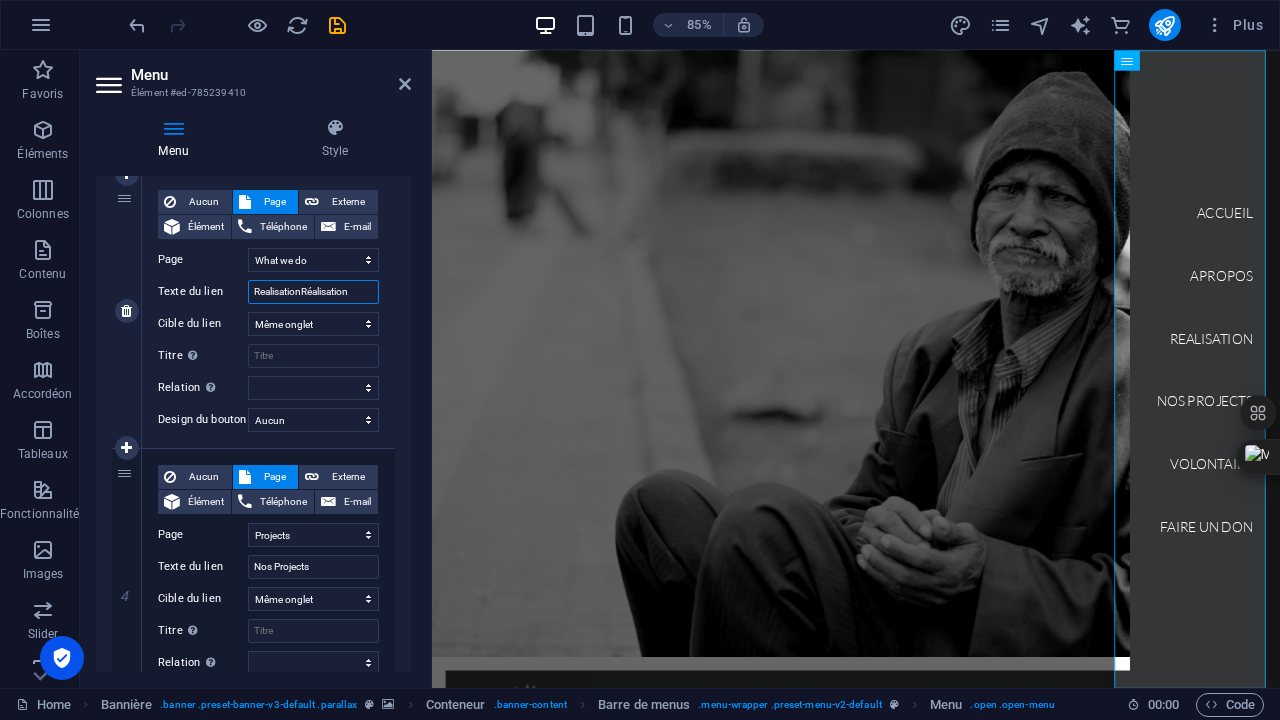 drag, startPoint x: 300, startPoint y: 293, endPoint x: 210, endPoint y: 281, distance: 90.79648 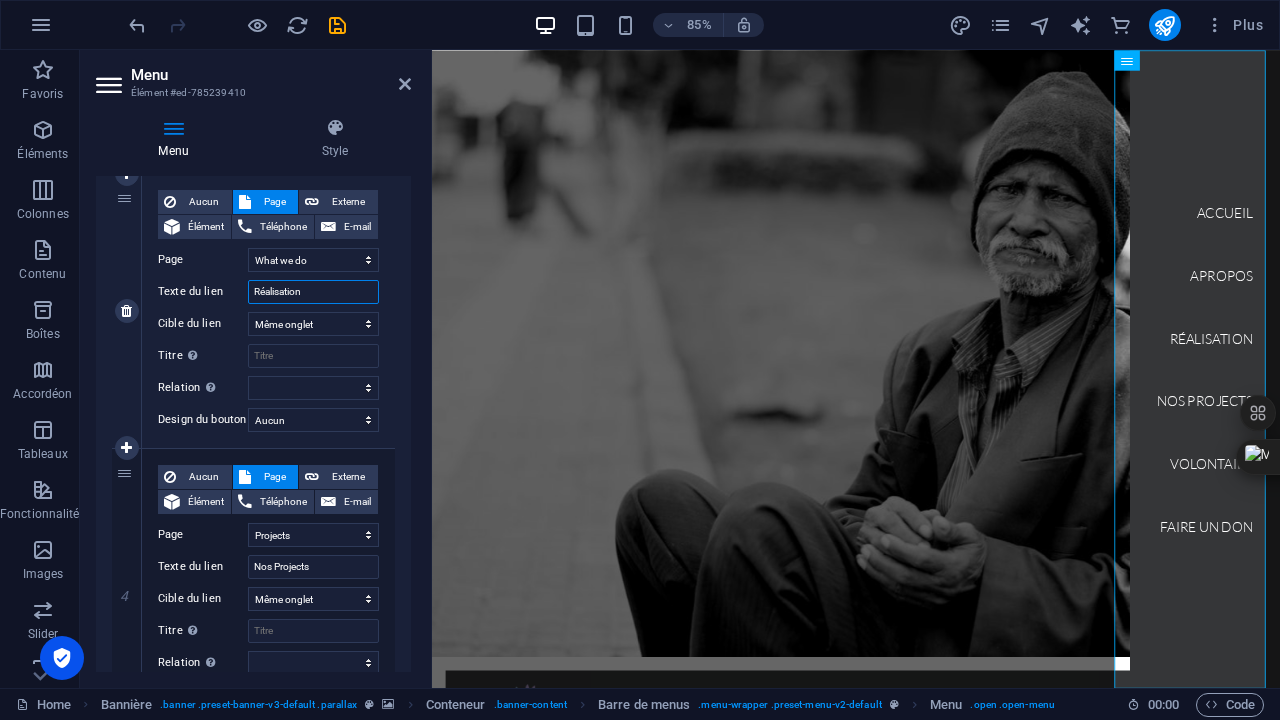 click on "Réalisation" at bounding box center [313, 292] 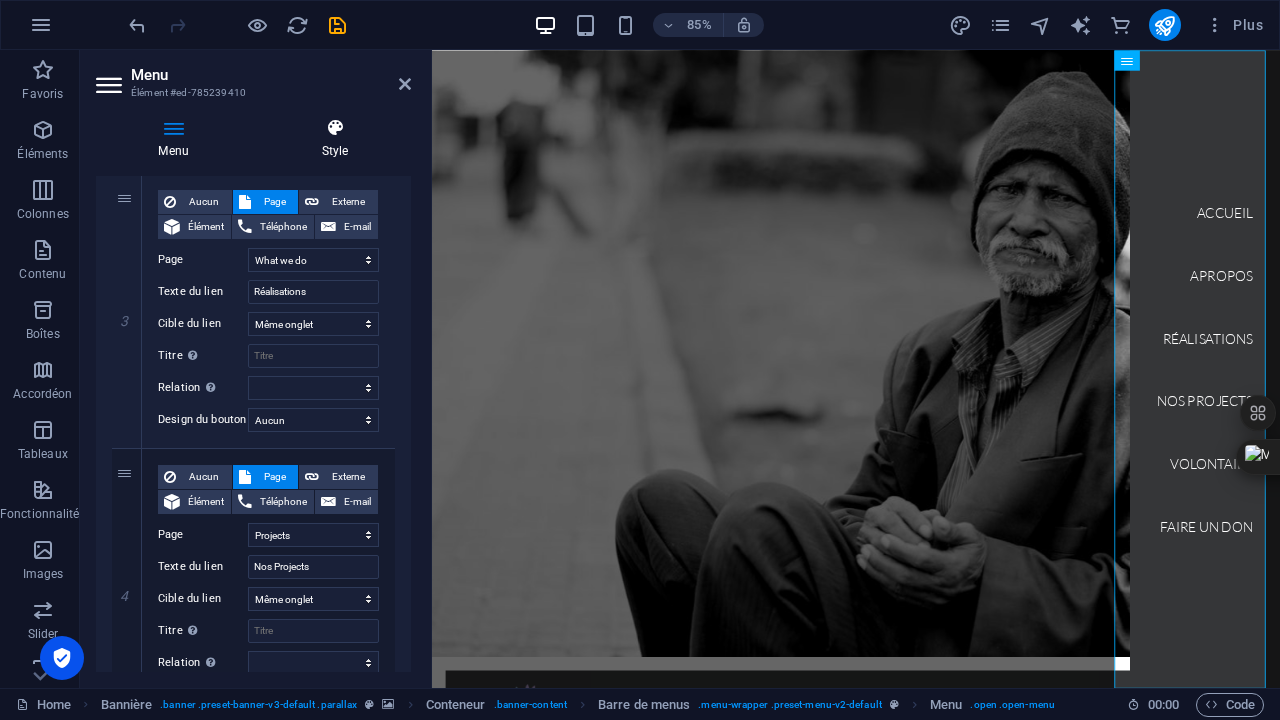 click on "Style" at bounding box center [335, 139] 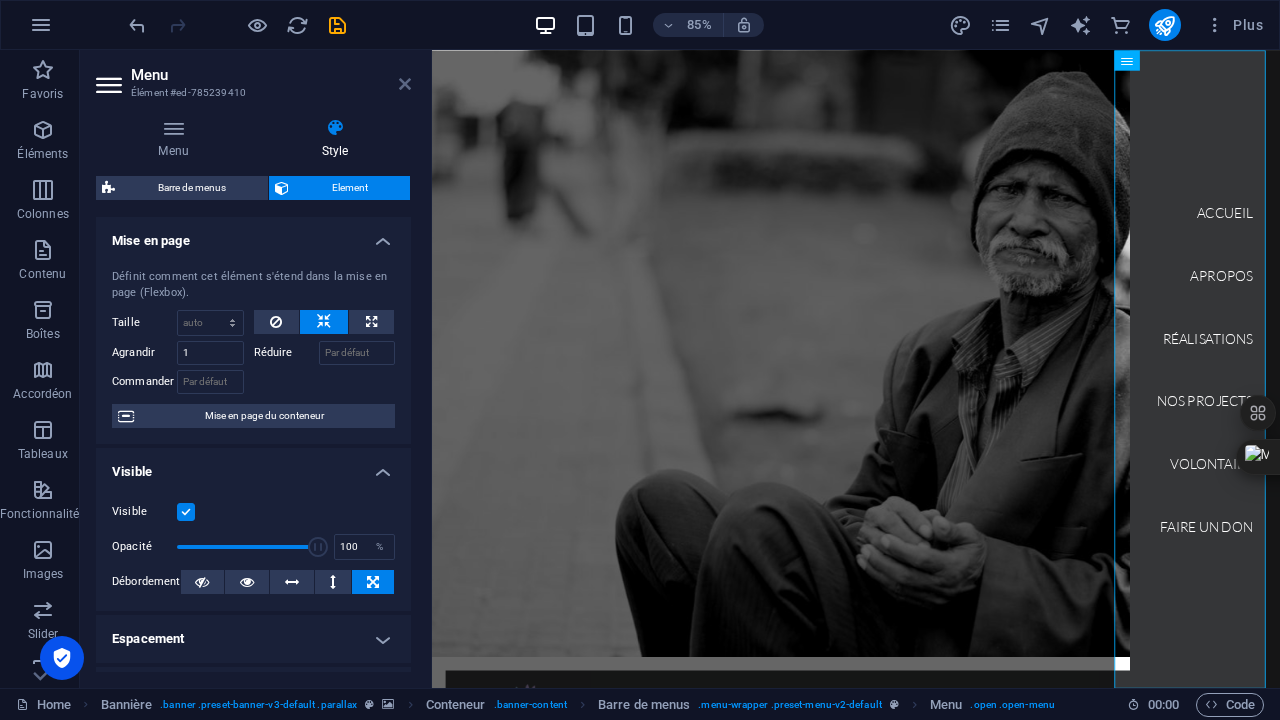 click at bounding box center [405, 84] 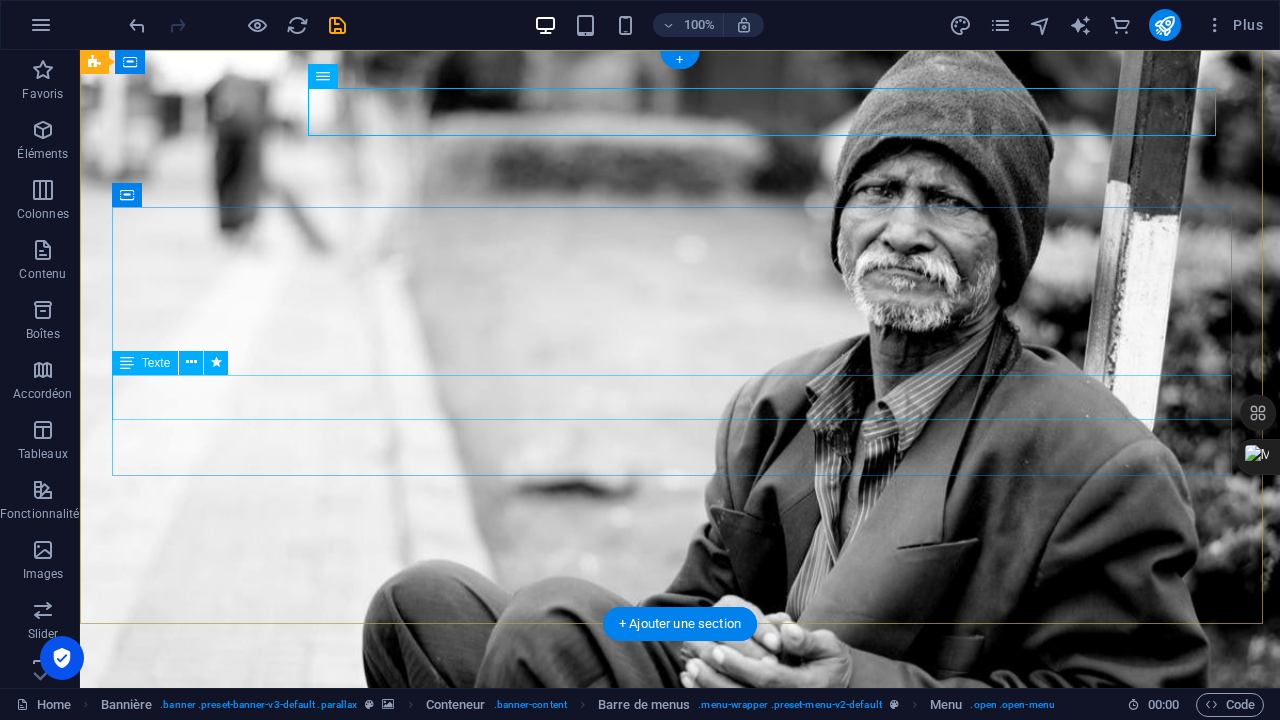 click on "Let's build a better world together!" at bounding box center (680, 1110) 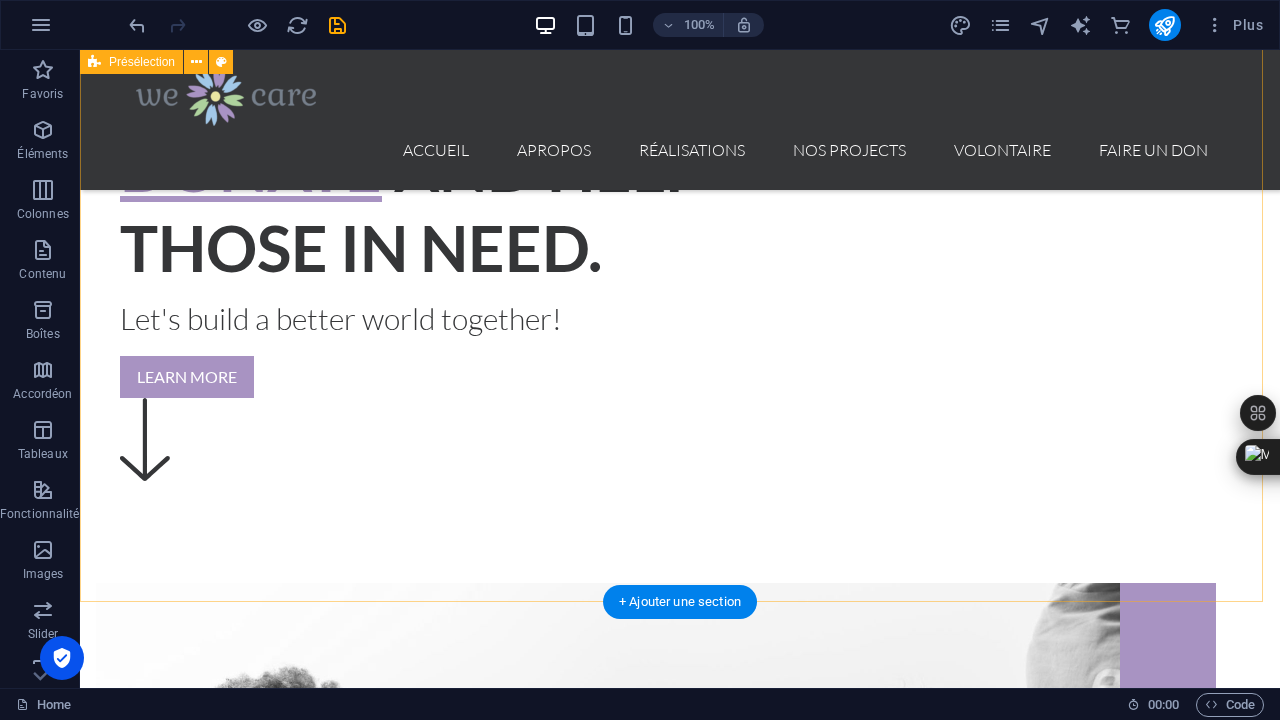 scroll, scrollTop: 617, scrollLeft: 0, axis: vertical 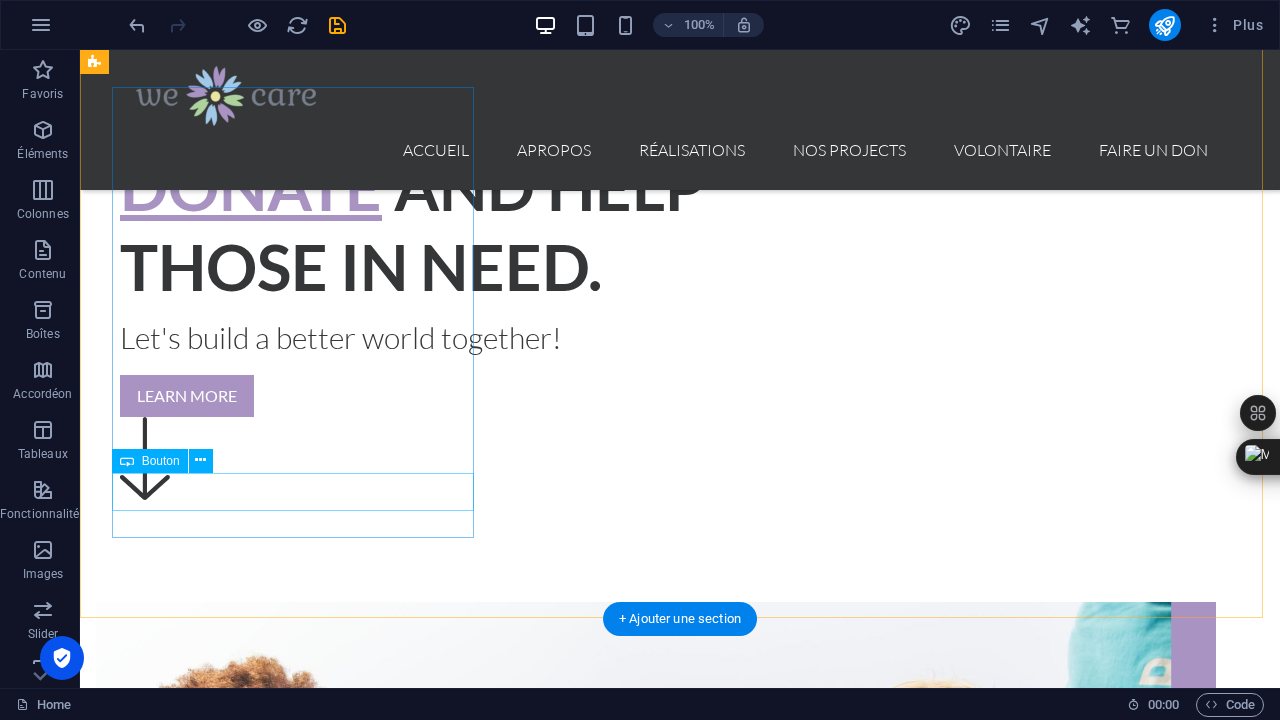 click on "Go to Page" at bounding box center (656, 1478) 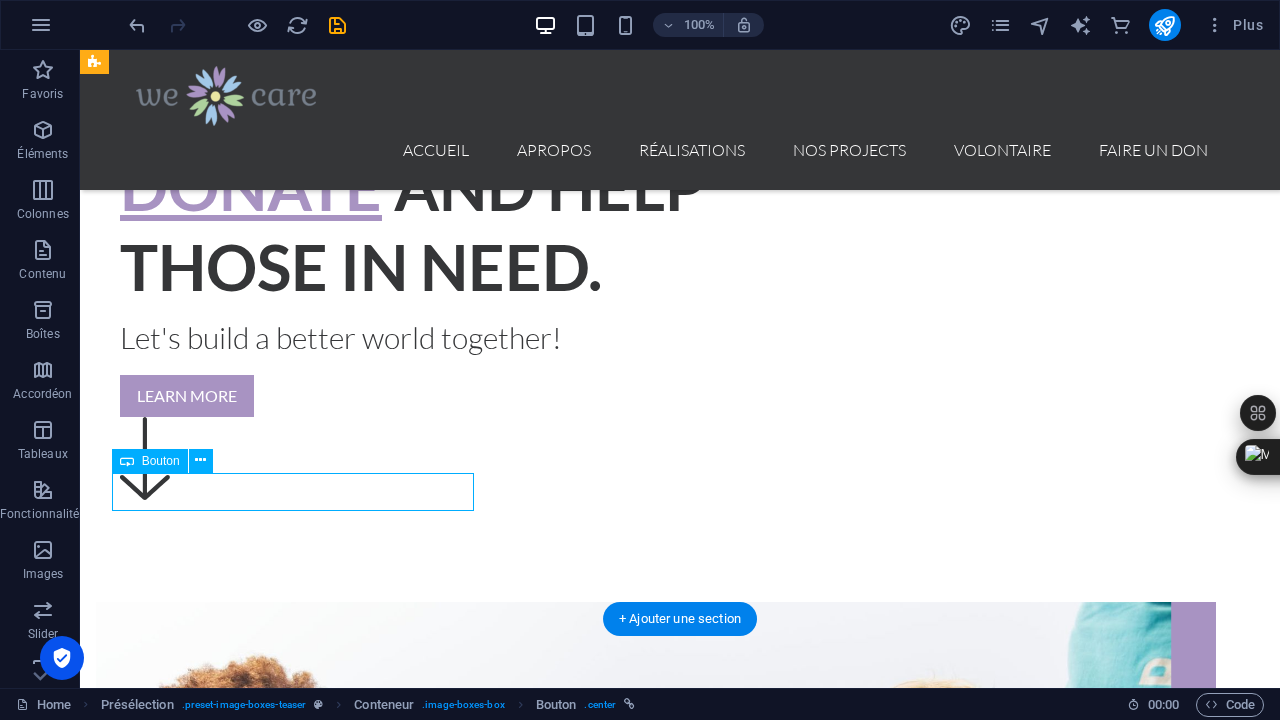 click on "Go to Page" at bounding box center (656, 1478) 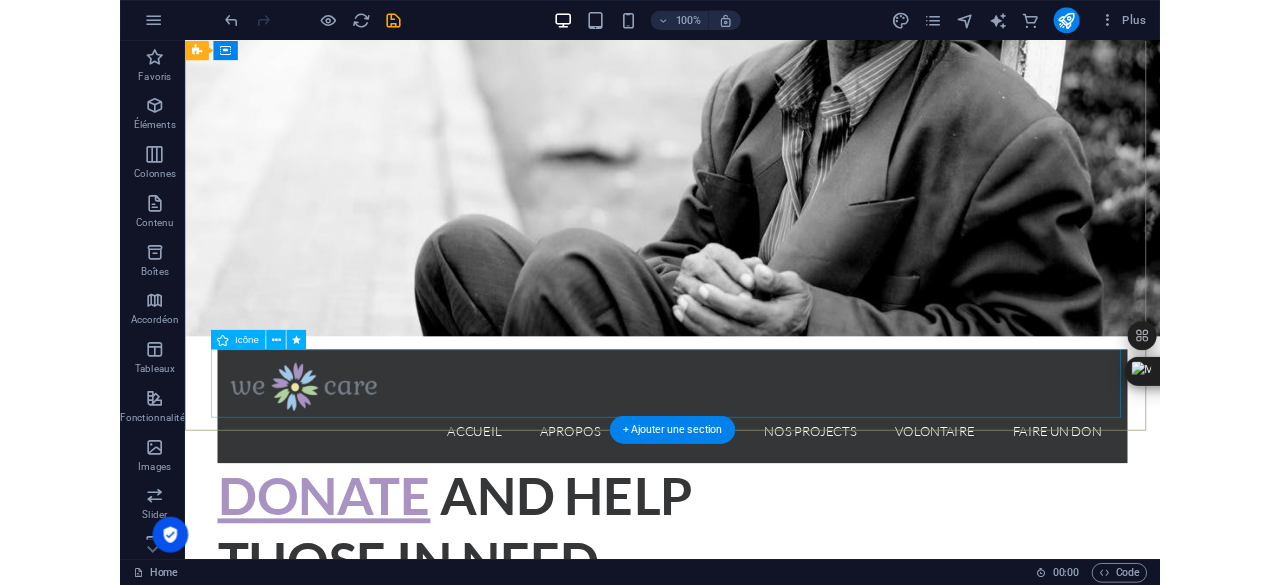 scroll, scrollTop: 0, scrollLeft: 0, axis: both 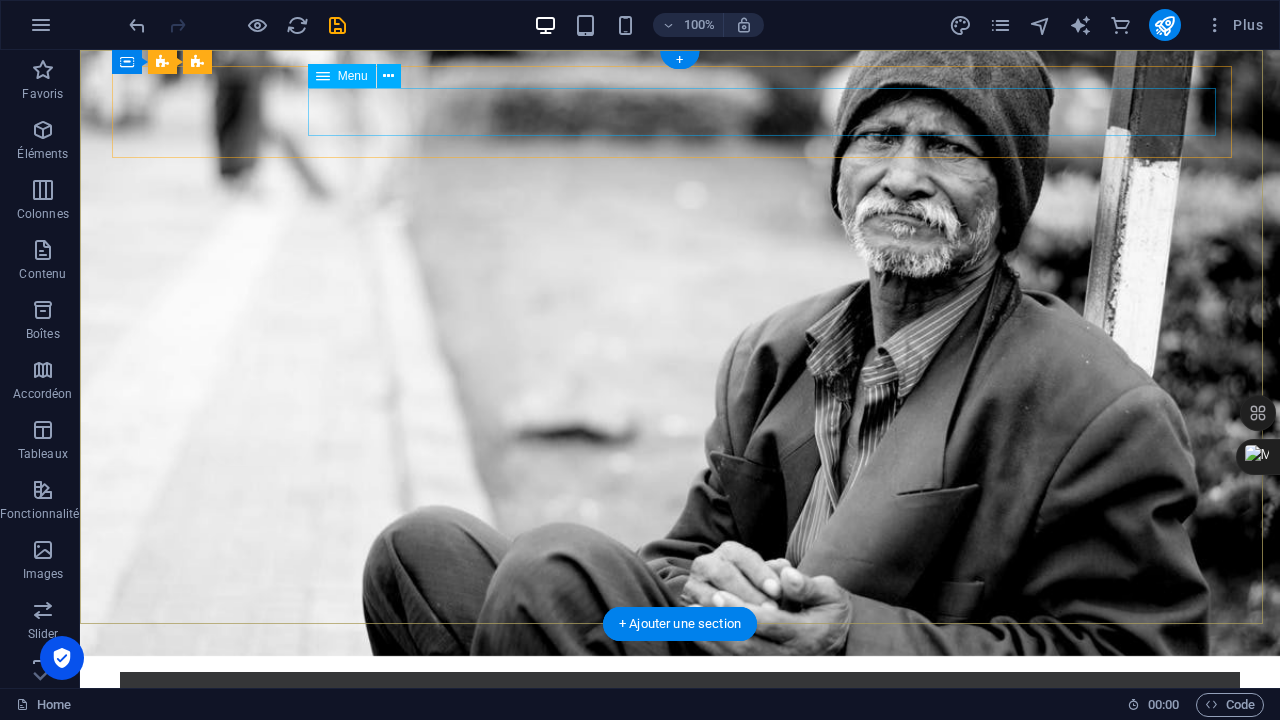click on "Accueil  Apropos Réalisations  Nos Projects Volontaire Faire un Don" at bounding box center (680, 772) 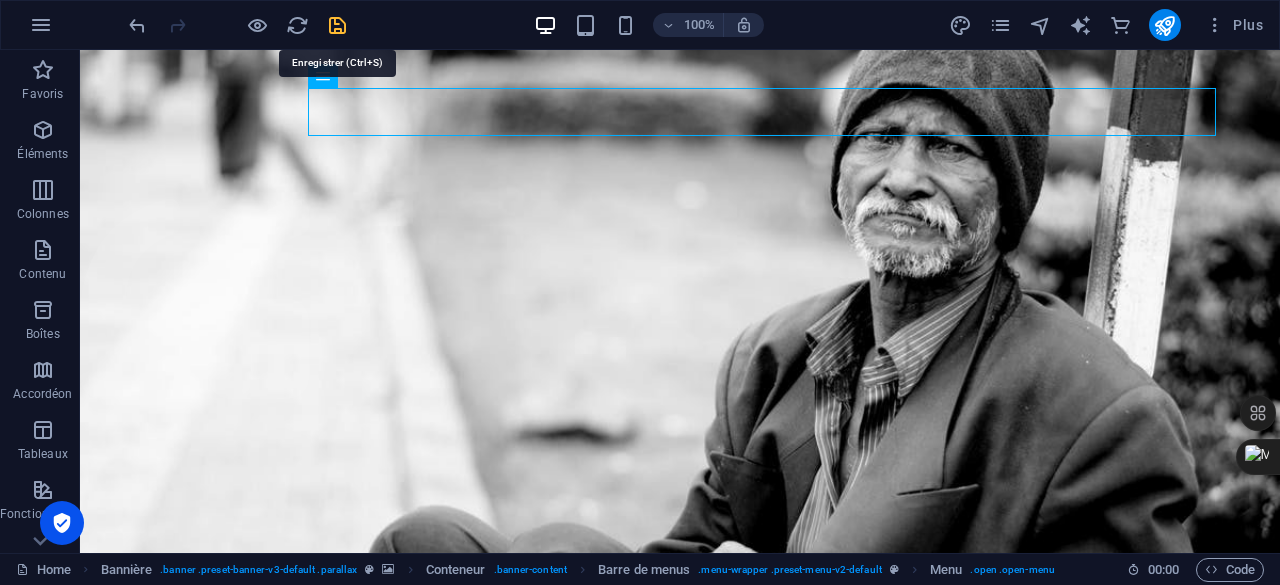 click at bounding box center (337, 25) 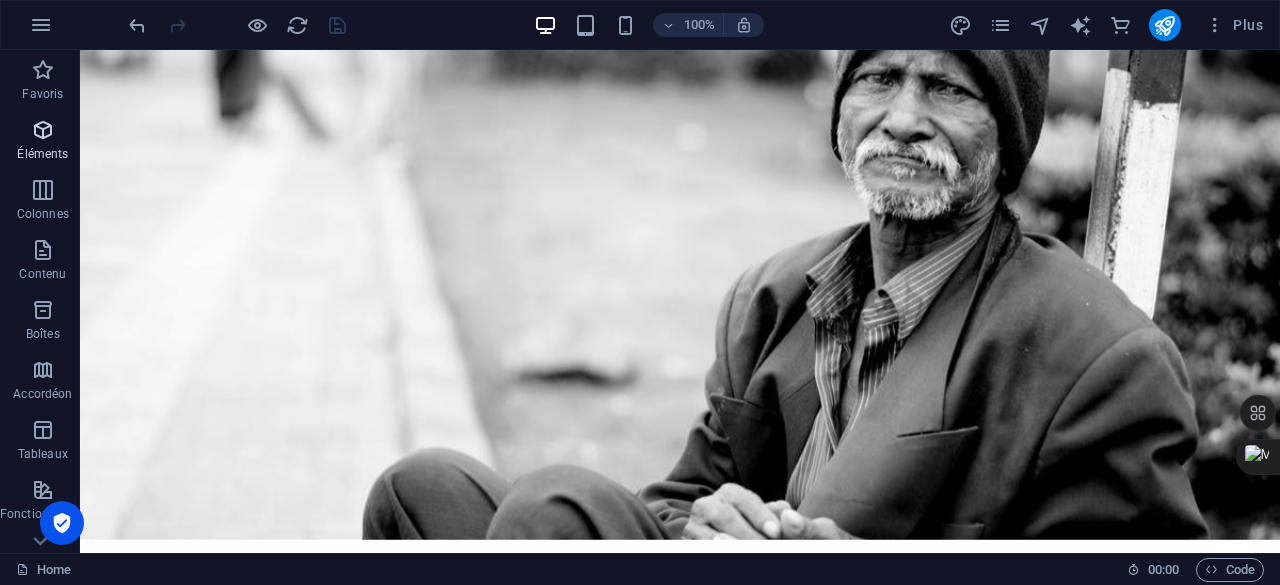 click at bounding box center [43, 130] 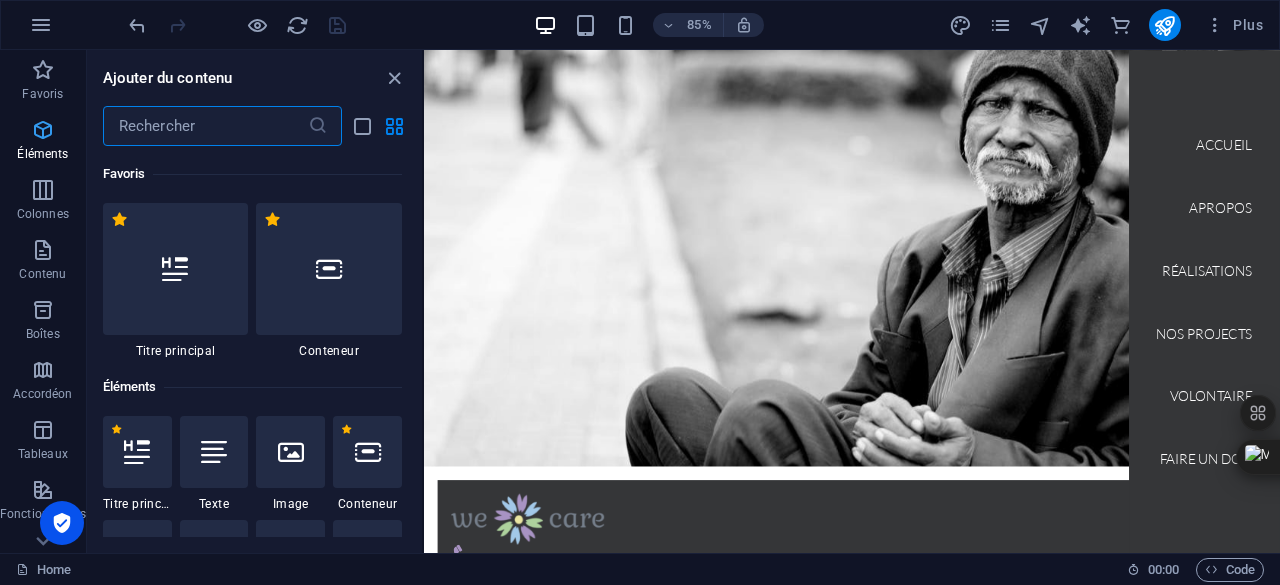 scroll, scrollTop: 212, scrollLeft: 0, axis: vertical 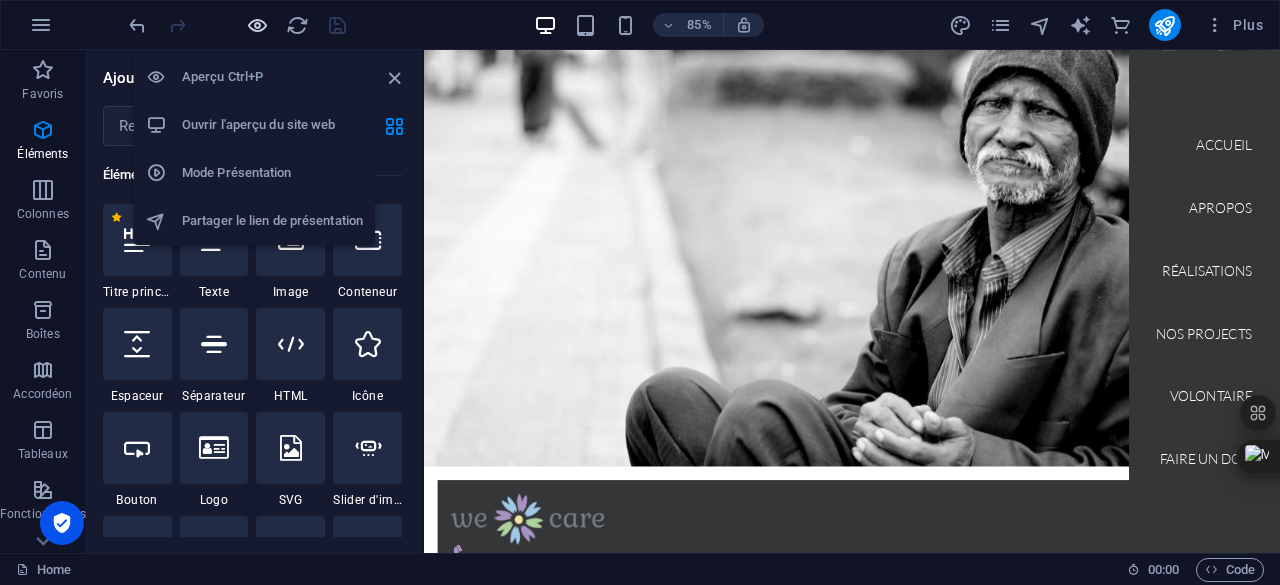 click at bounding box center [257, 25] 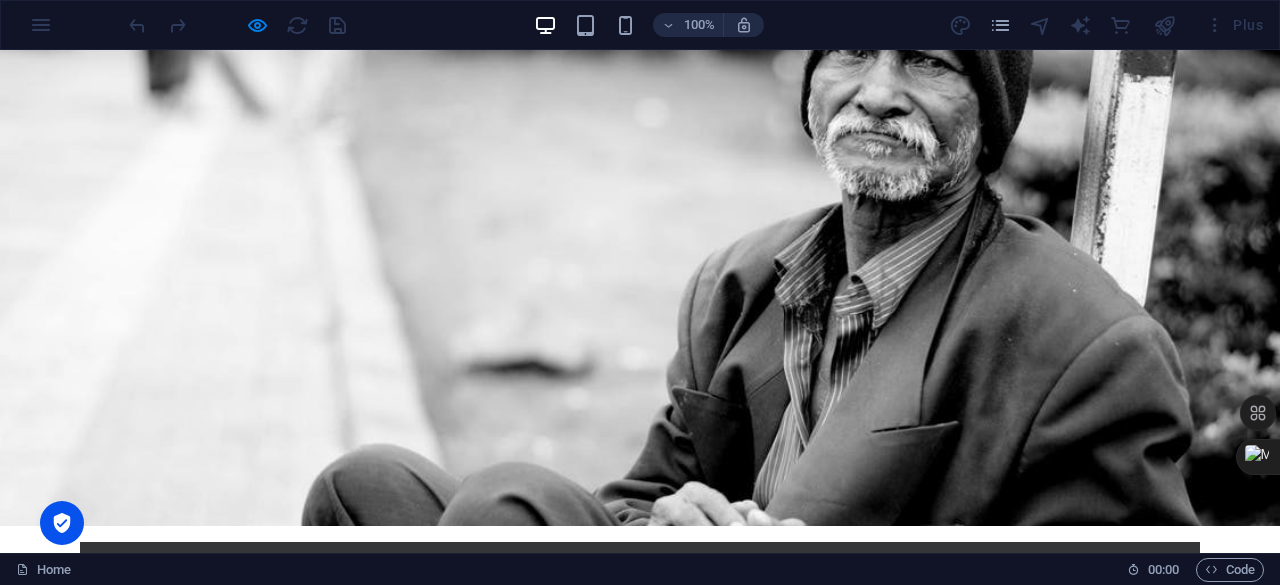 scroll, scrollTop: 0, scrollLeft: 0, axis: both 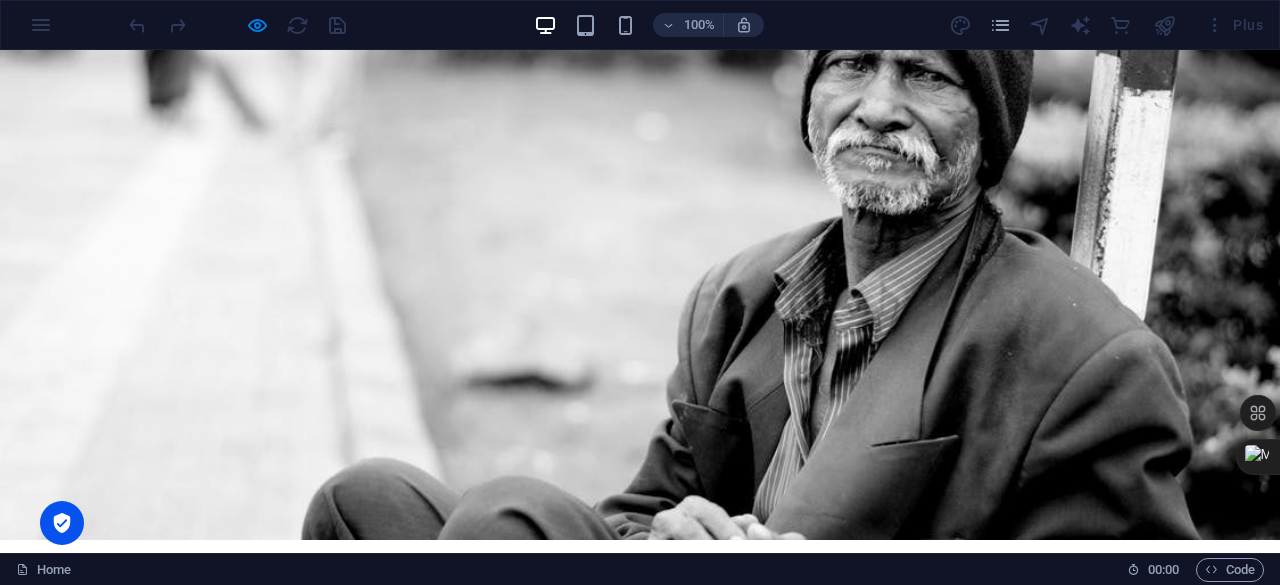 click on "Faire un Don" at bounding box center (1113, 656) 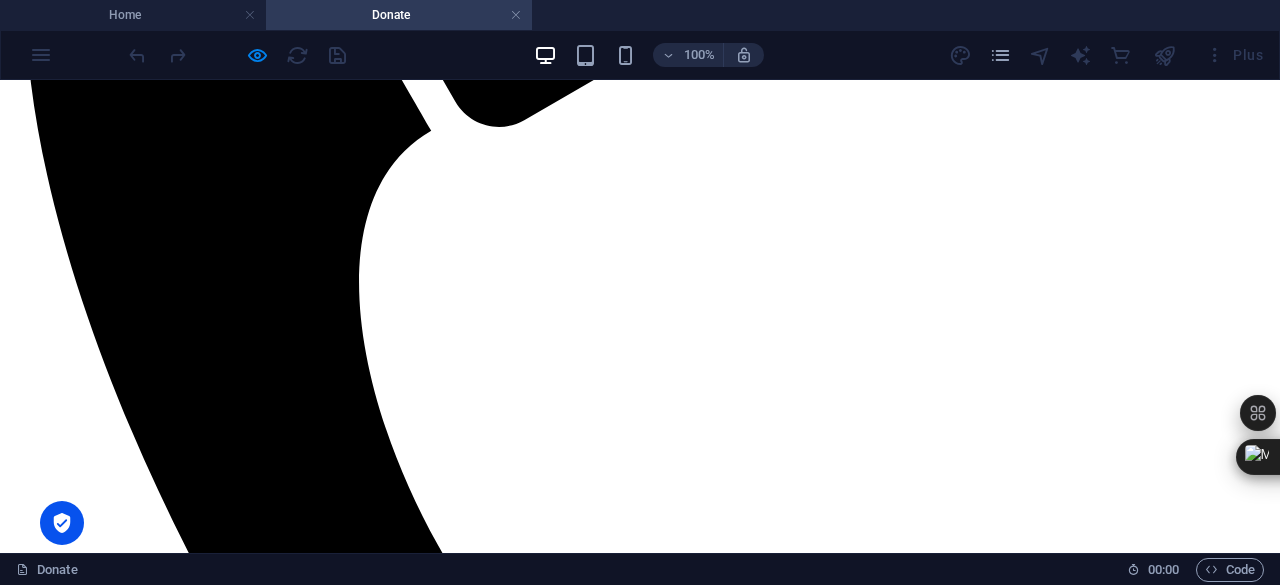 scroll, scrollTop: 1195, scrollLeft: 0, axis: vertical 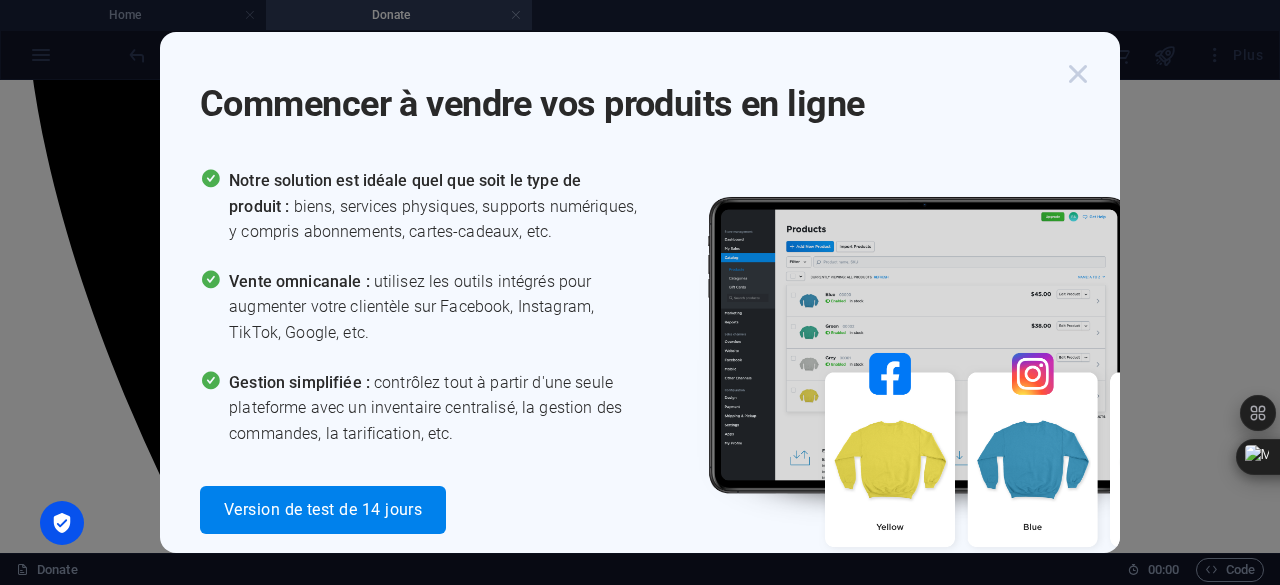 click at bounding box center [1078, 74] 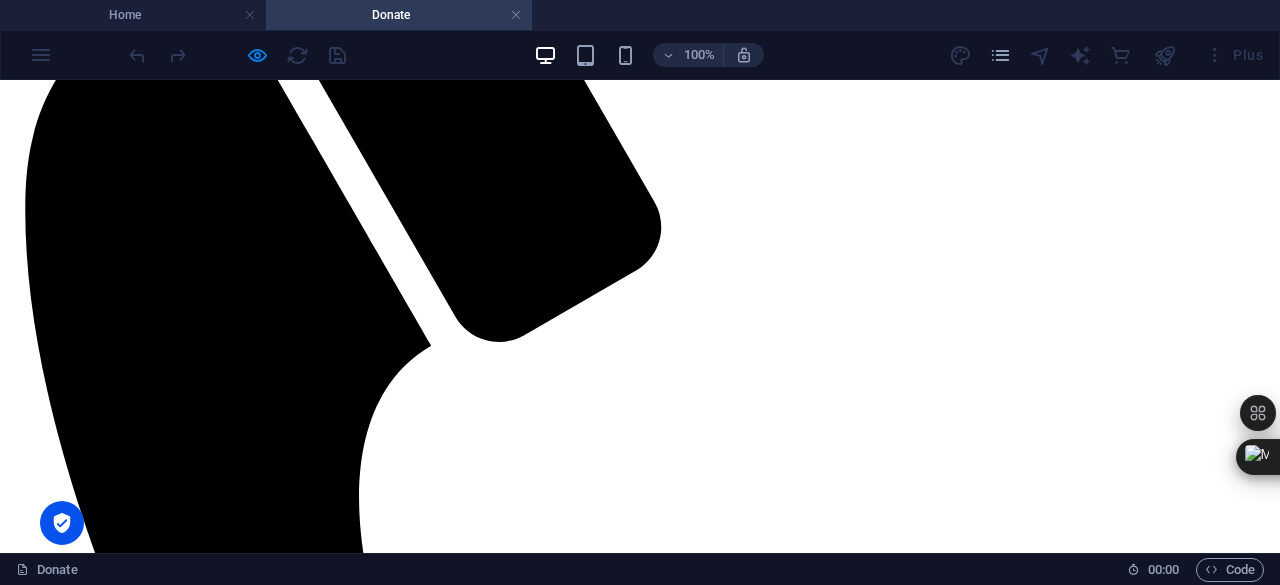 scroll, scrollTop: 946, scrollLeft: 0, axis: vertical 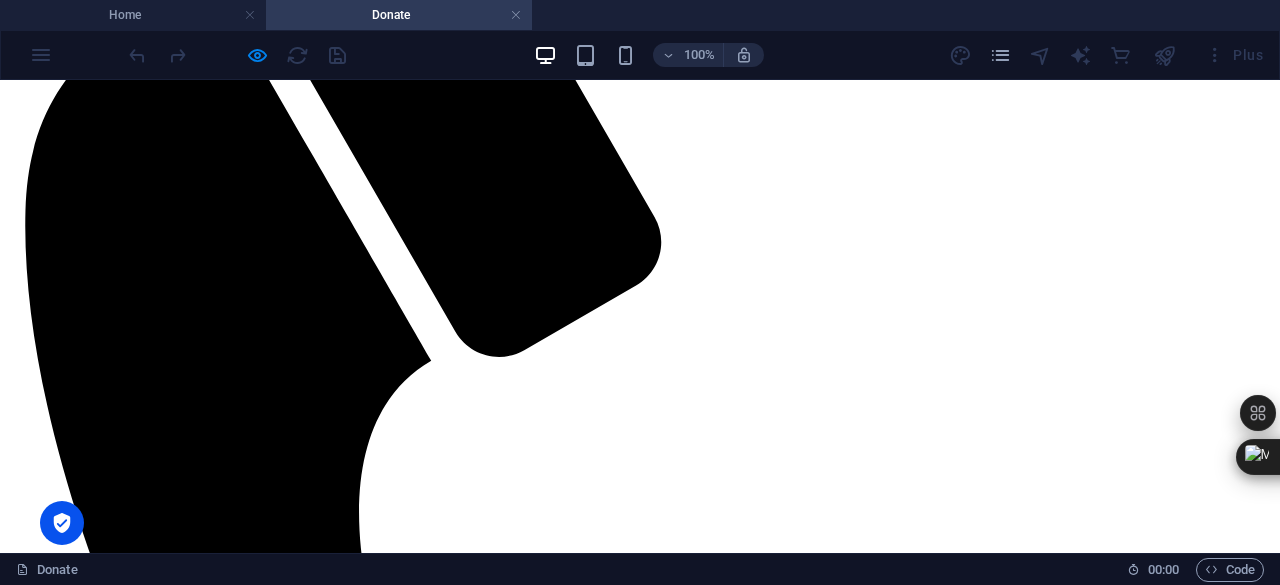 click on "Donate" at bounding box center [640, 2749] 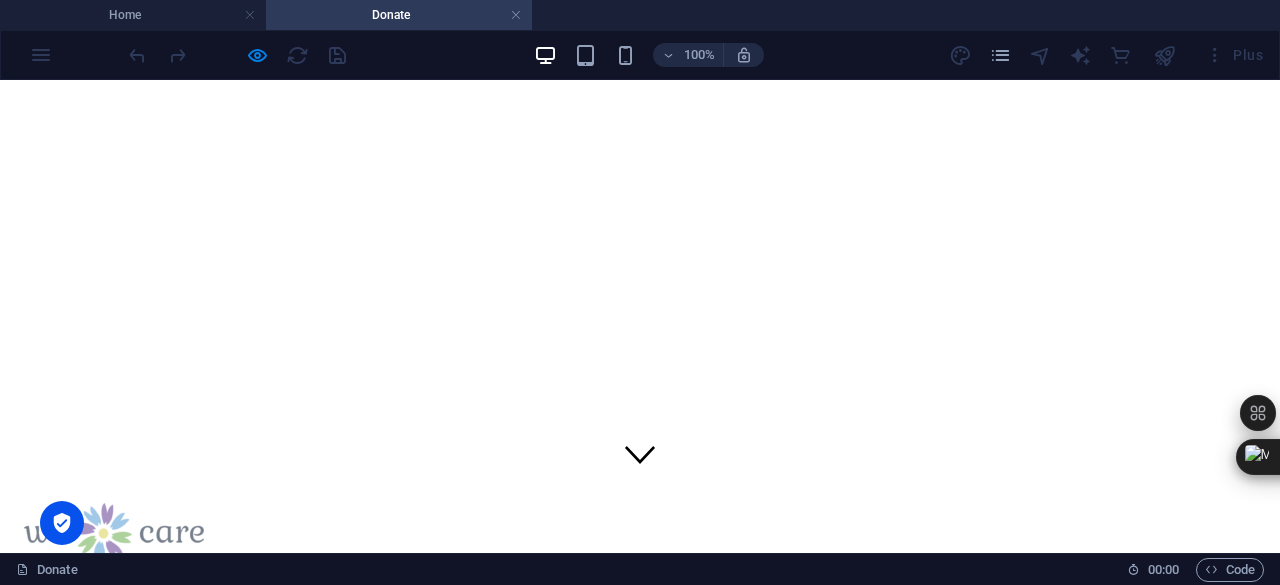 scroll, scrollTop: 0, scrollLeft: 0, axis: both 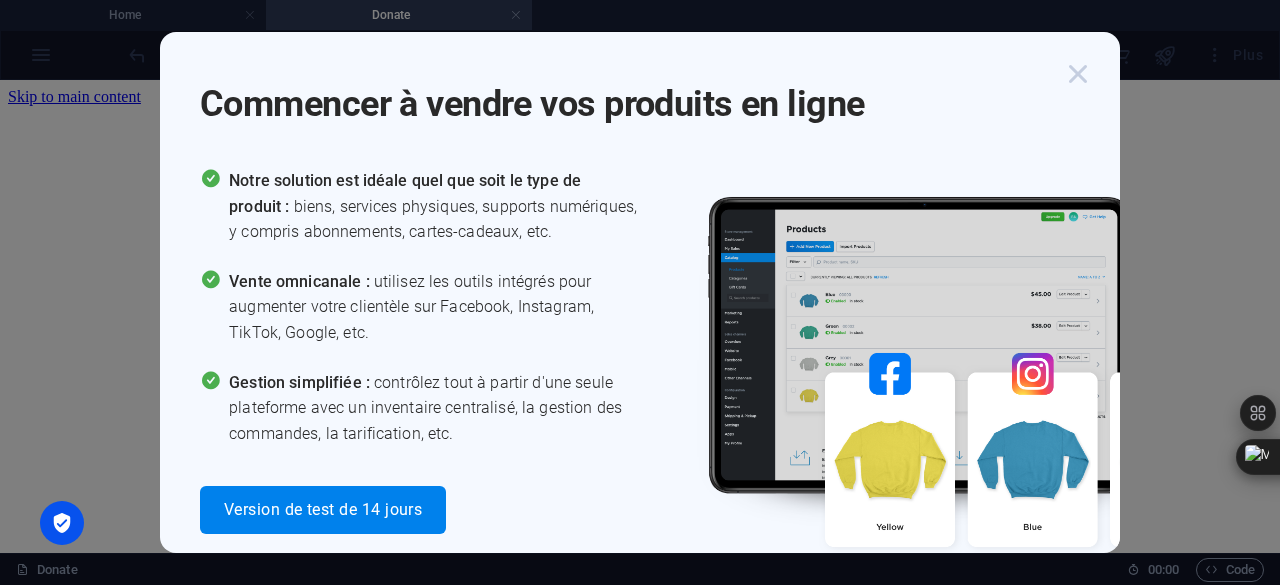 click at bounding box center [1078, 74] 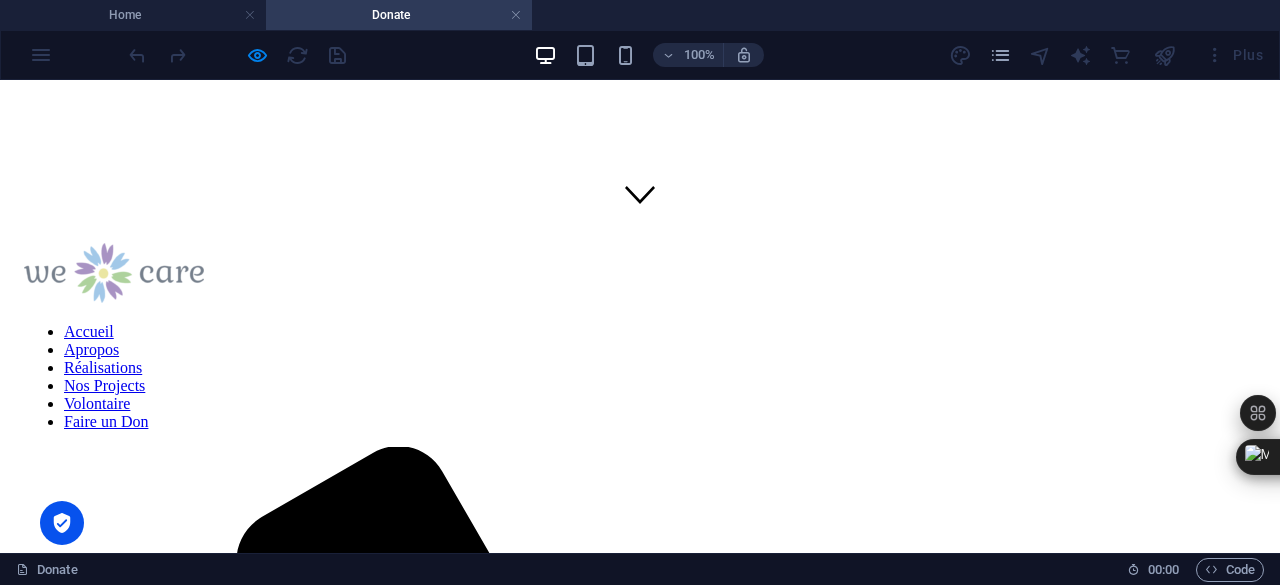 scroll, scrollTop: 323, scrollLeft: 0, axis: vertical 